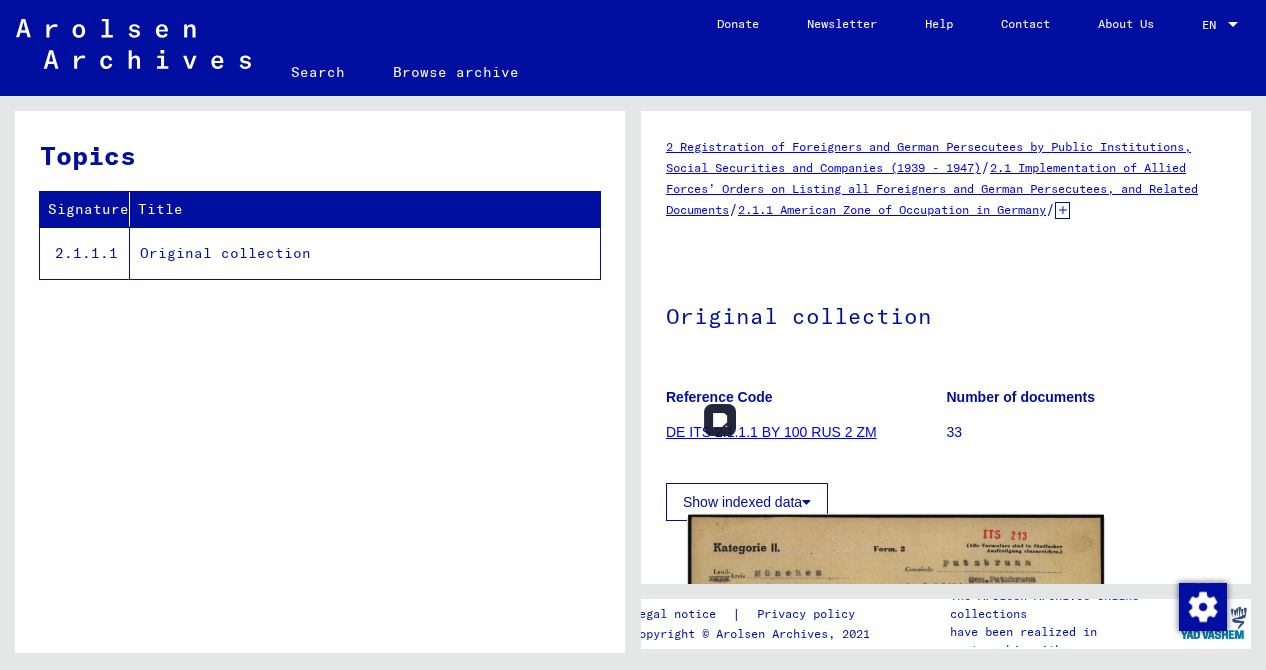 scroll, scrollTop: 0, scrollLeft: 0, axis: both 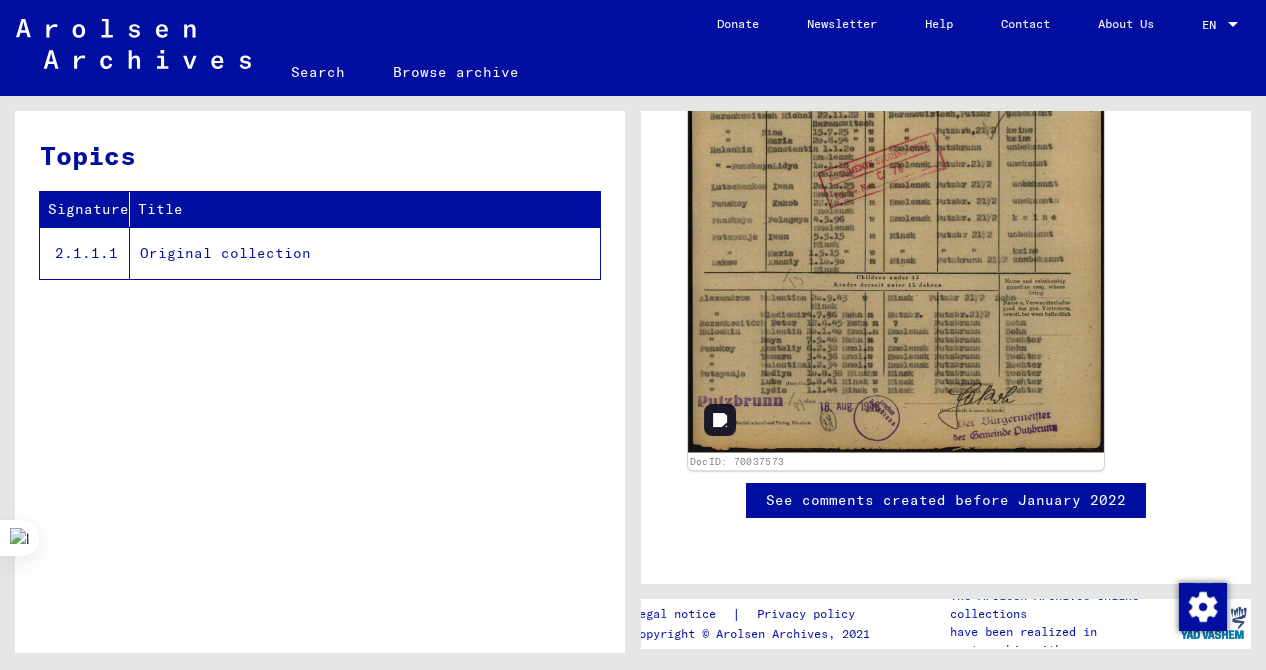 click 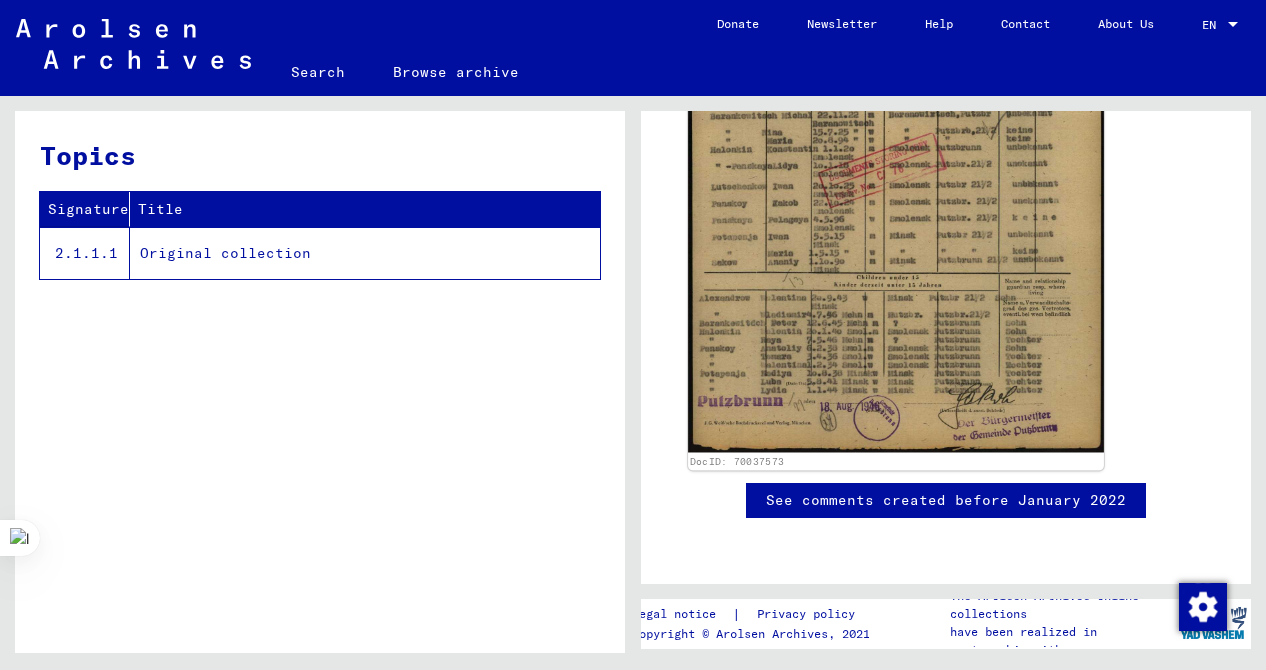 scroll, scrollTop: 1034, scrollLeft: 0, axis: vertical 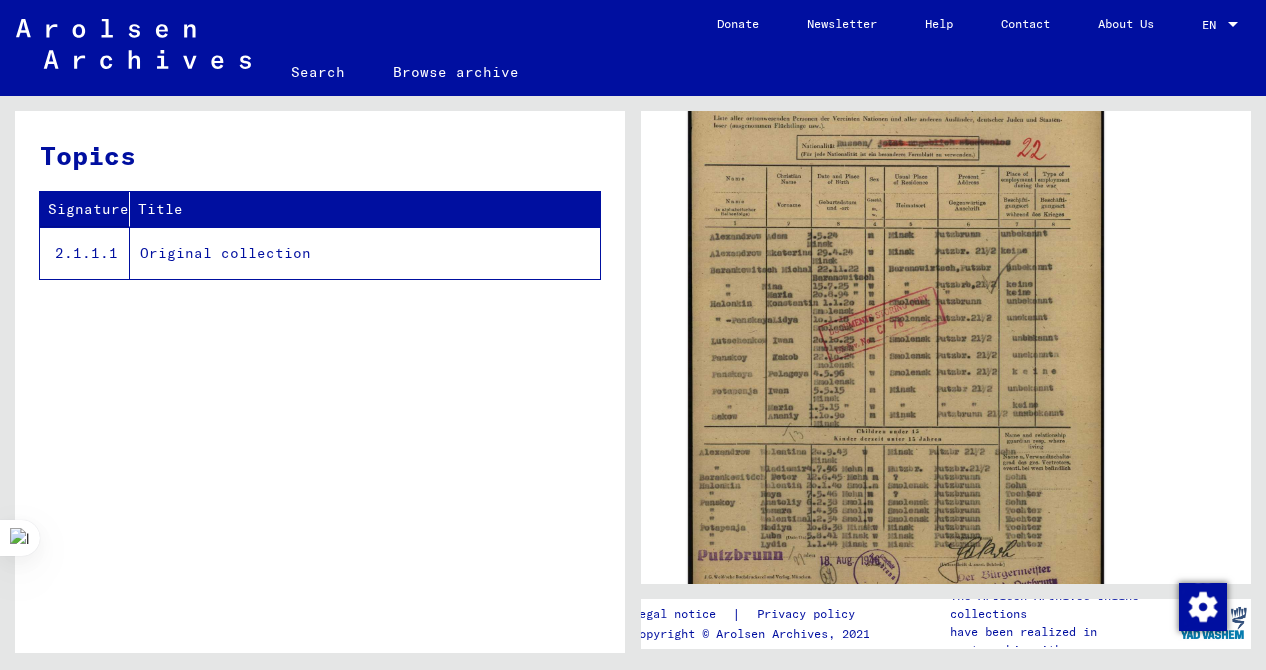 click 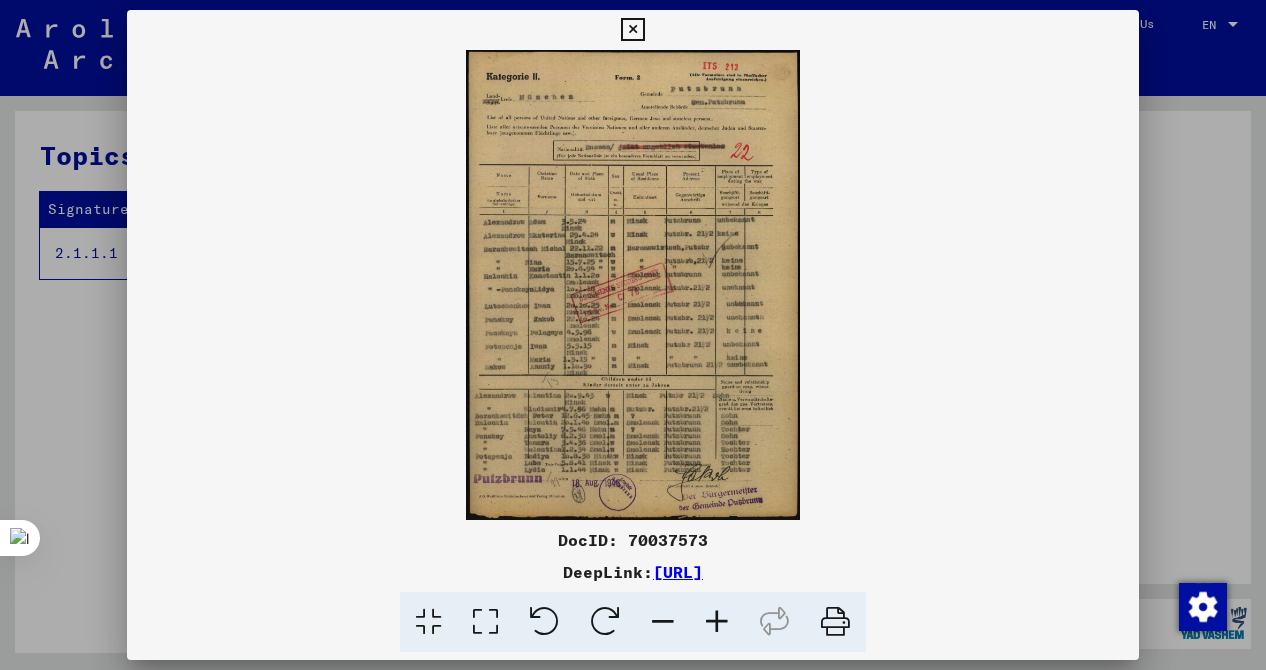 click at bounding box center [717, 622] 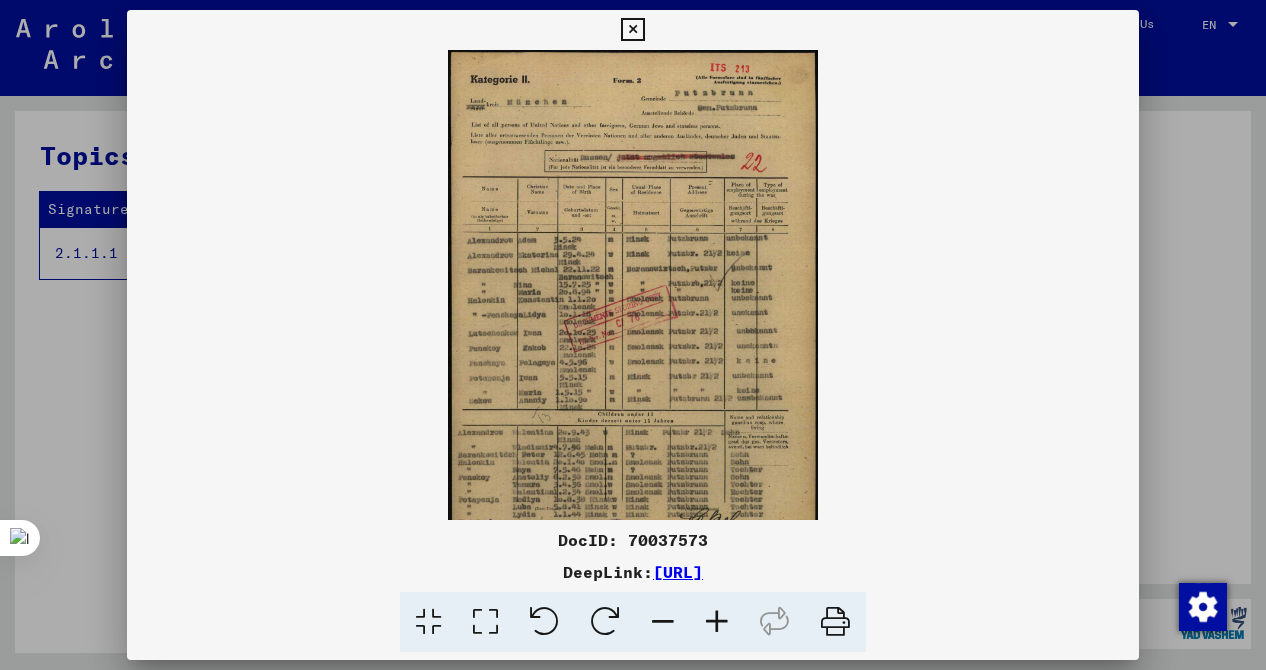 click at bounding box center (717, 622) 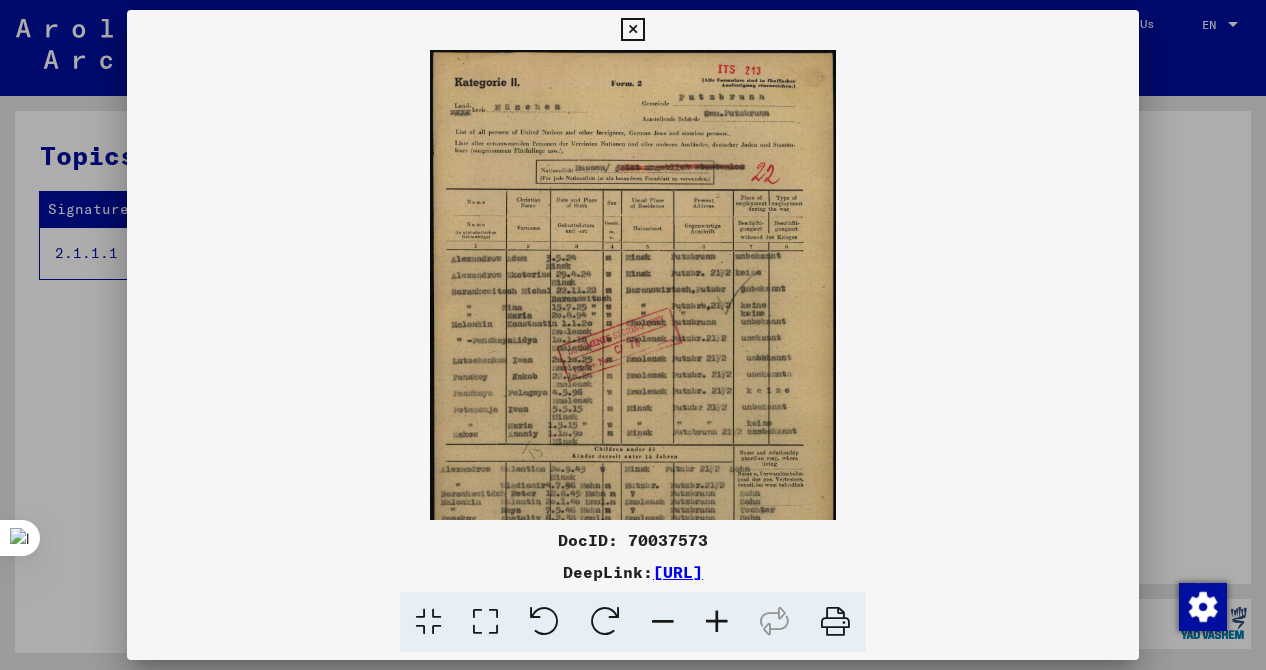 click at bounding box center [717, 622] 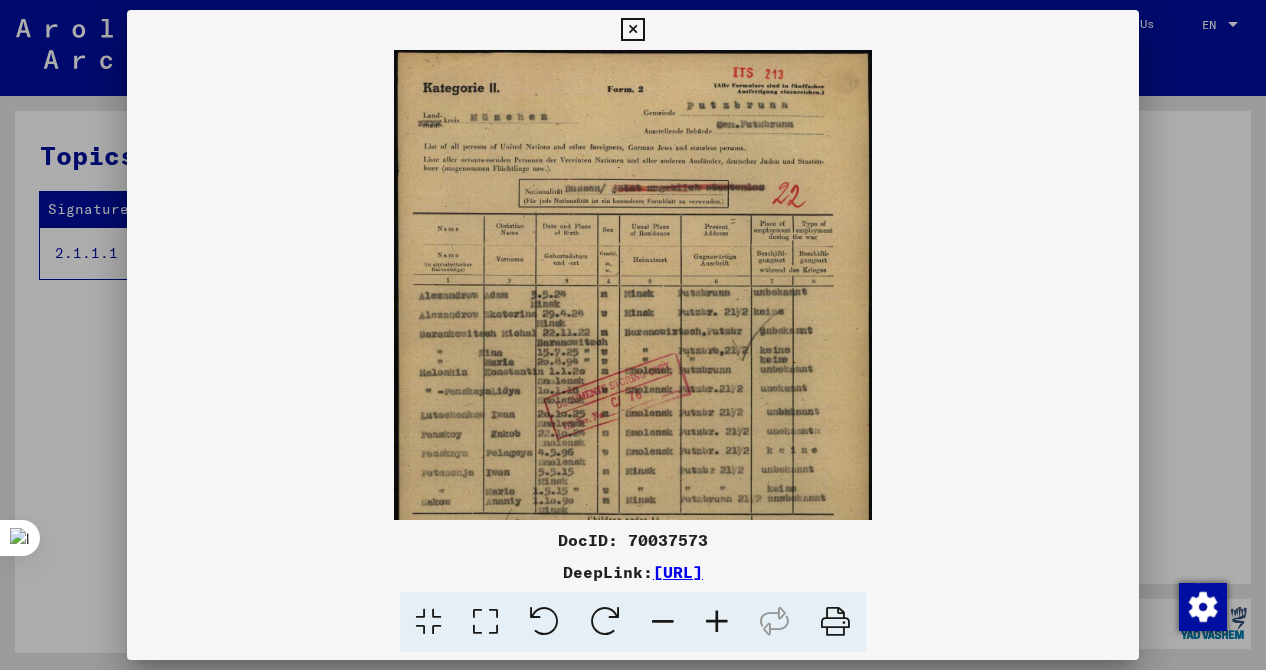 click at bounding box center [717, 622] 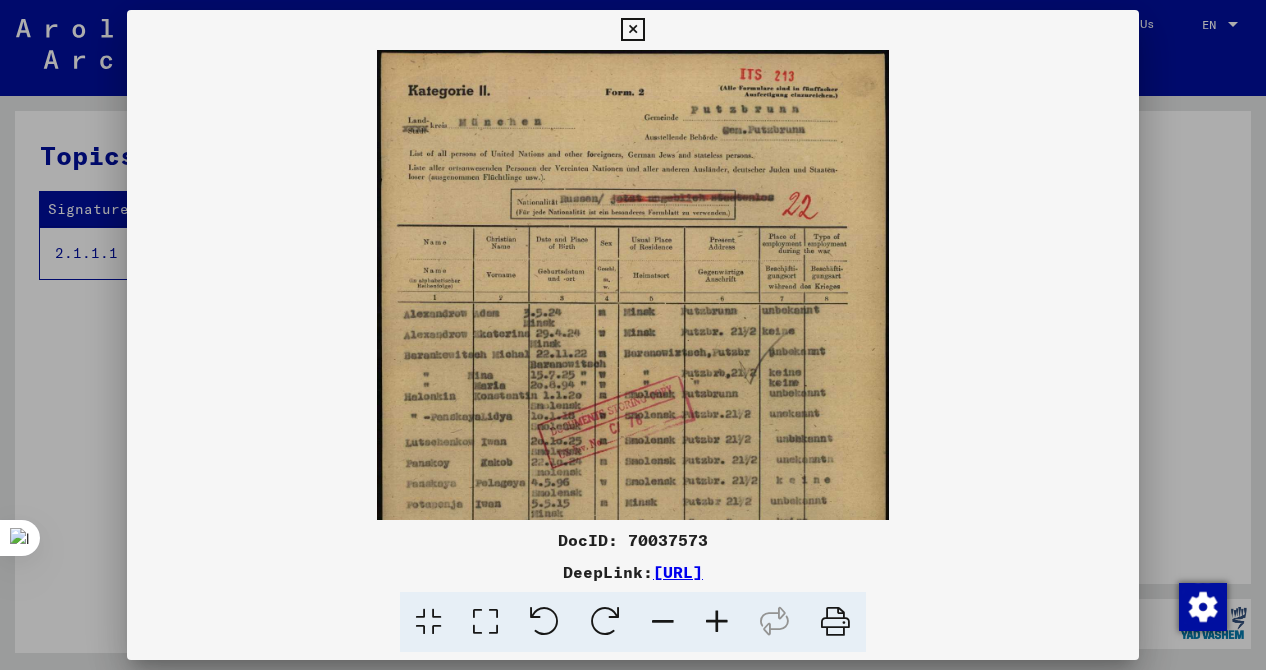 click at bounding box center [717, 622] 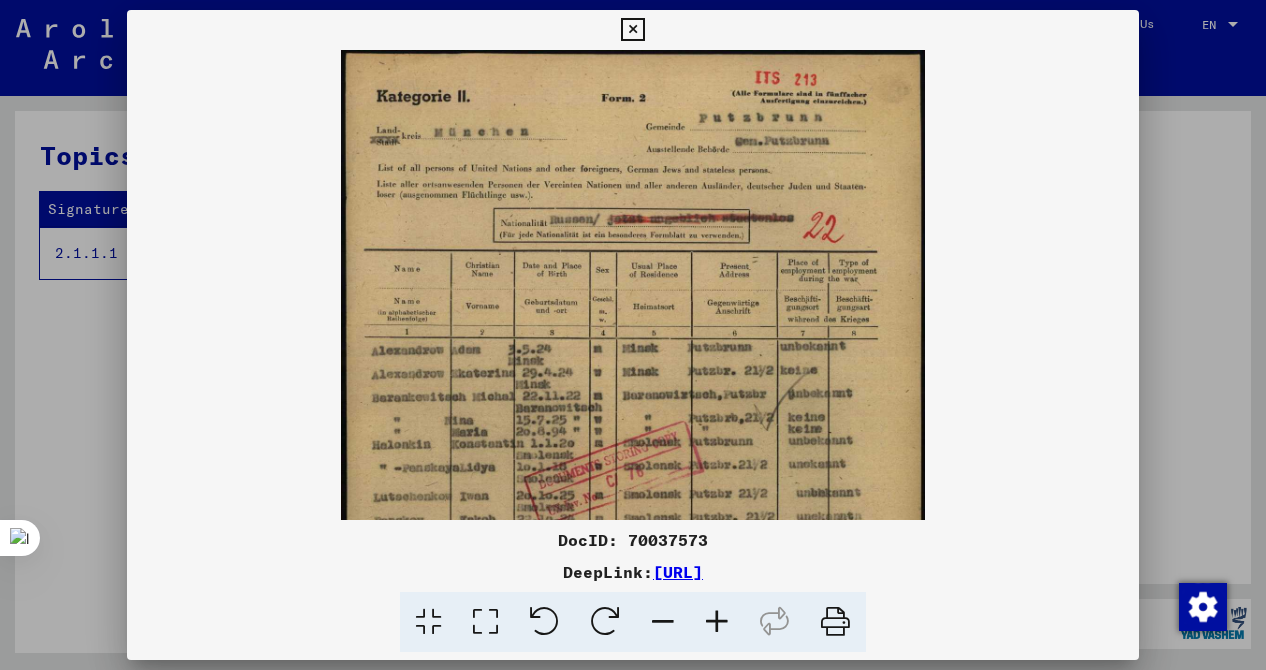 click at bounding box center [717, 622] 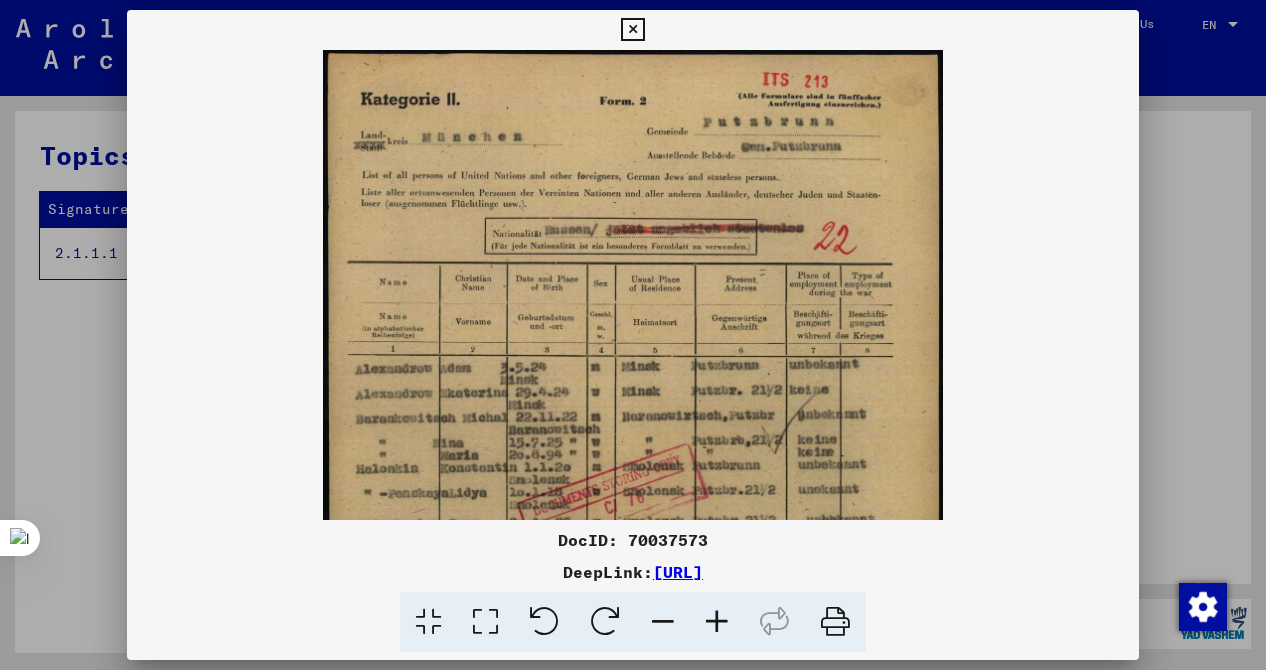 click at bounding box center [717, 622] 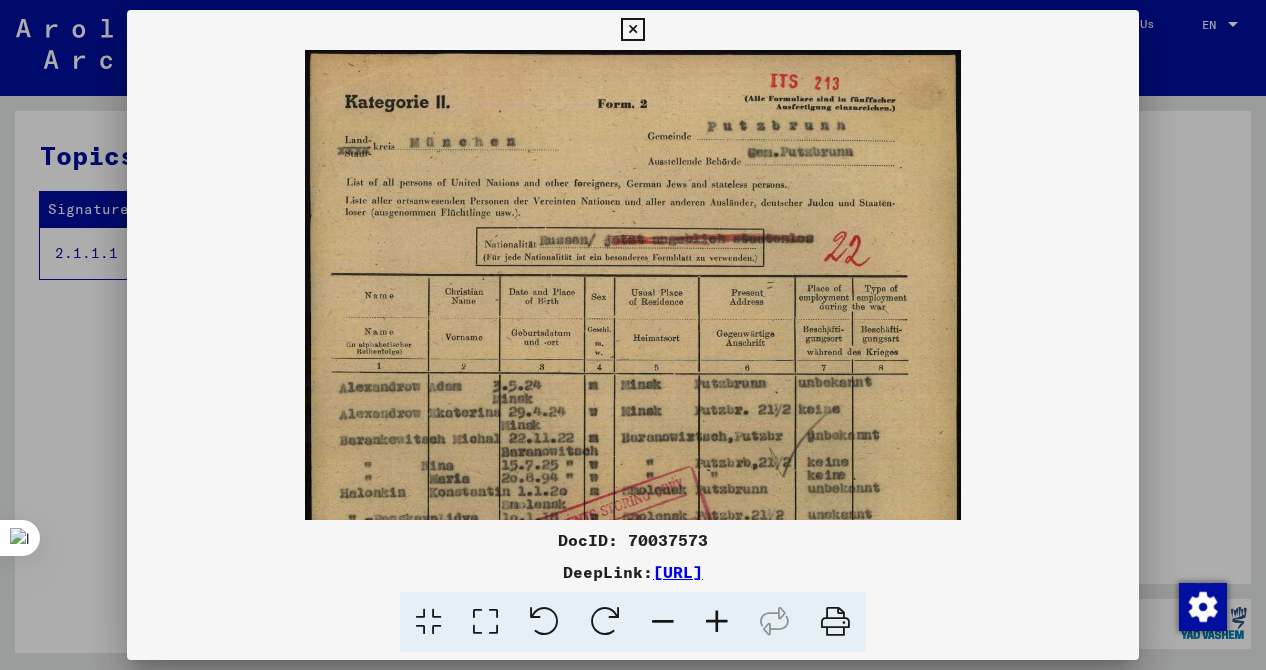 click at bounding box center [717, 622] 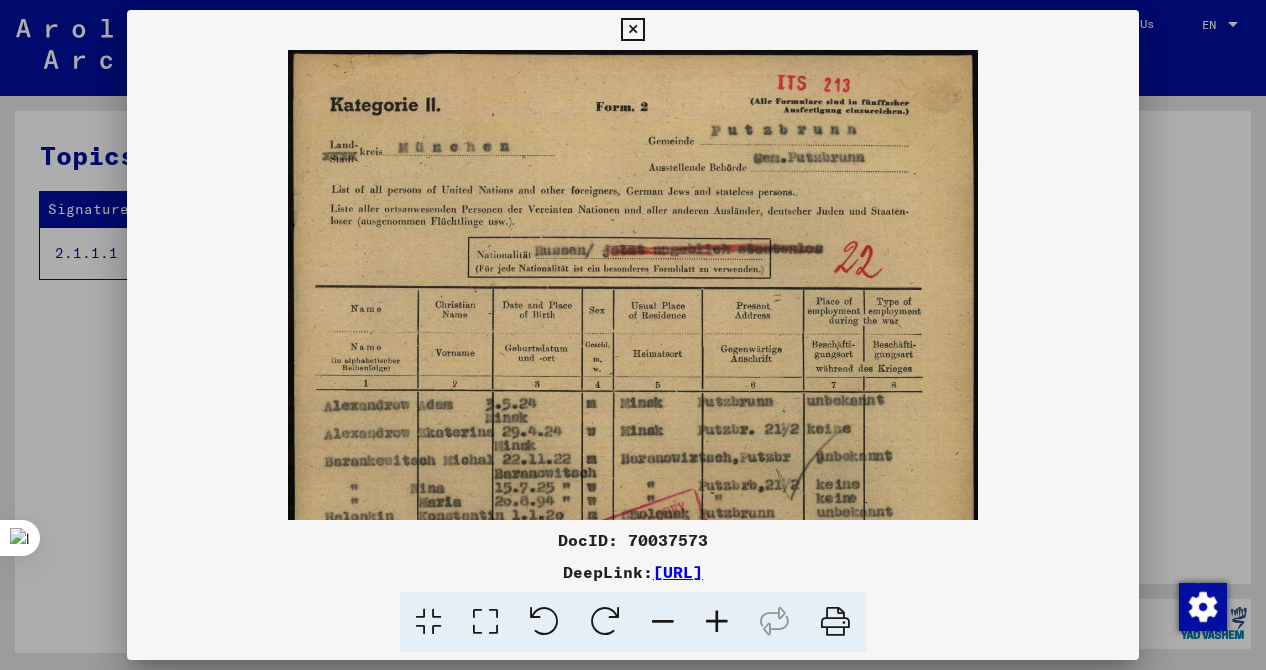 click at bounding box center (717, 622) 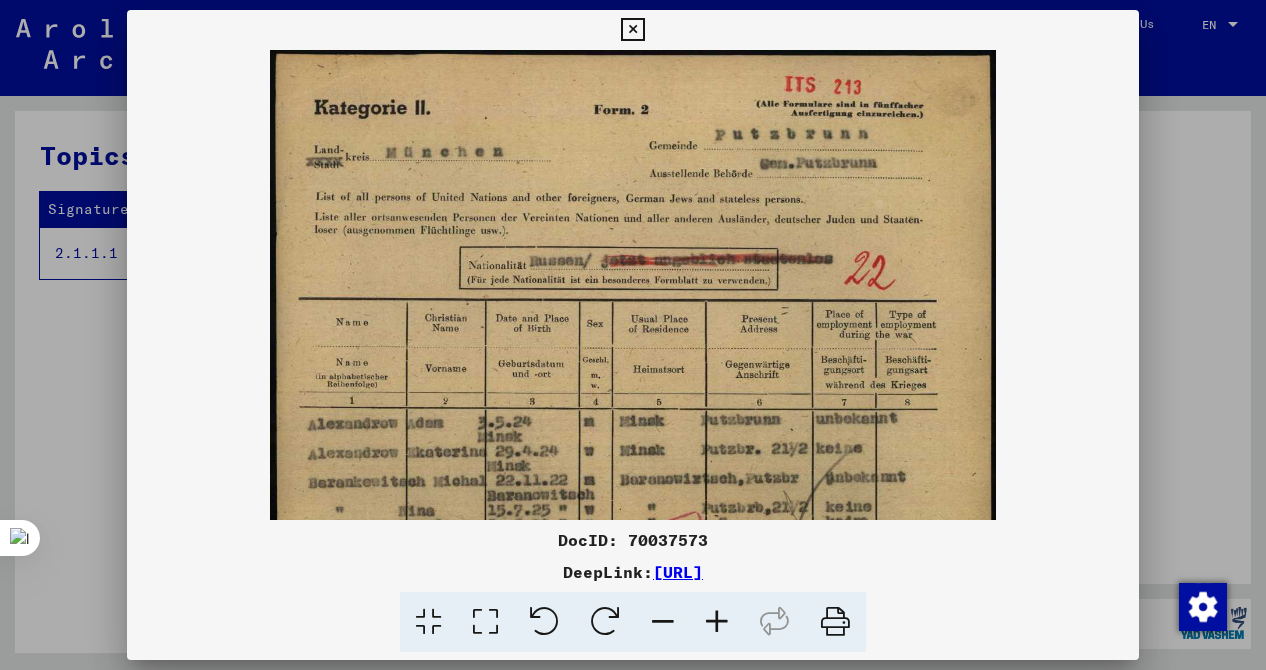 click at bounding box center [717, 622] 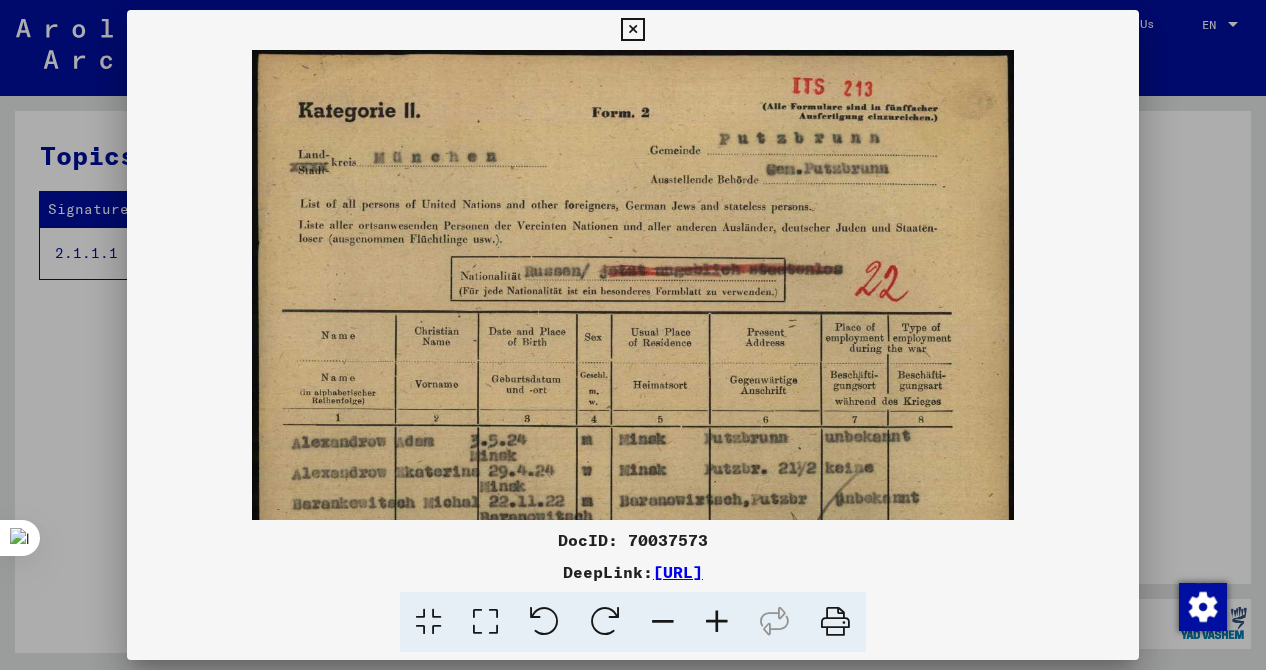 click at bounding box center (633, 335) 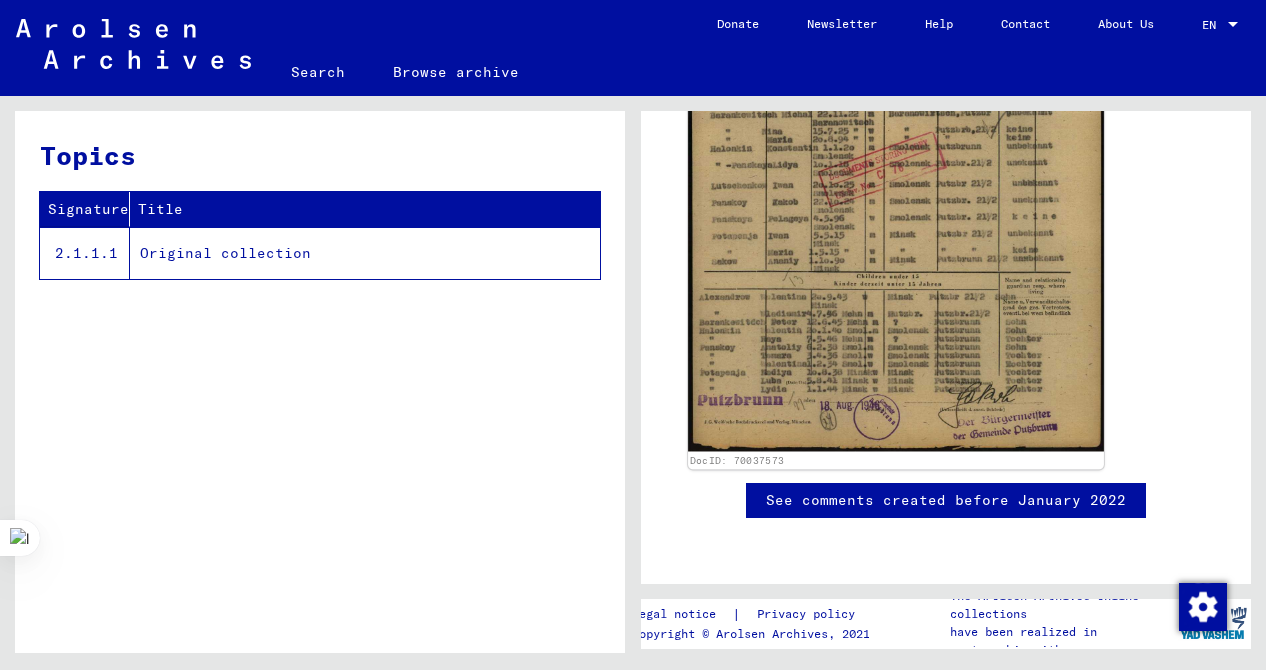 scroll, scrollTop: 440, scrollLeft: 0, axis: vertical 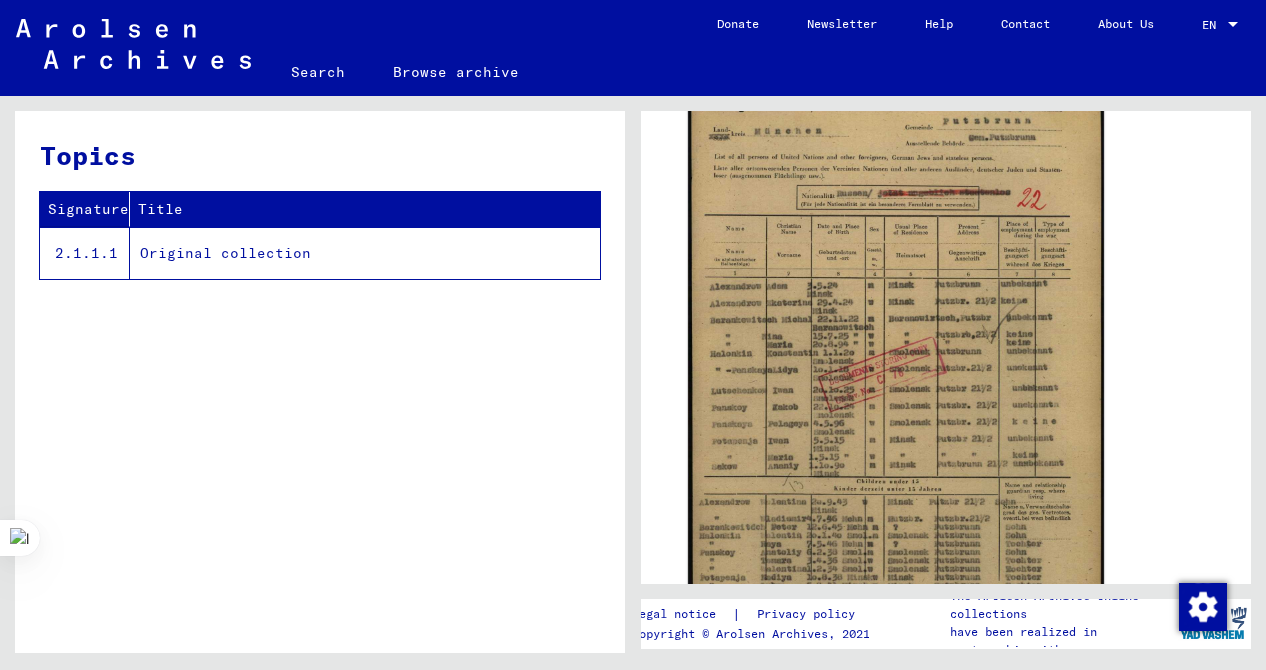 click 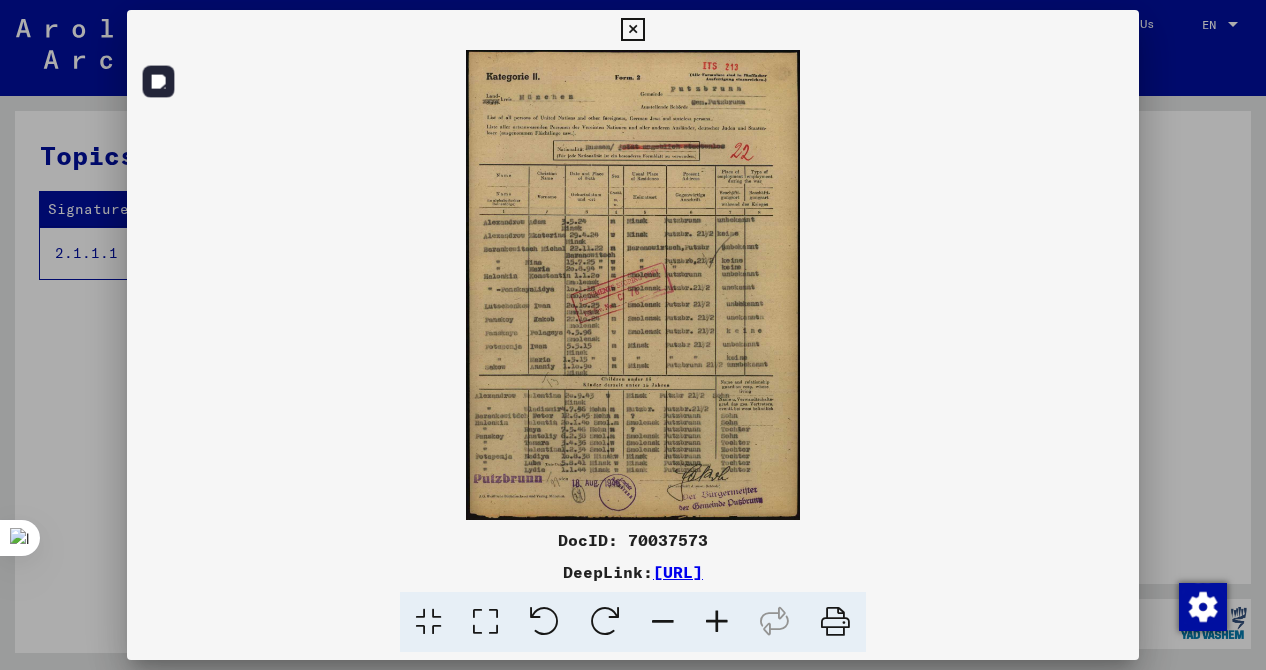 click at bounding box center [633, 285] 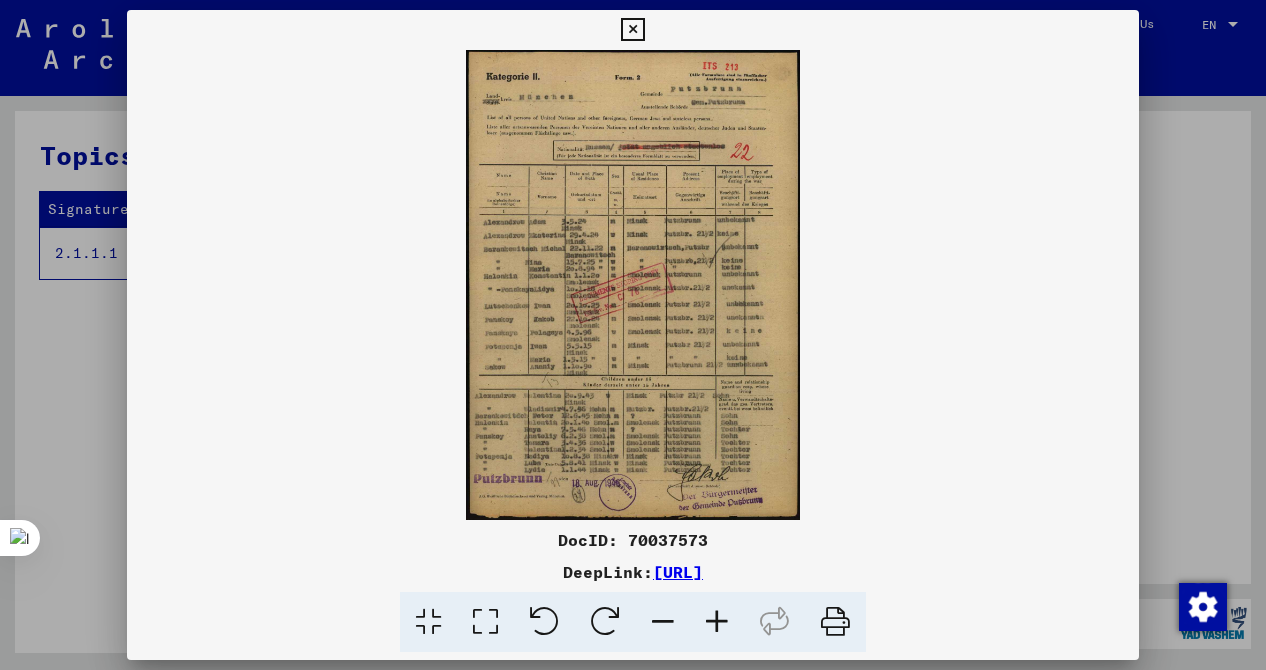 click at bounding box center (717, 622) 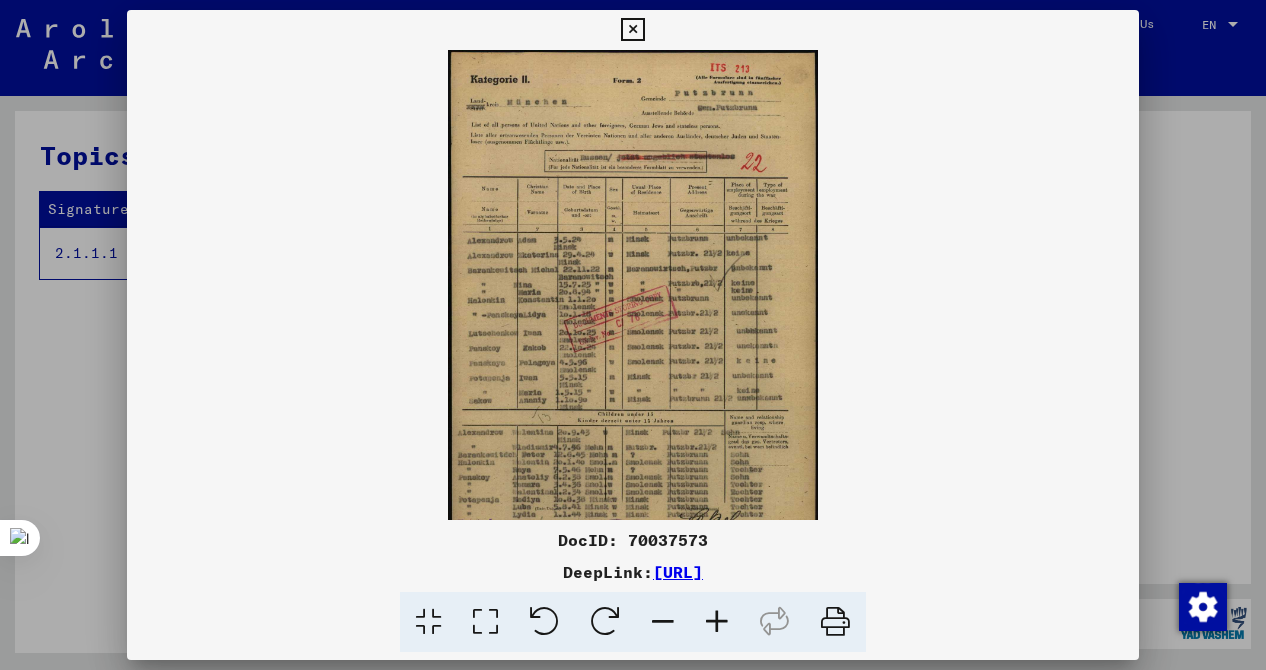 click at bounding box center (717, 622) 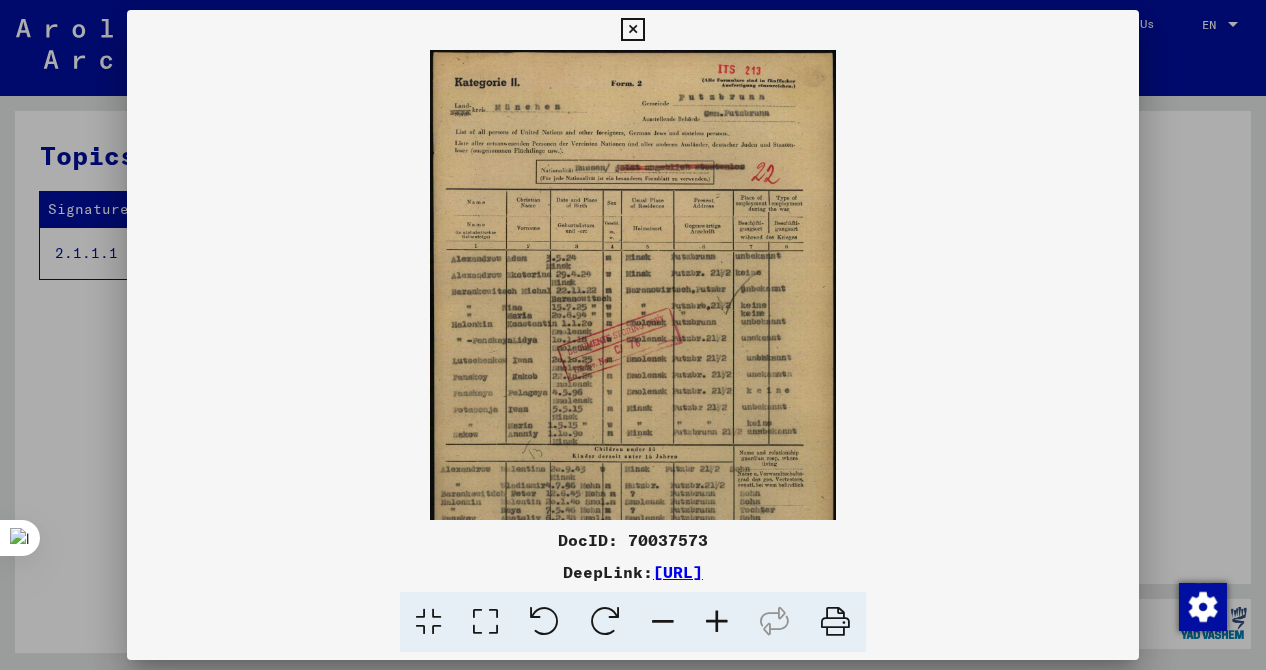 click at bounding box center (717, 622) 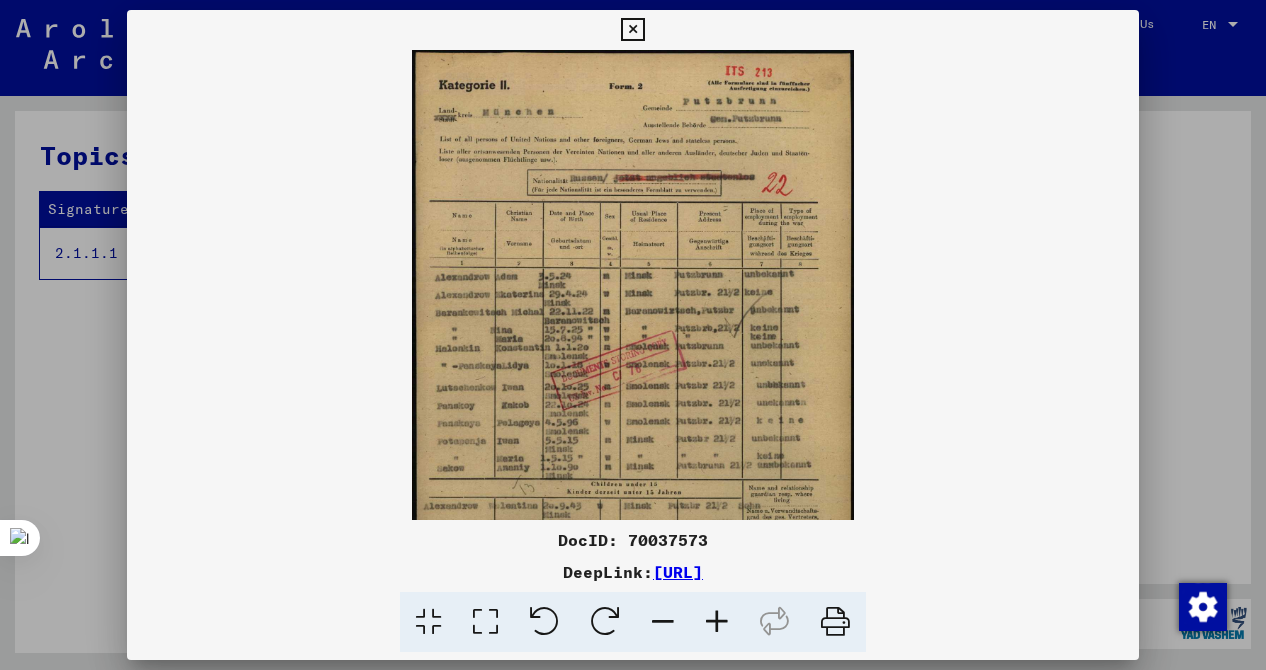 click at bounding box center (717, 622) 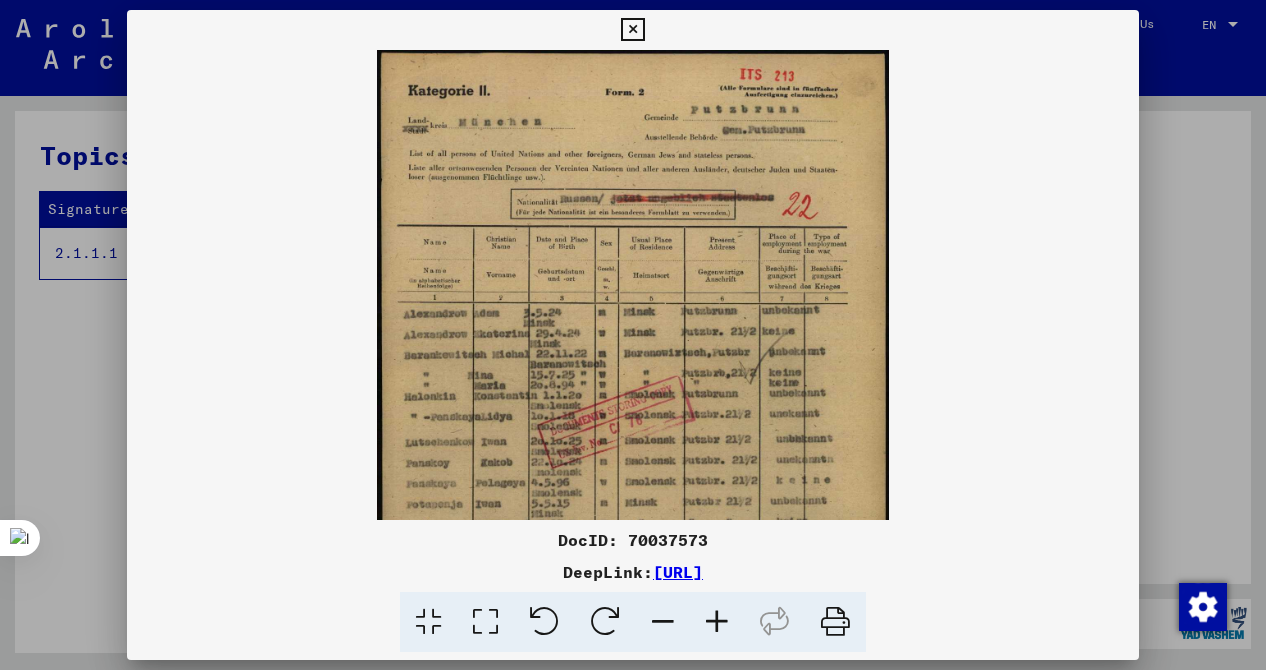 click at bounding box center [717, 622] 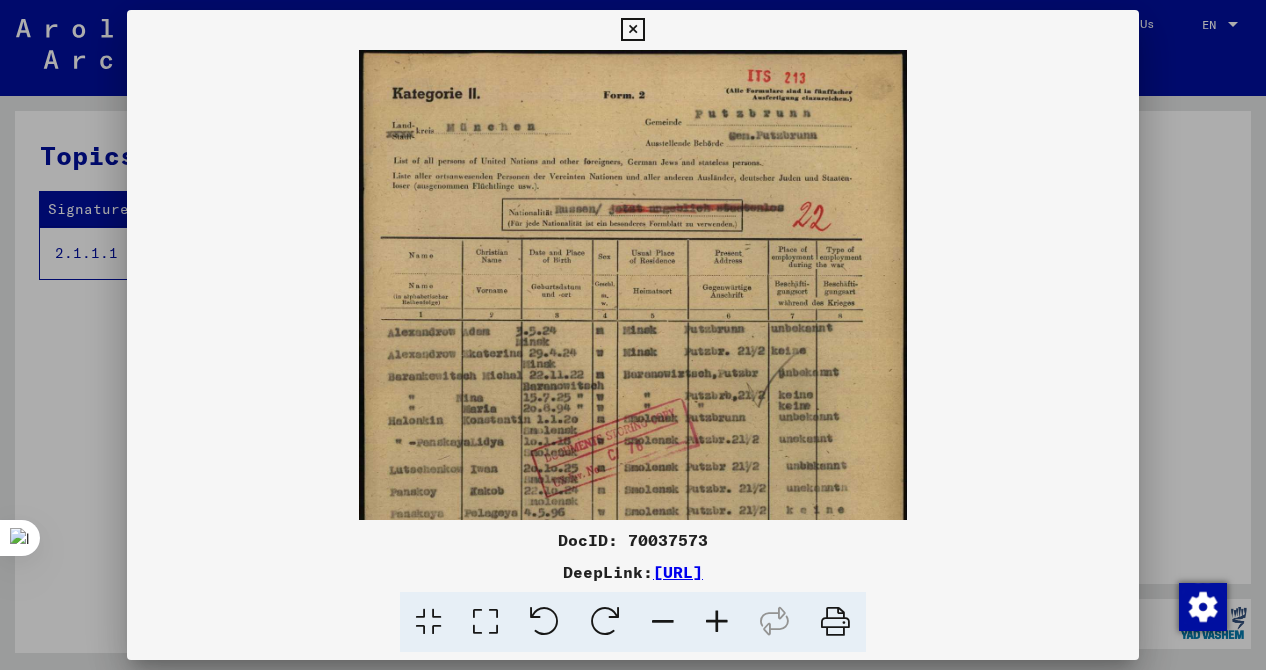 click at bounding box center (717, 622) 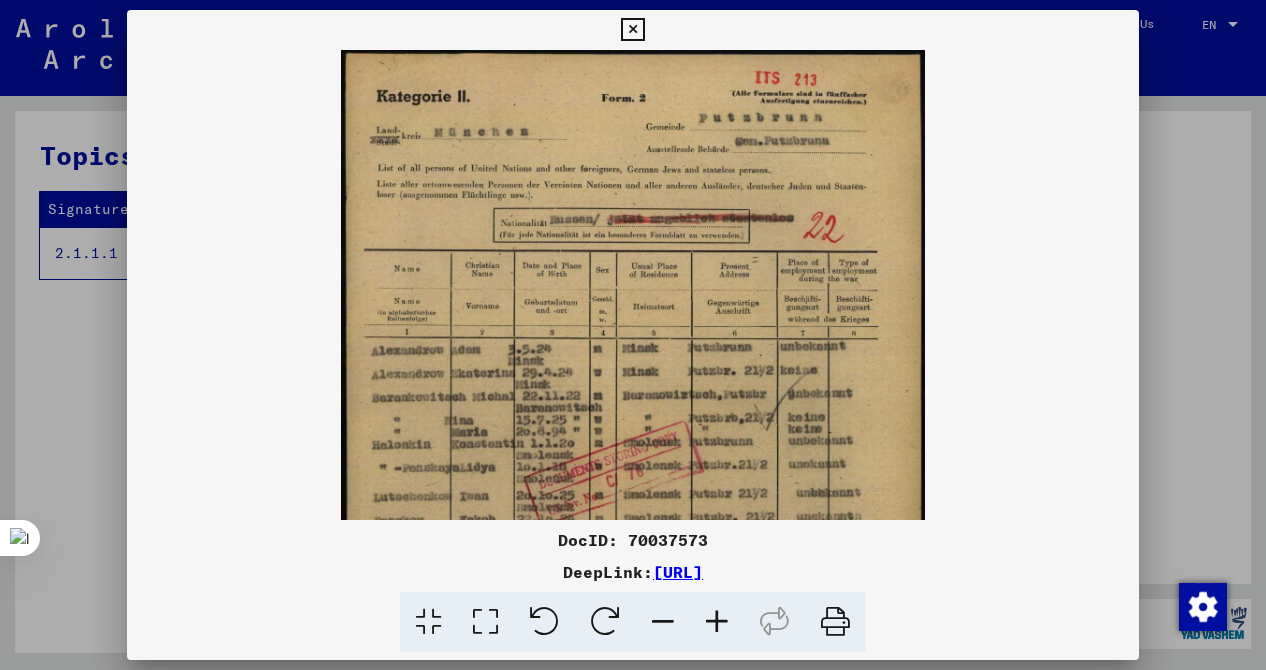 click at bounding box center [717, 622] 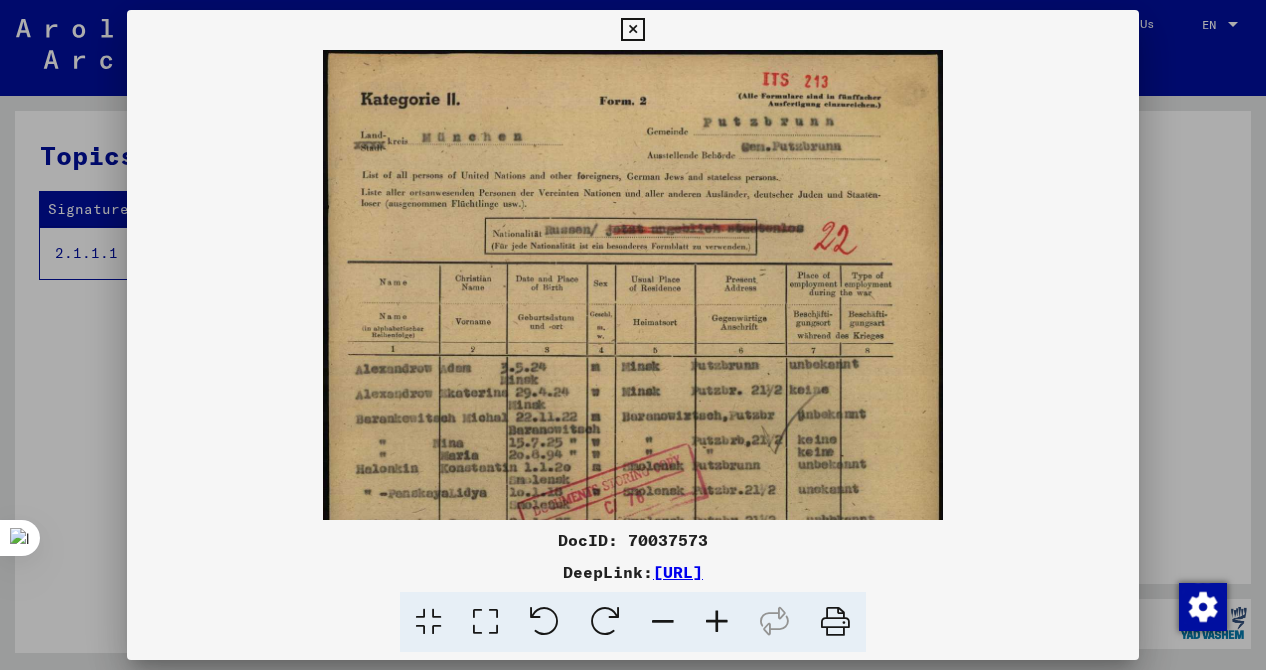 click at bounding box center [633, 335] 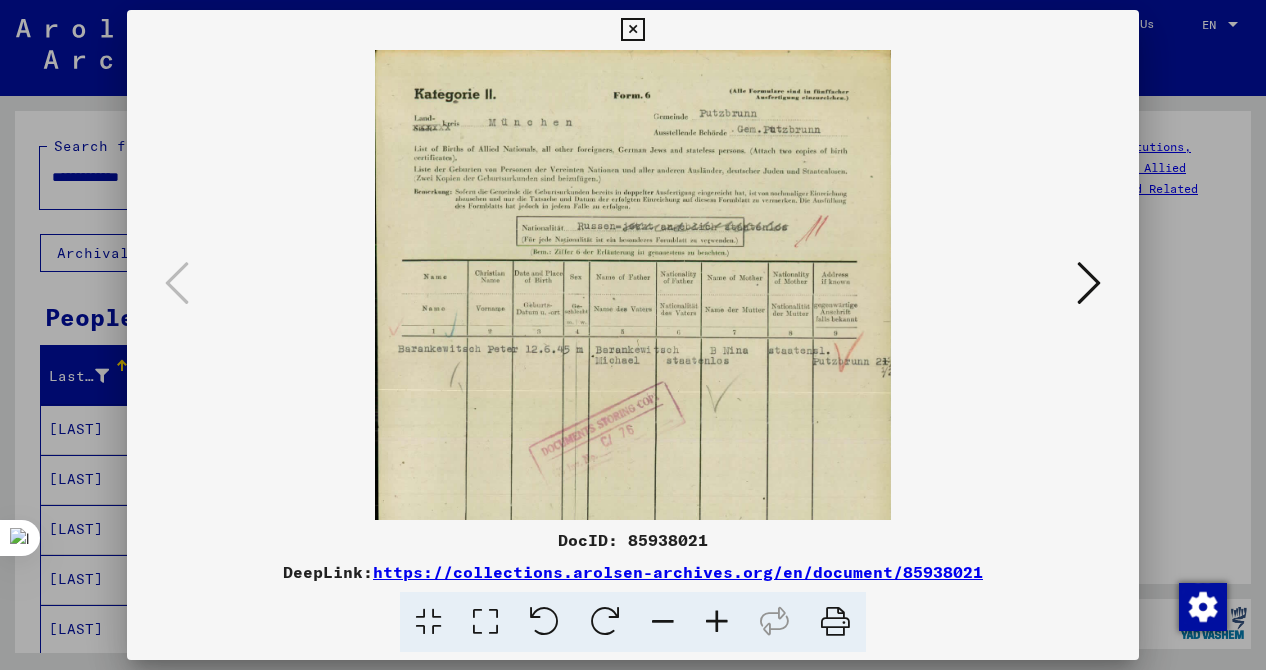 scroll, scrollTop: 0, scrollLeft: 0, axis: both 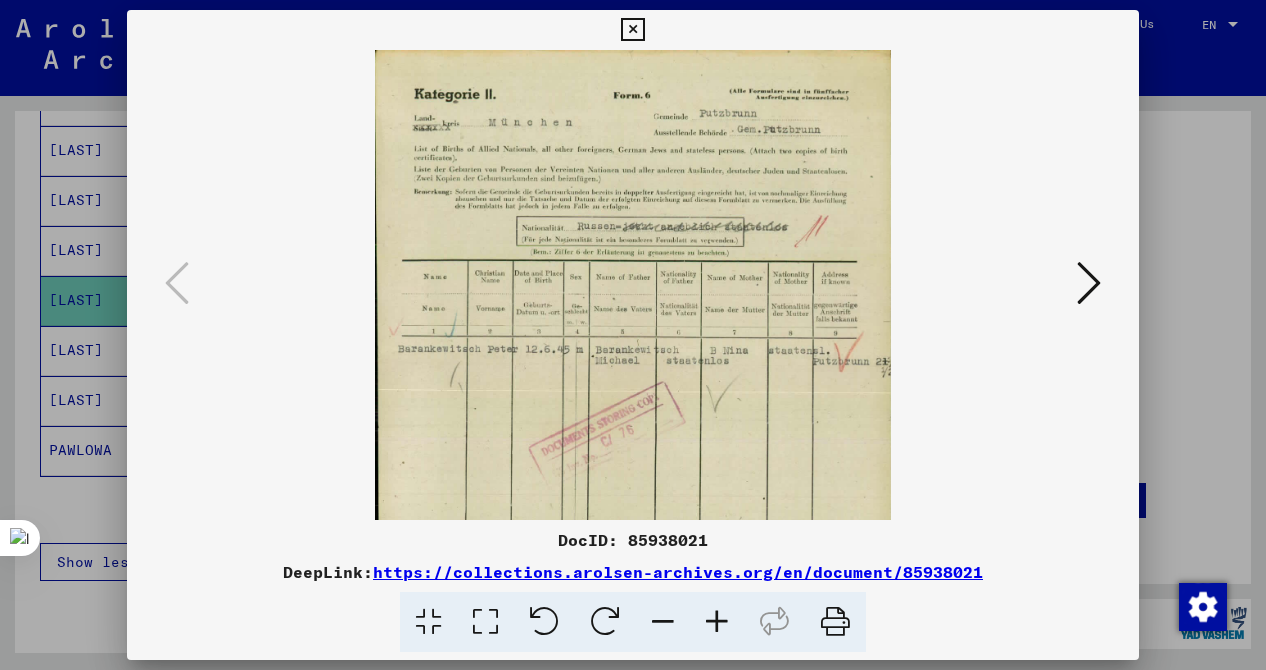 click at bounding box center [717, 622] 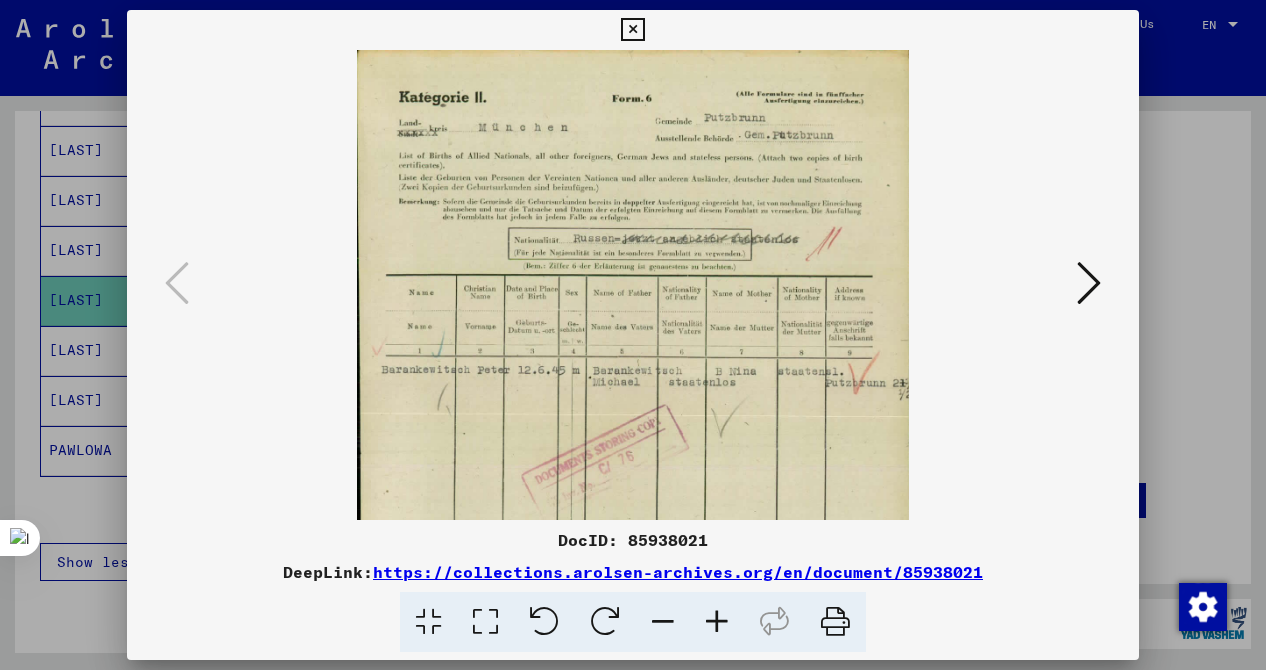 click at bounding box center [717, 622] 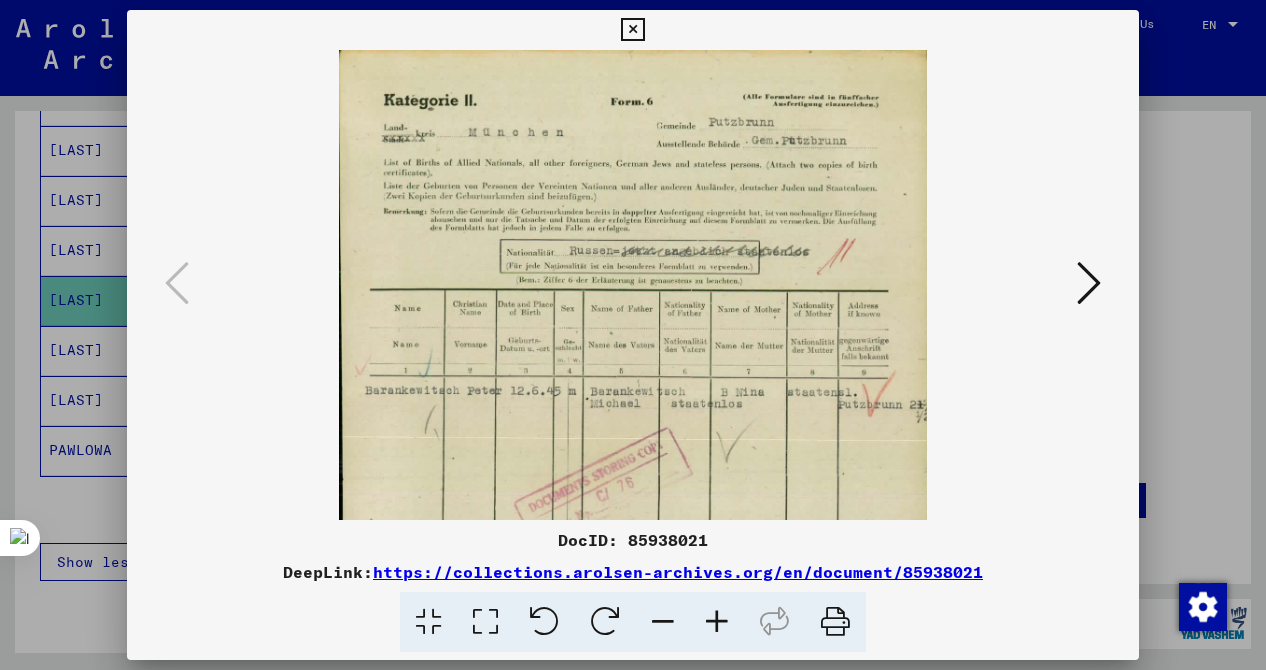 click at bounding box center (717, 622) 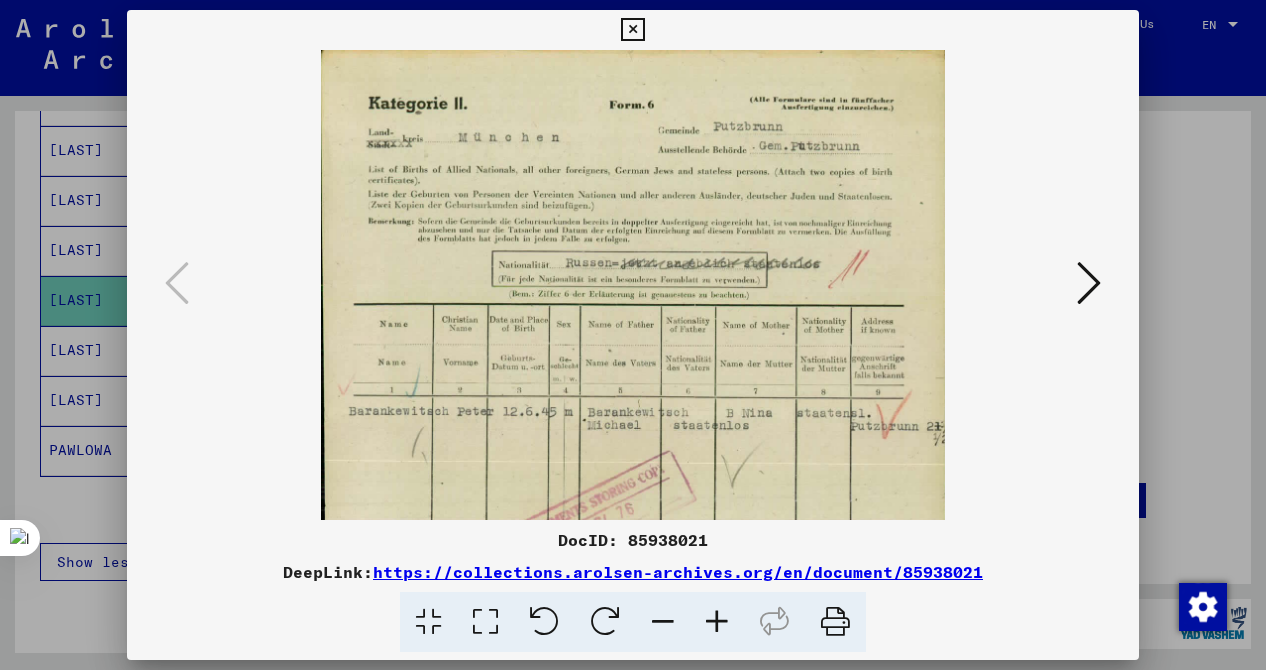 click at bounding box center (717, 622) 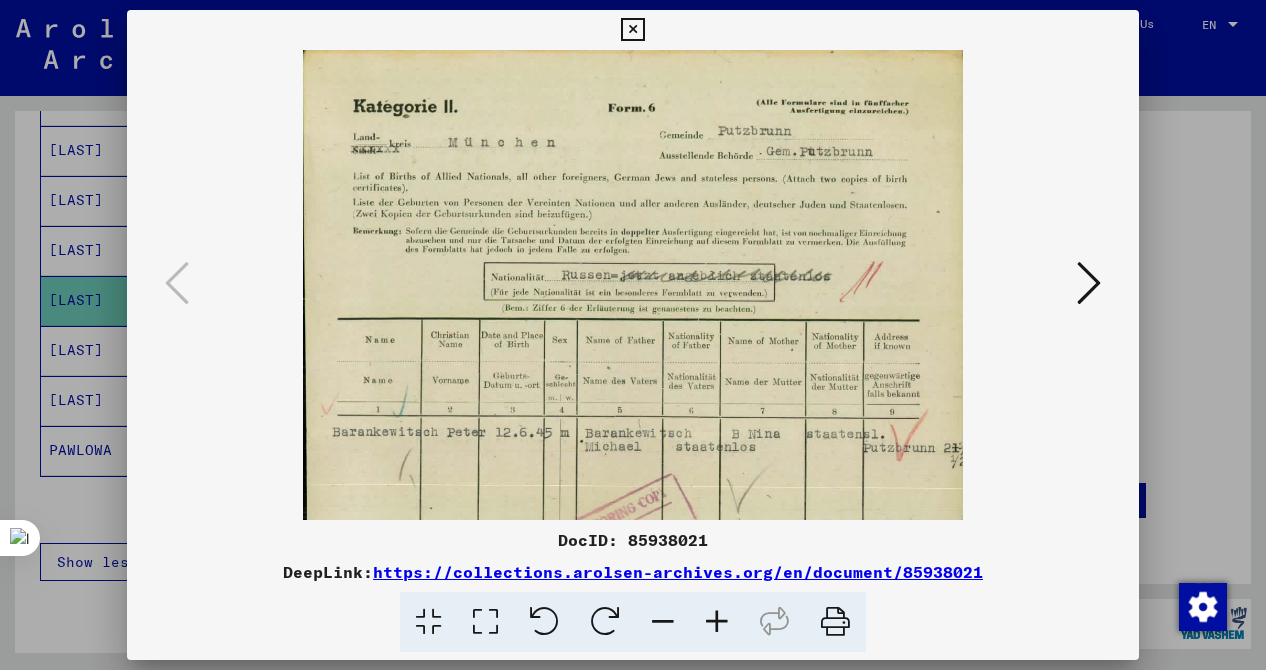 click at bounding box center (633, 335) 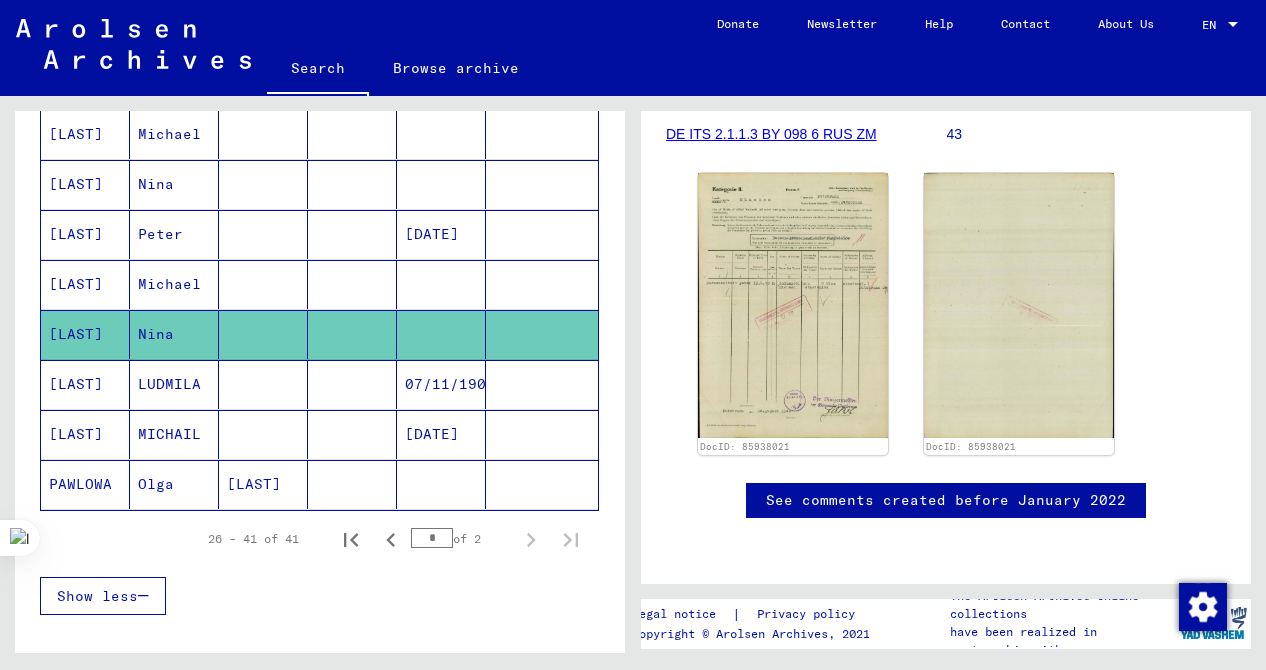 scroll, scrollTop: 694, scrollLeft: 0, axis: vertical 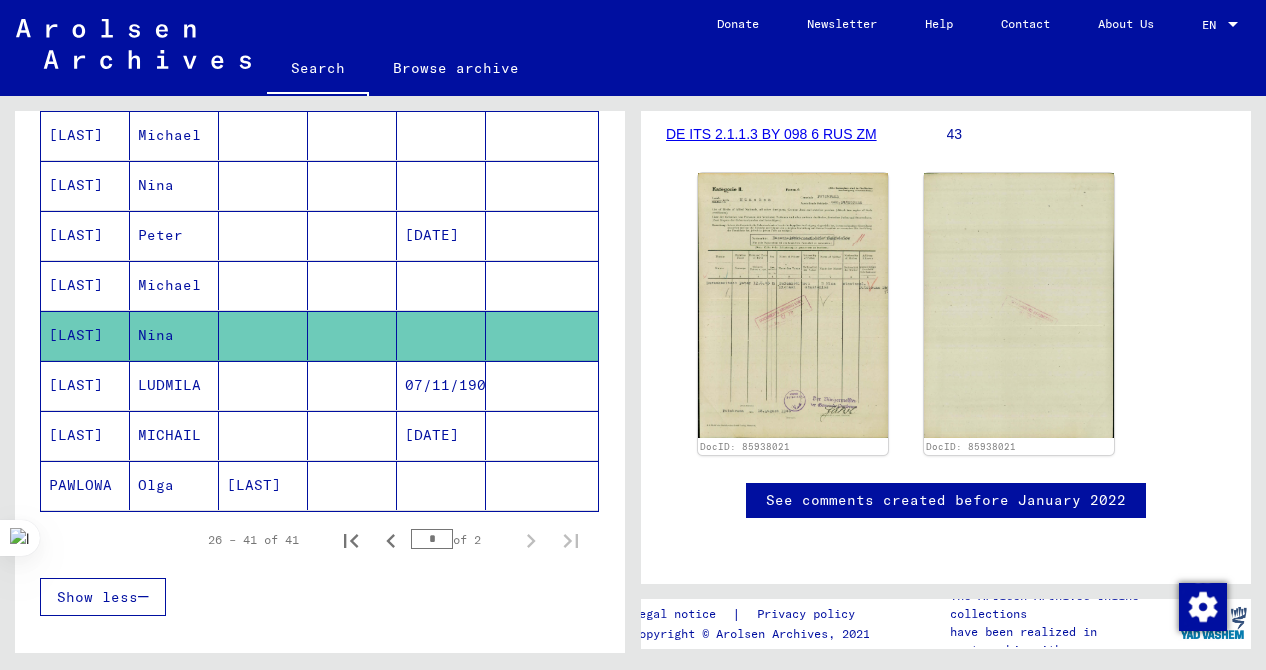 click on "[LAST]" at bounding box center (85, 335) 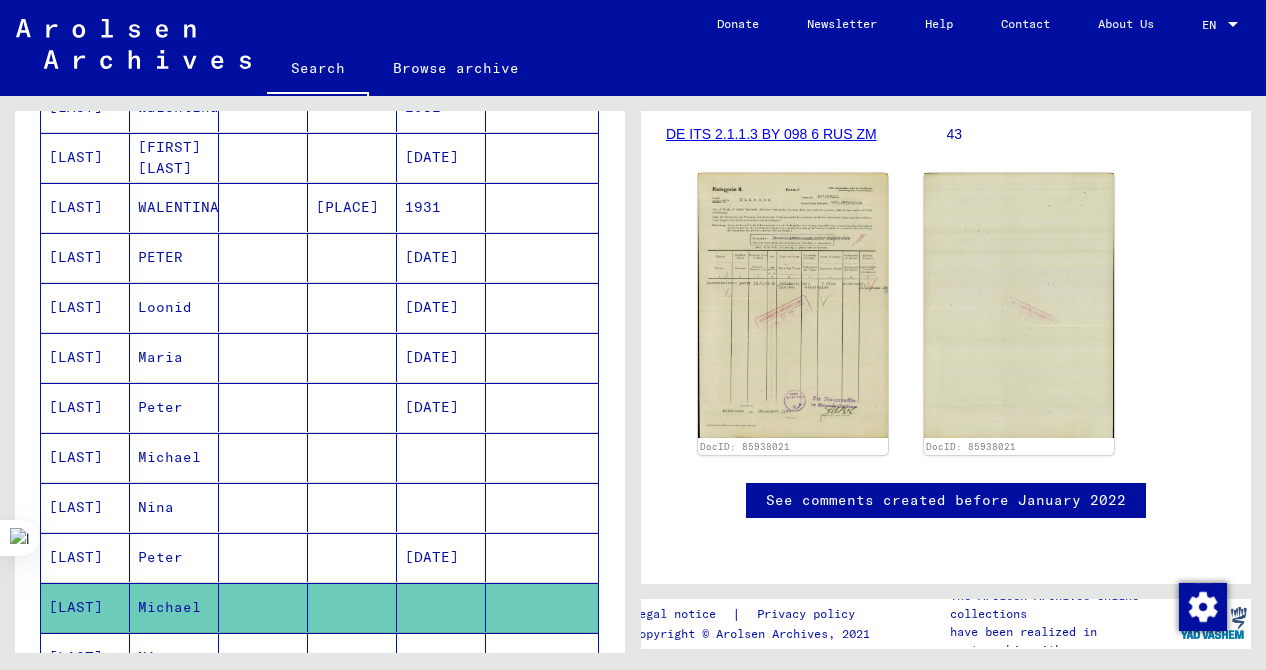 scroll, scrollTop: 368, scrollLeft: 0, axis: vertical 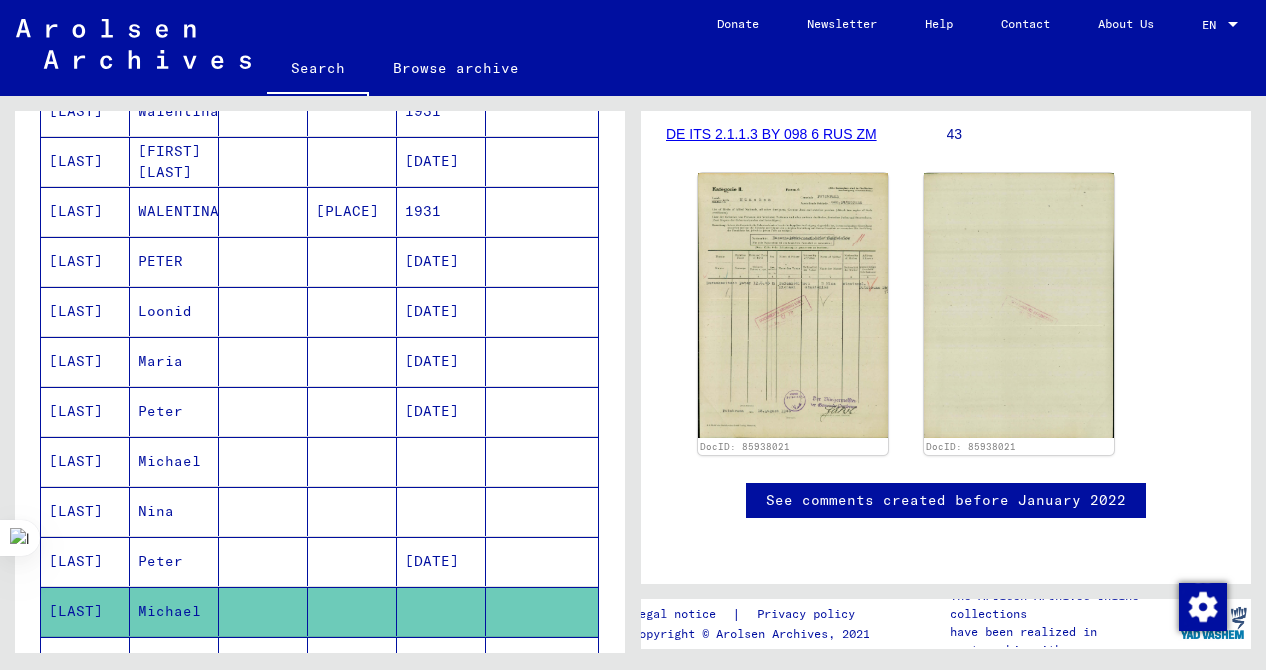 click on "WALENTINA" at bounding box center [174, 261] 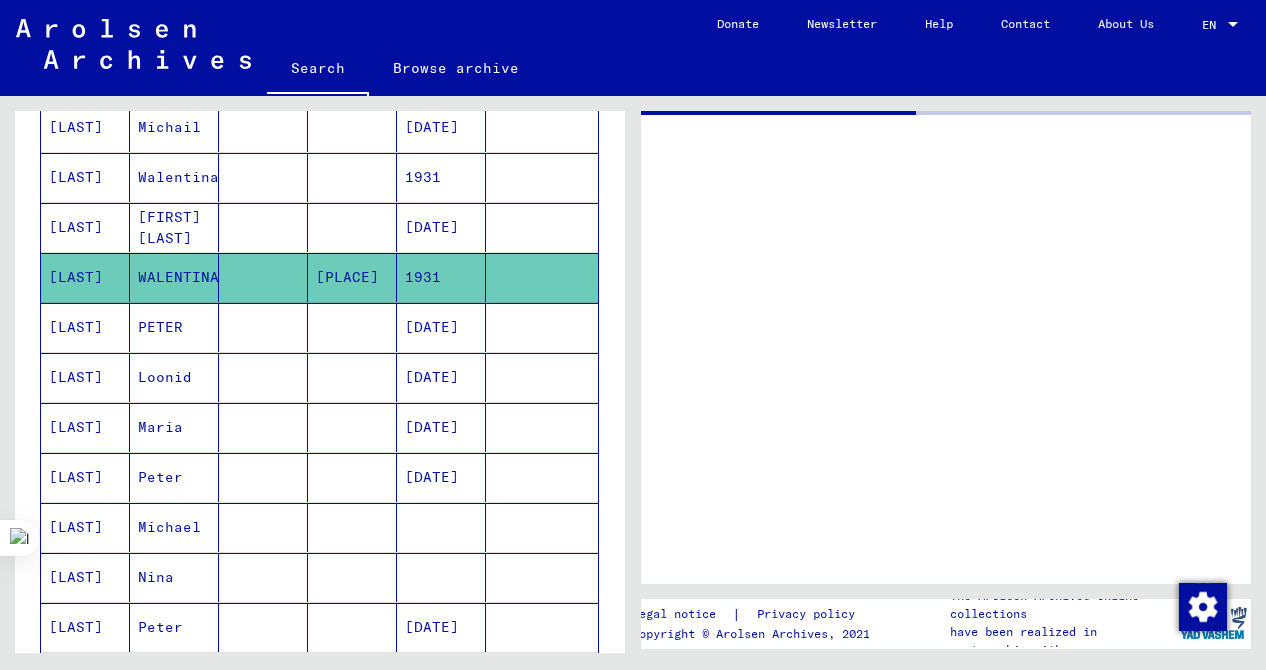 scroll, scrollTop: 229, scrollLeft: 0, axis: vertical 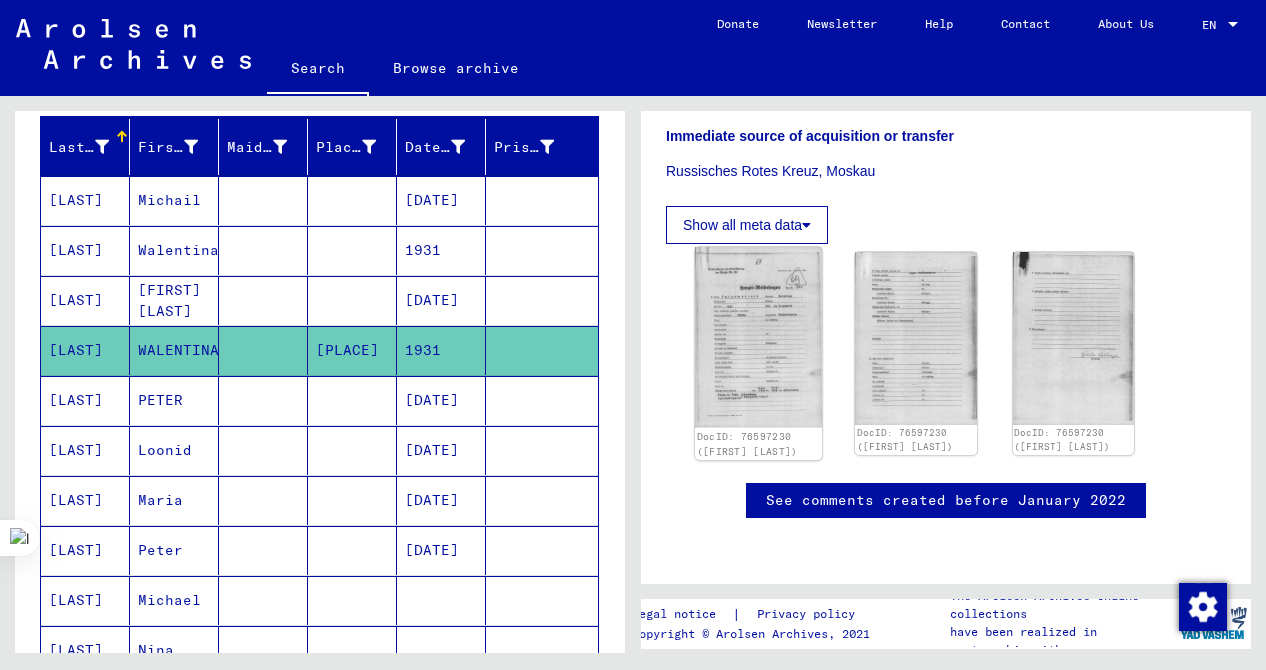 click 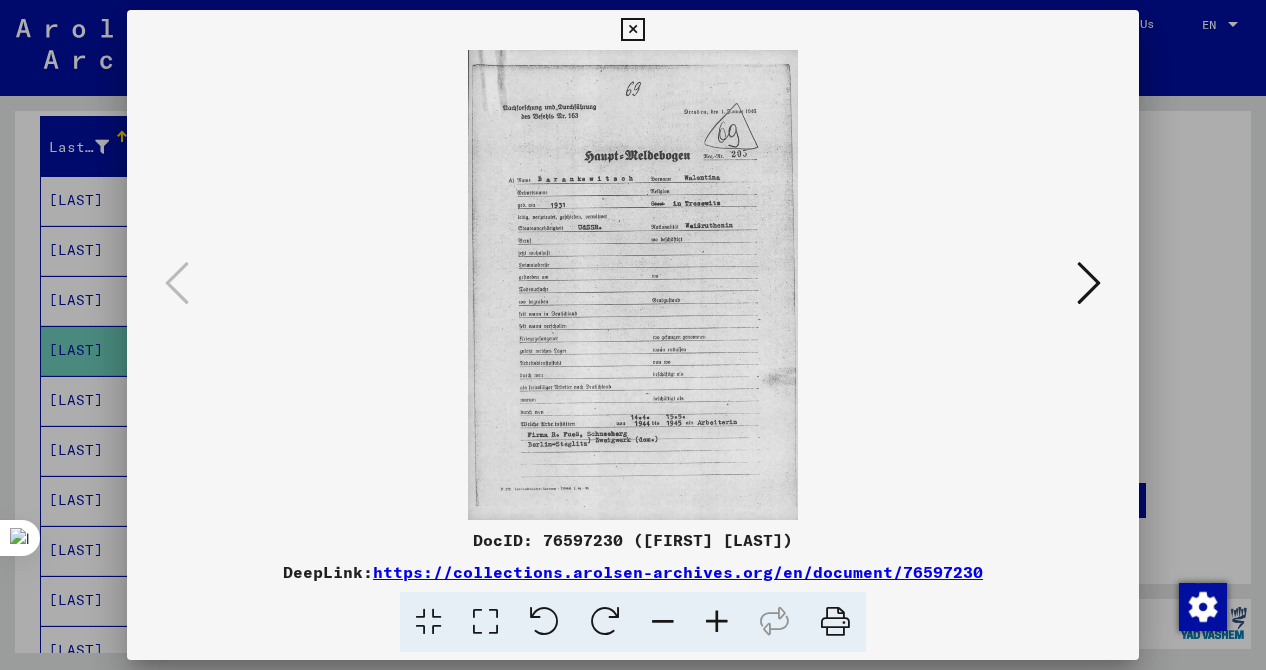 click at bounding box center (717, 622) 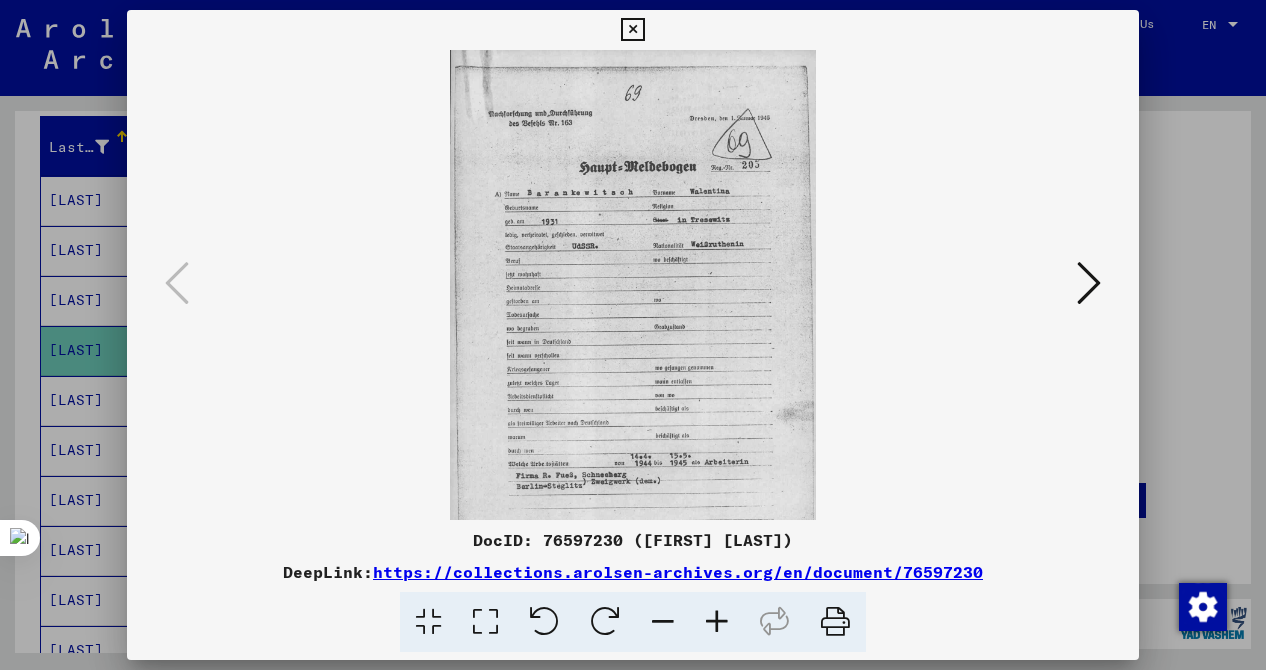 click at bounding box center (717, 622) 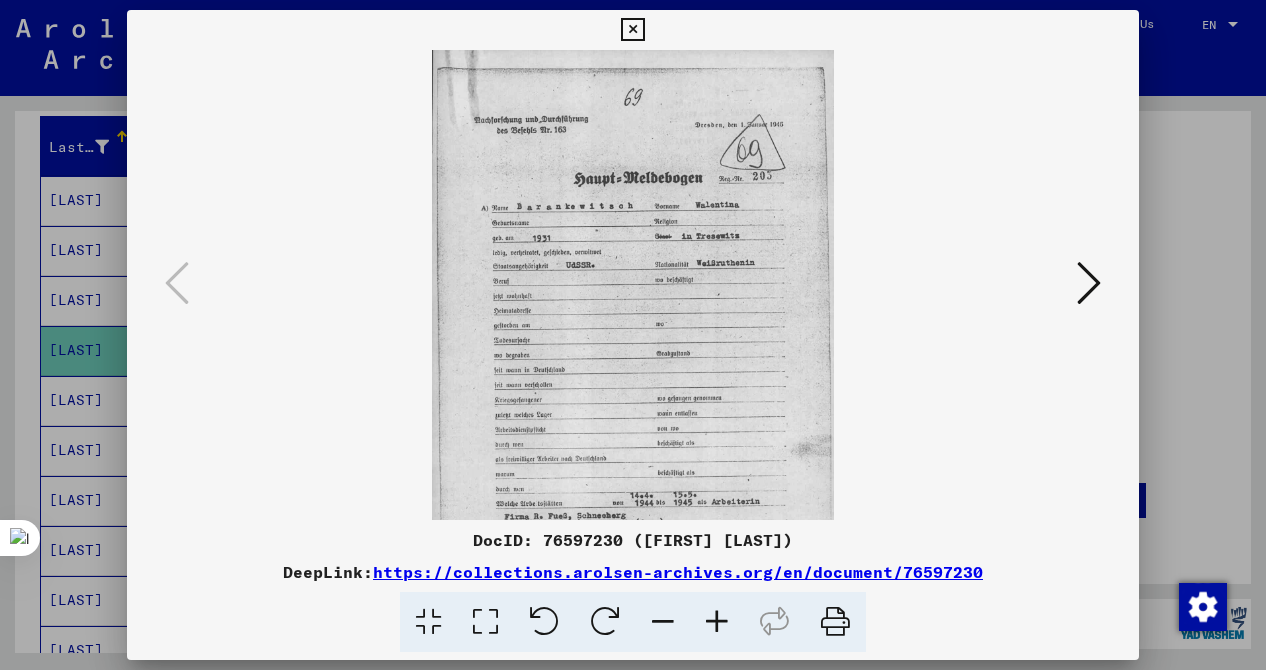 click at bounding box center [717, 622] 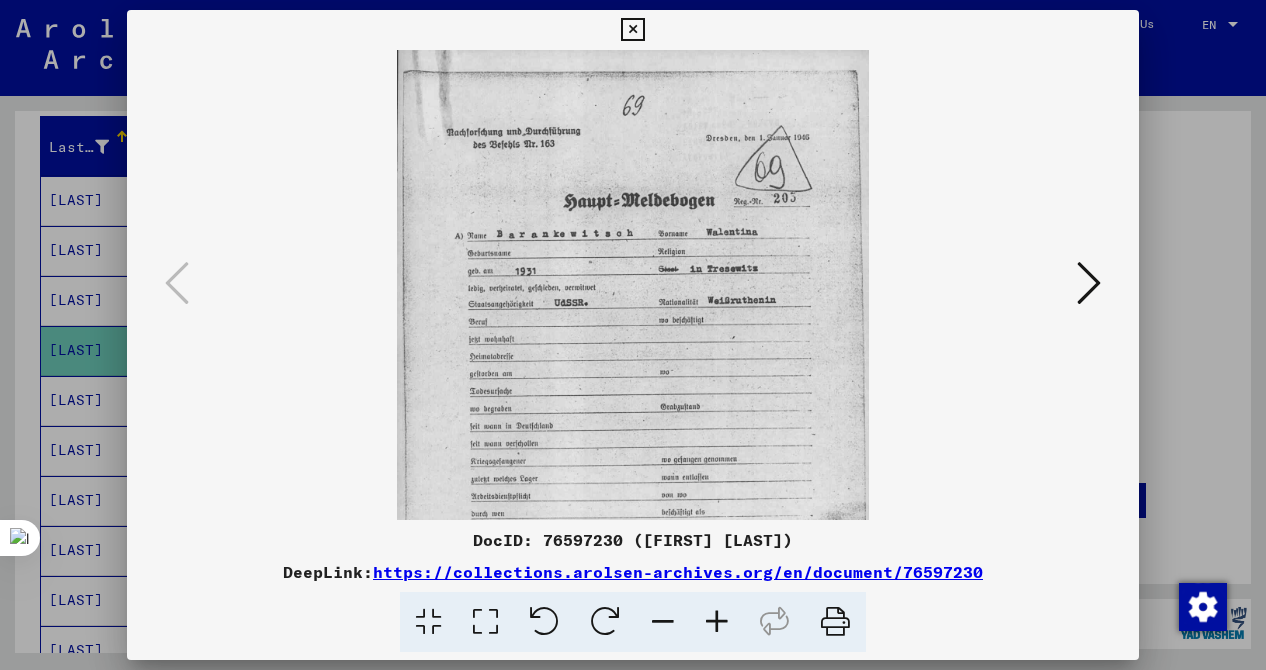 click at bounding box center (717, 622) 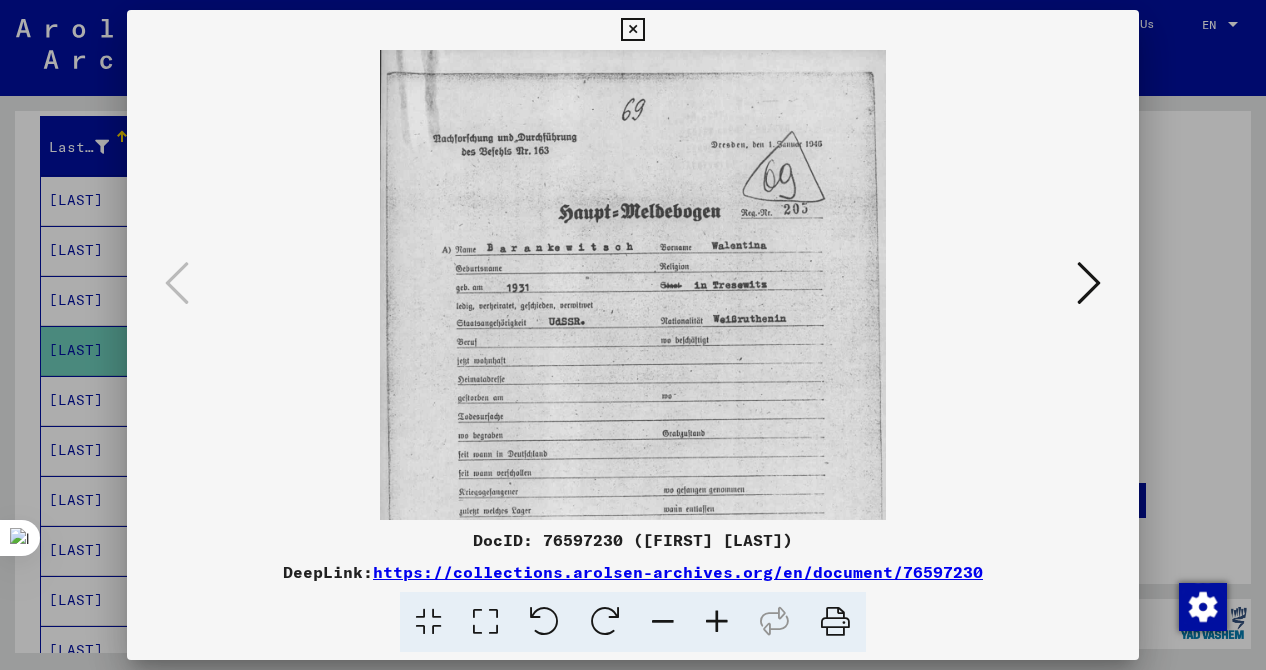 click at bounding box center [717, 622] 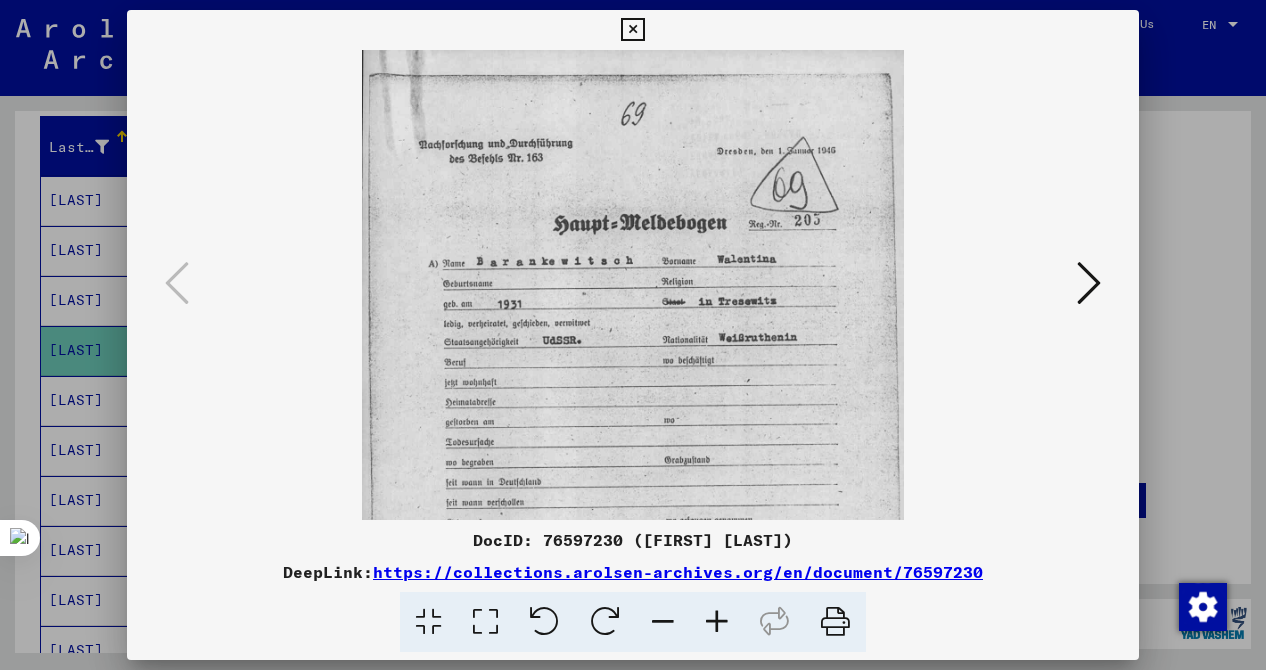 click at bounding box center (717, 622) 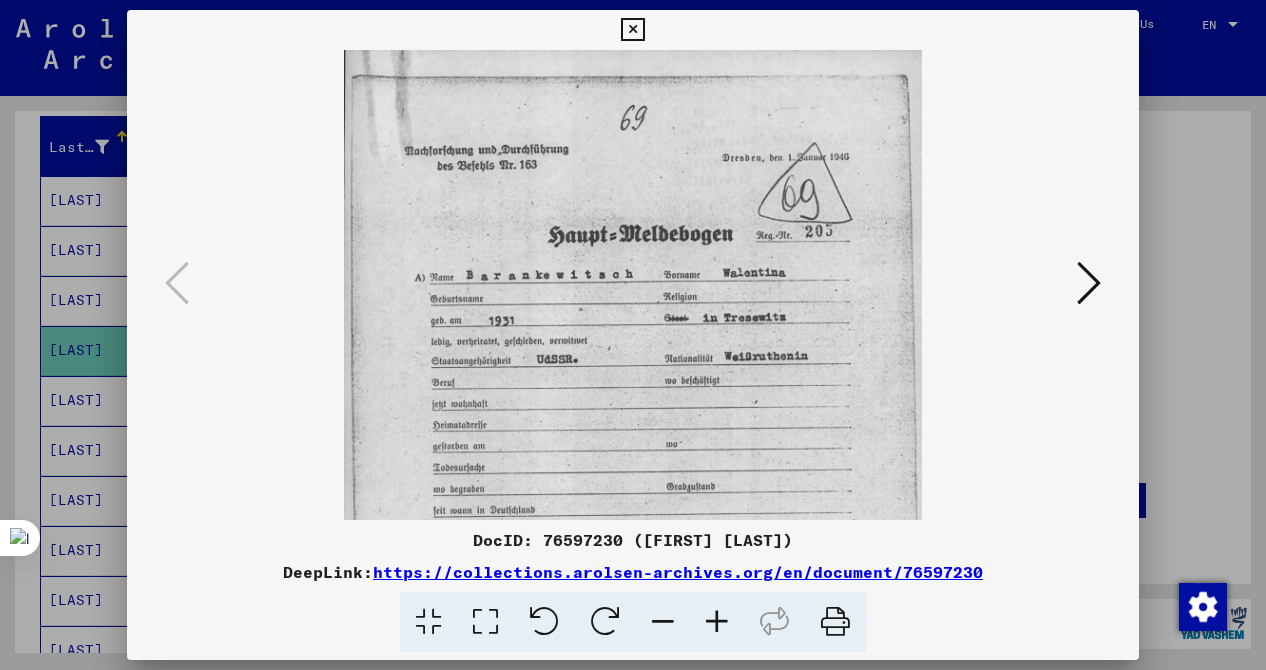 click at bounding box center [717, 622] 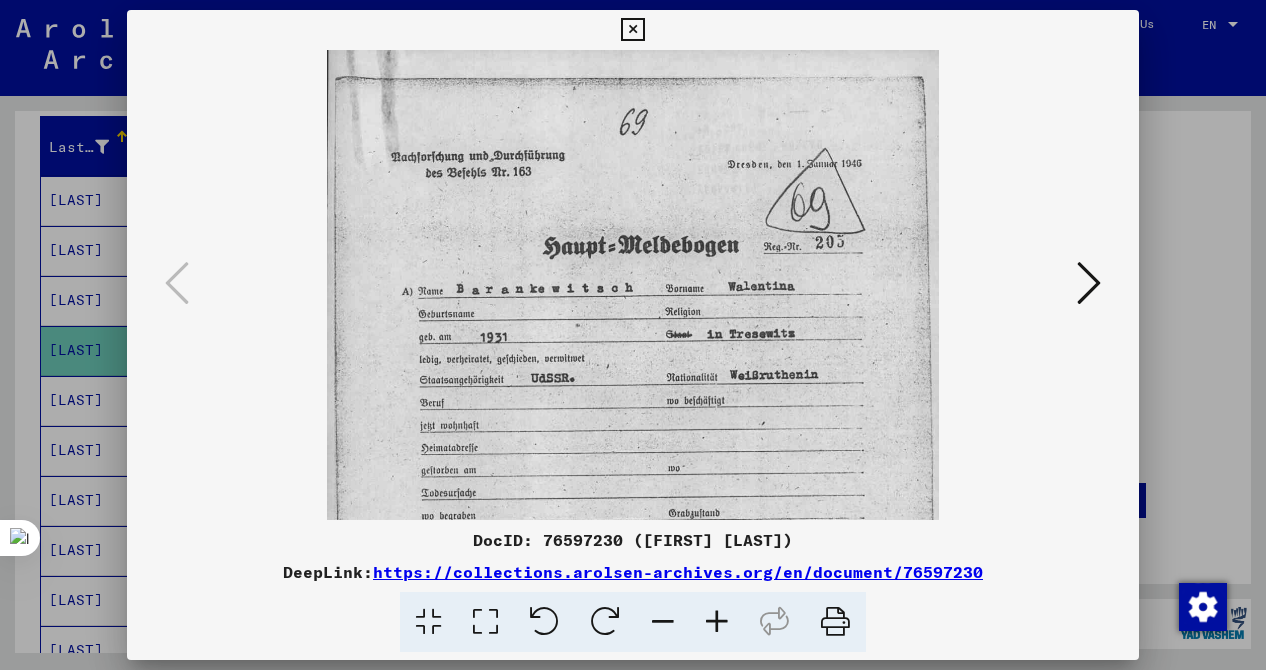 click at bounding box center (717, 622) 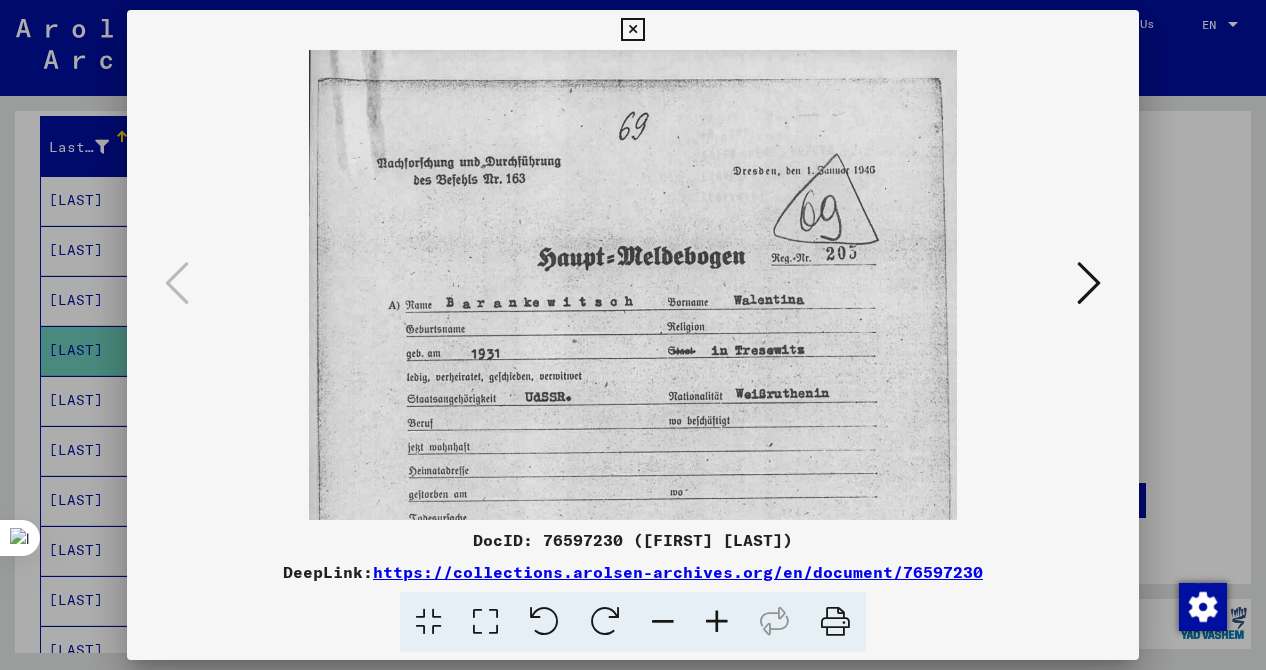 click at bounding box center [717, 622] 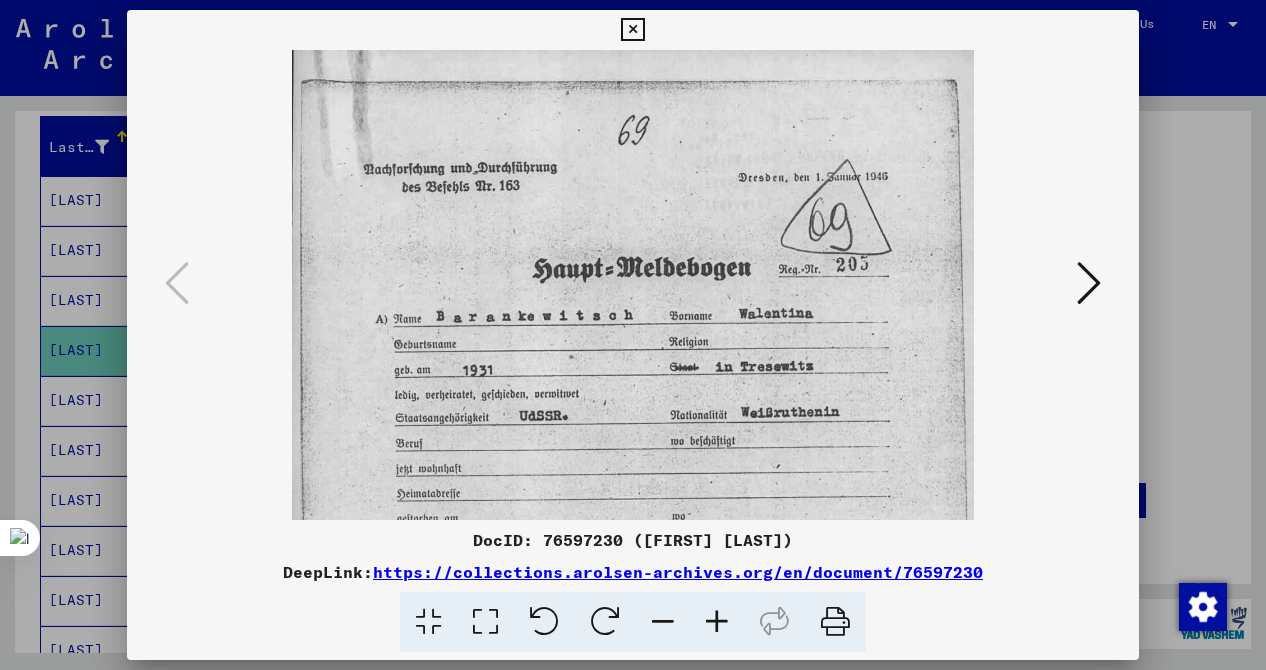 click at bounding box center [633, 335] 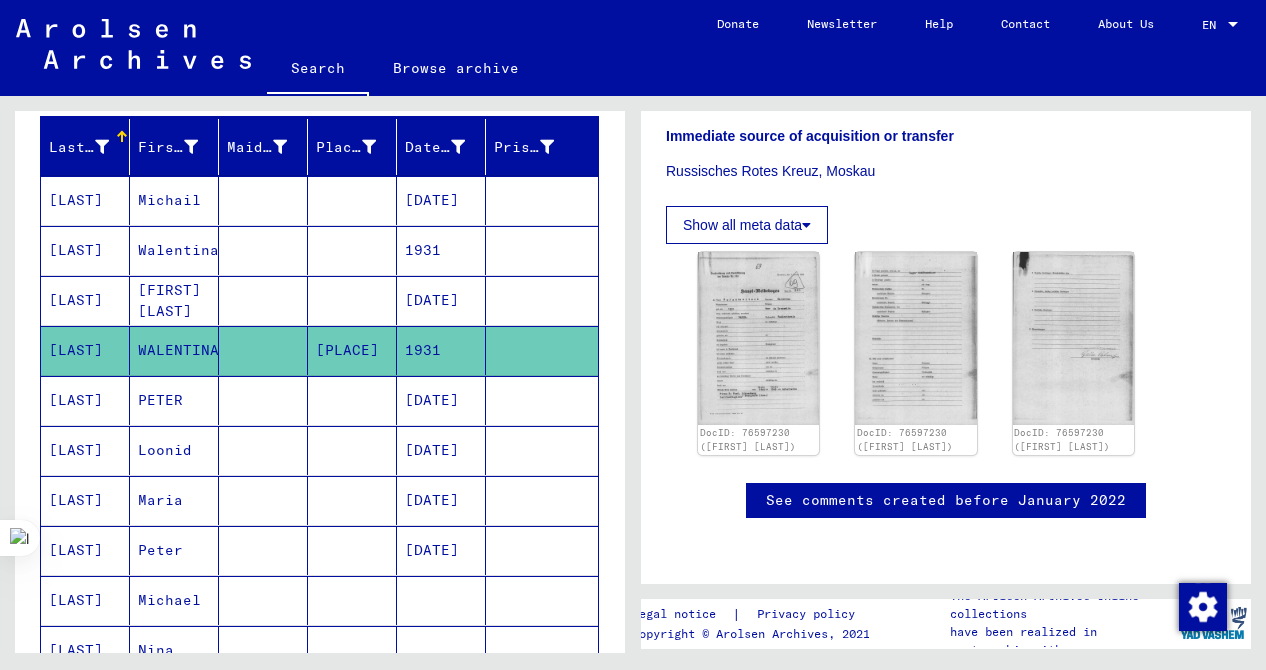 click at bounding box center (352, 350) 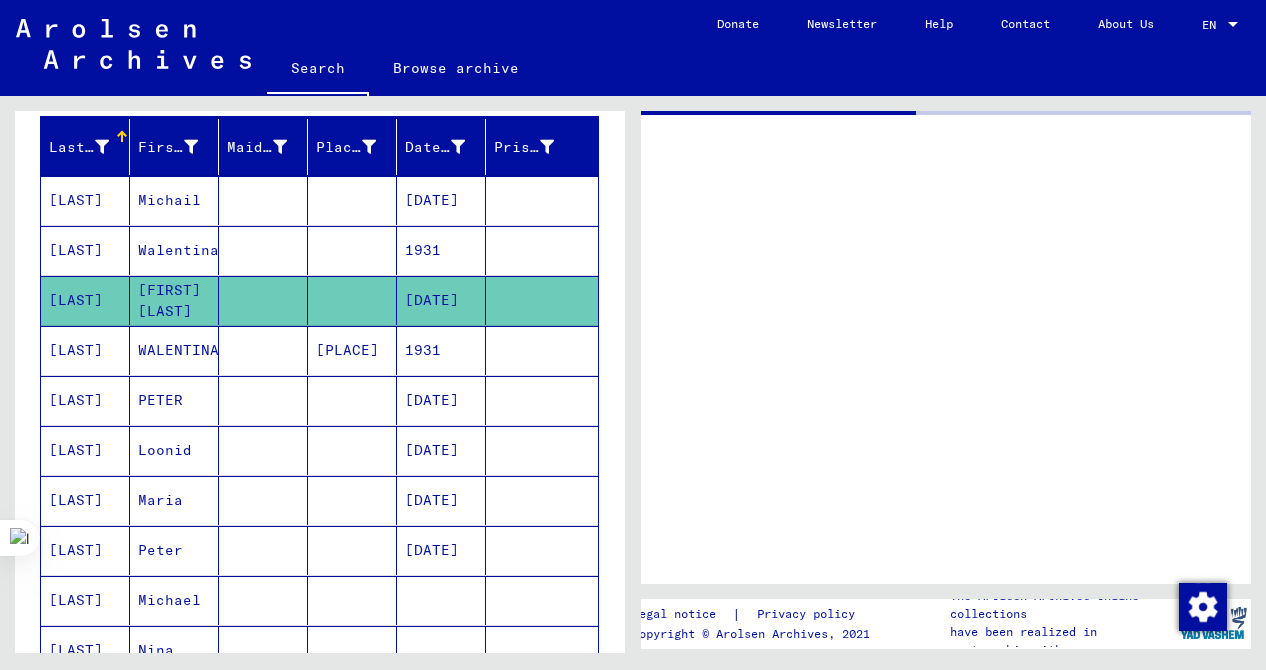 scroll, scrollTop: 0, scrollLeft: 0, axis: both 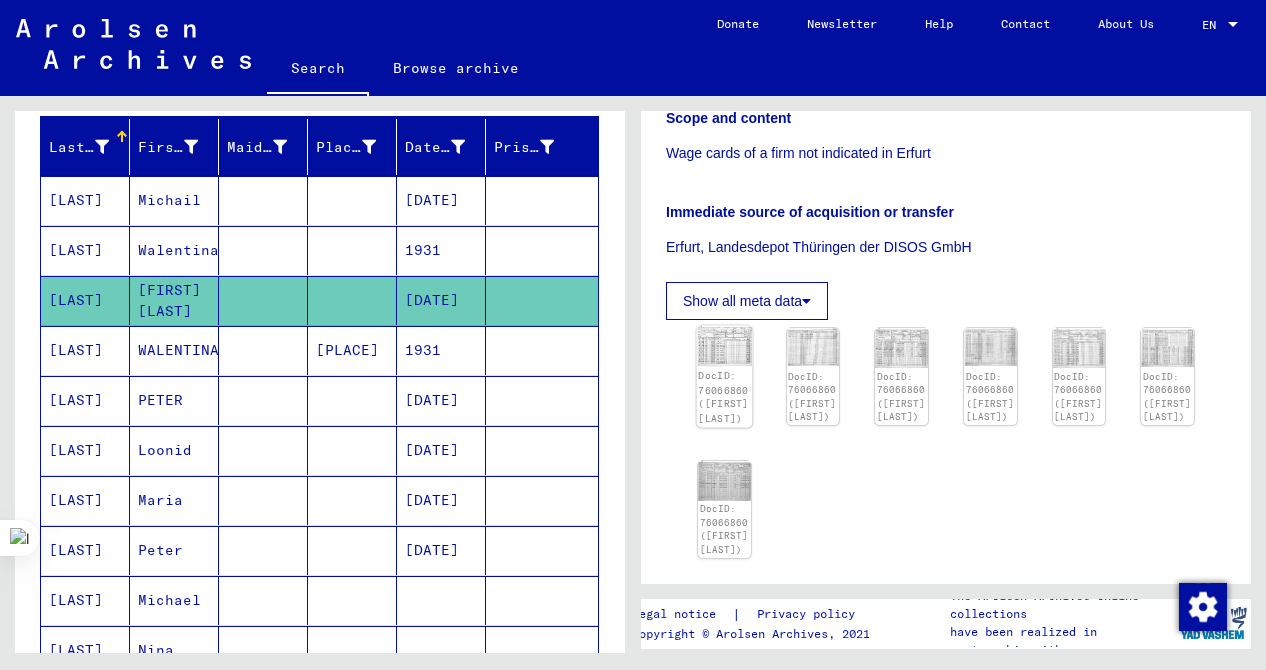 click 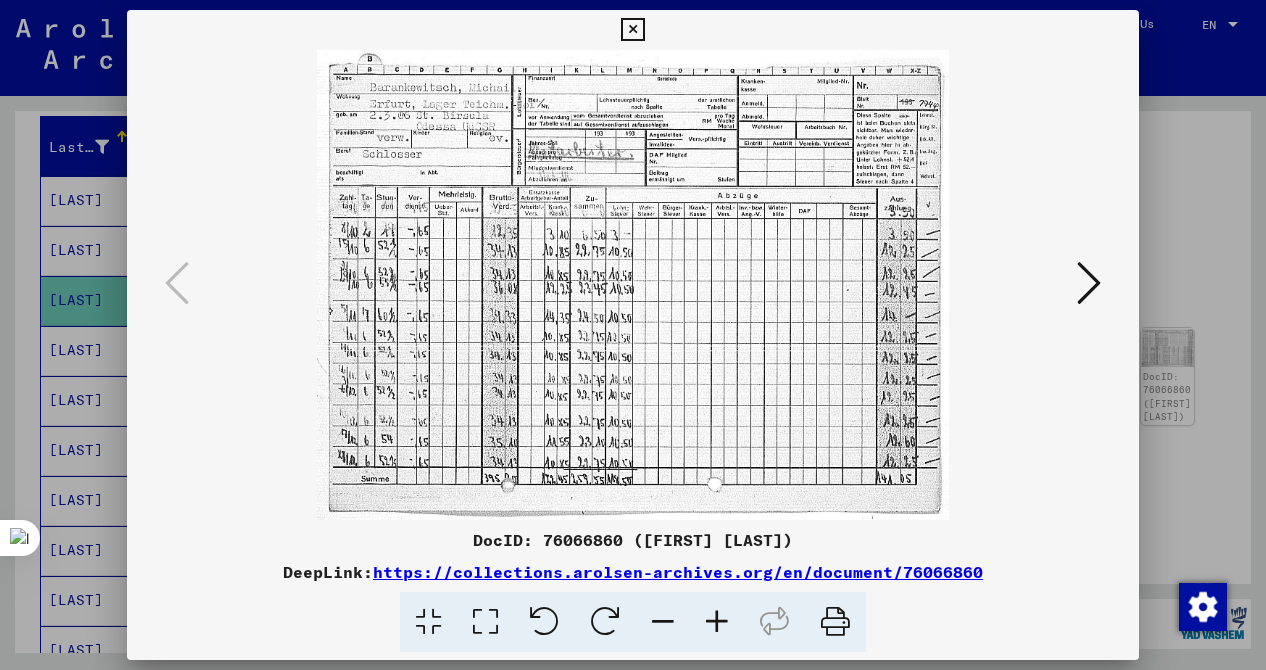 click at bounding box center (717, 622) 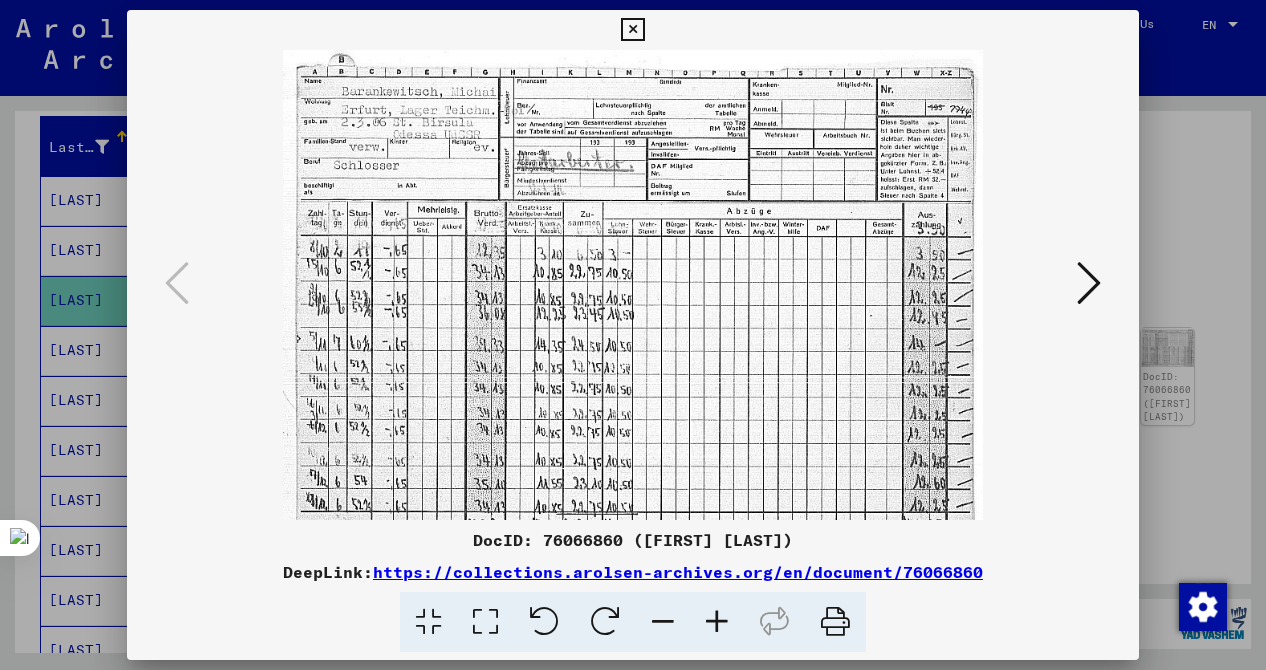 click at bounding box center (717, 622) 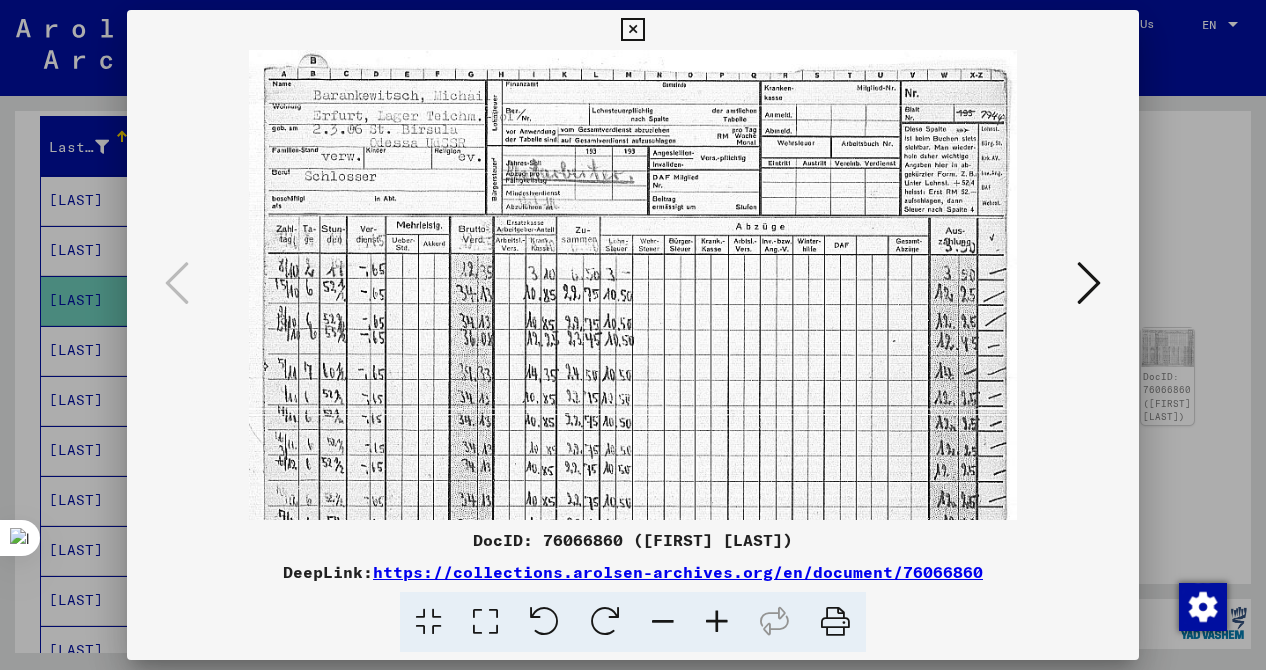 click at bounding box center (717, 622) 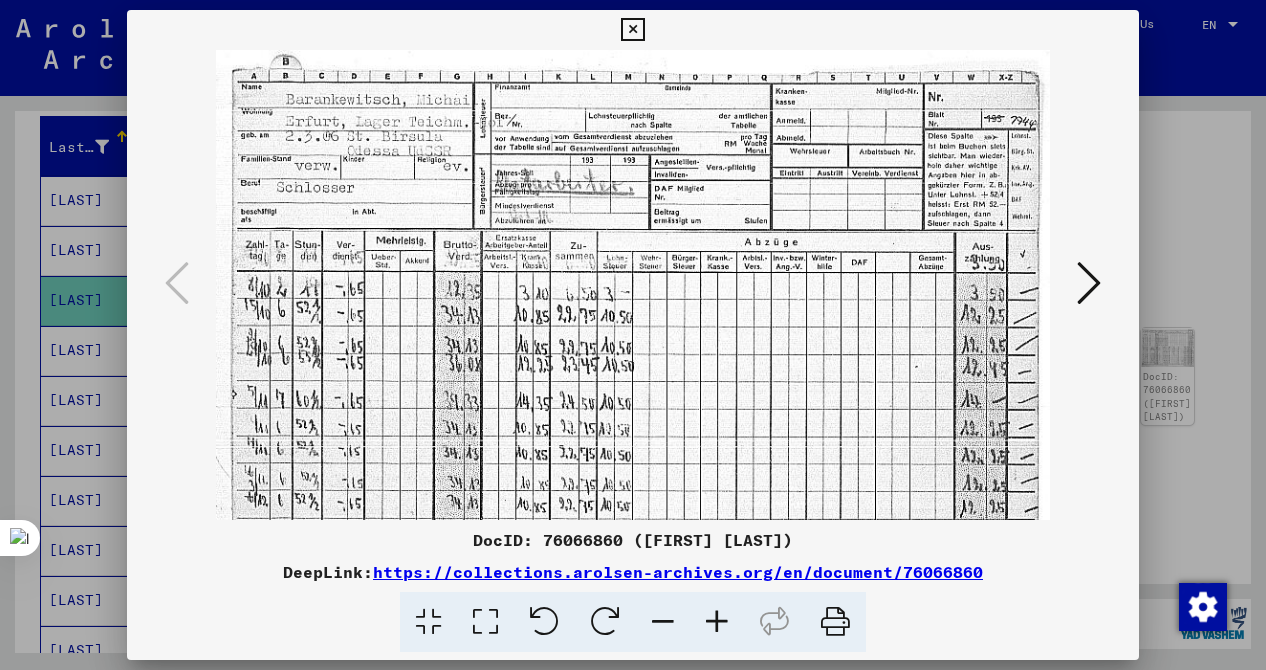 click at bounding box center (717, 622) 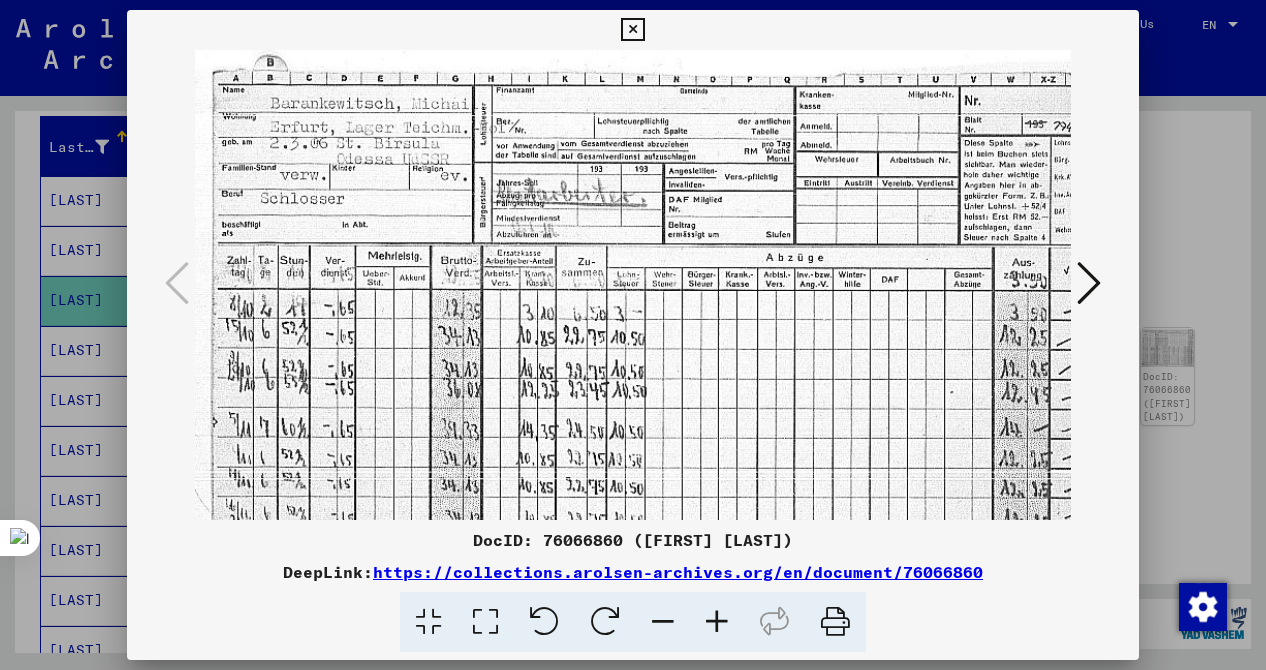 click at bounding box center [717, 622] 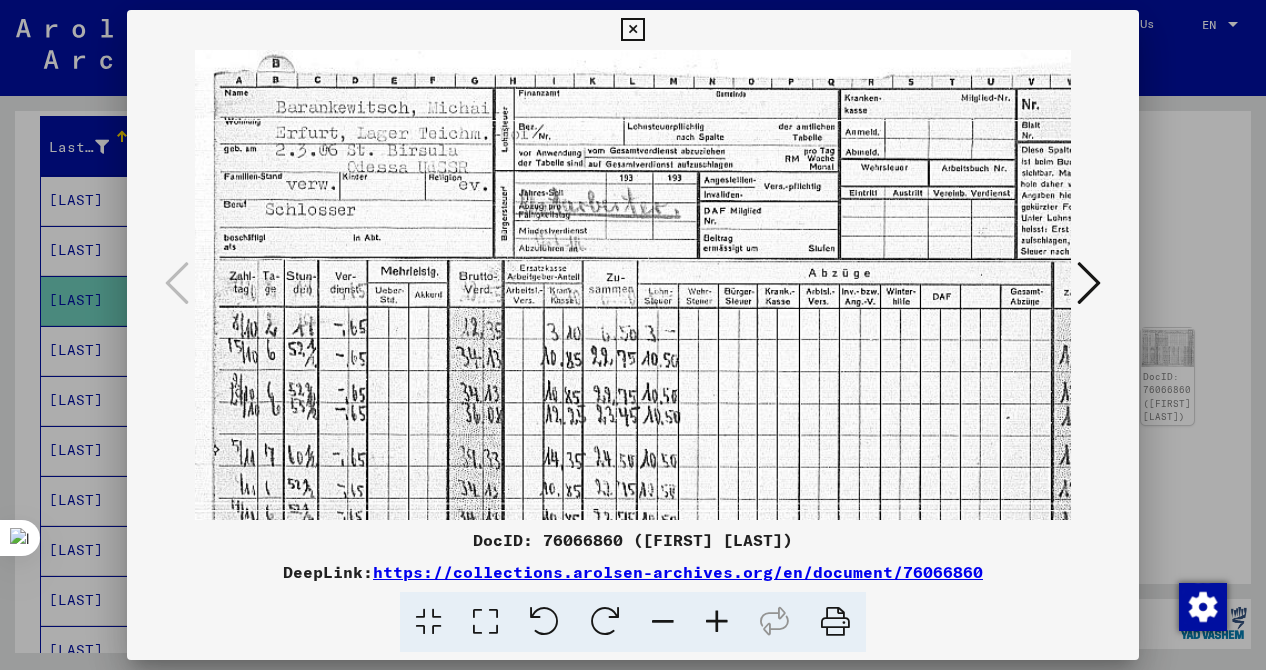 click at bounding box center [717, 622] 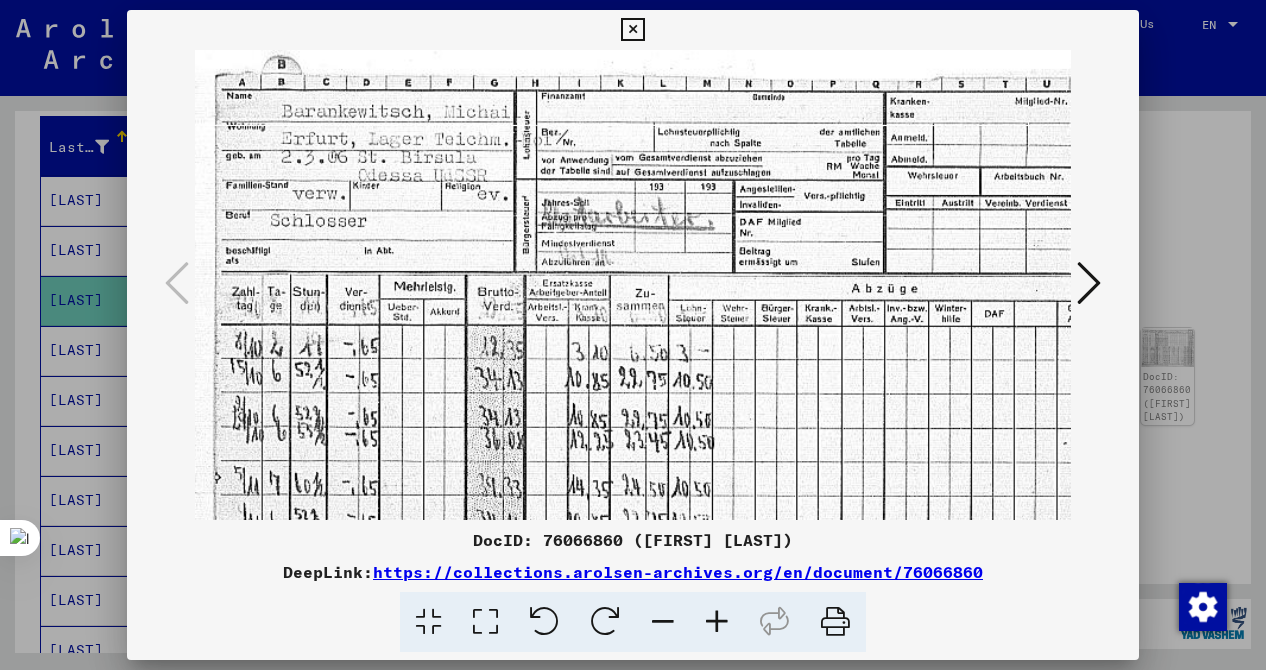 click at bounding box center (717, 622) 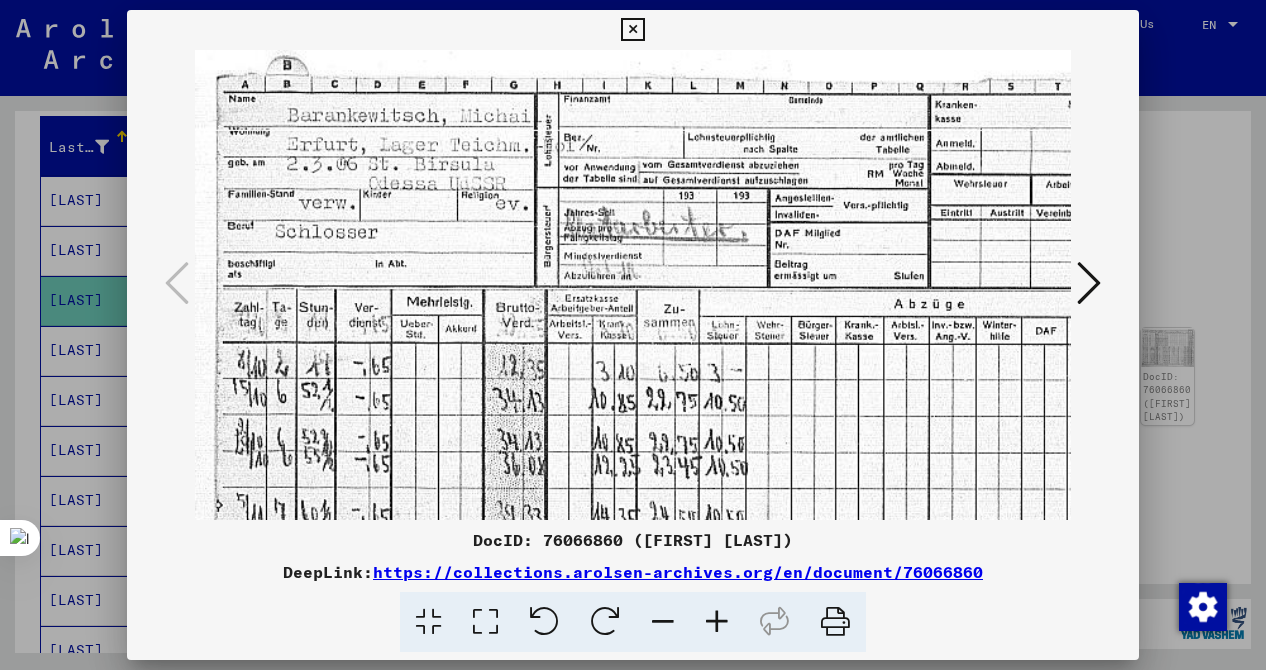 click at bounding box center (1089, 283) 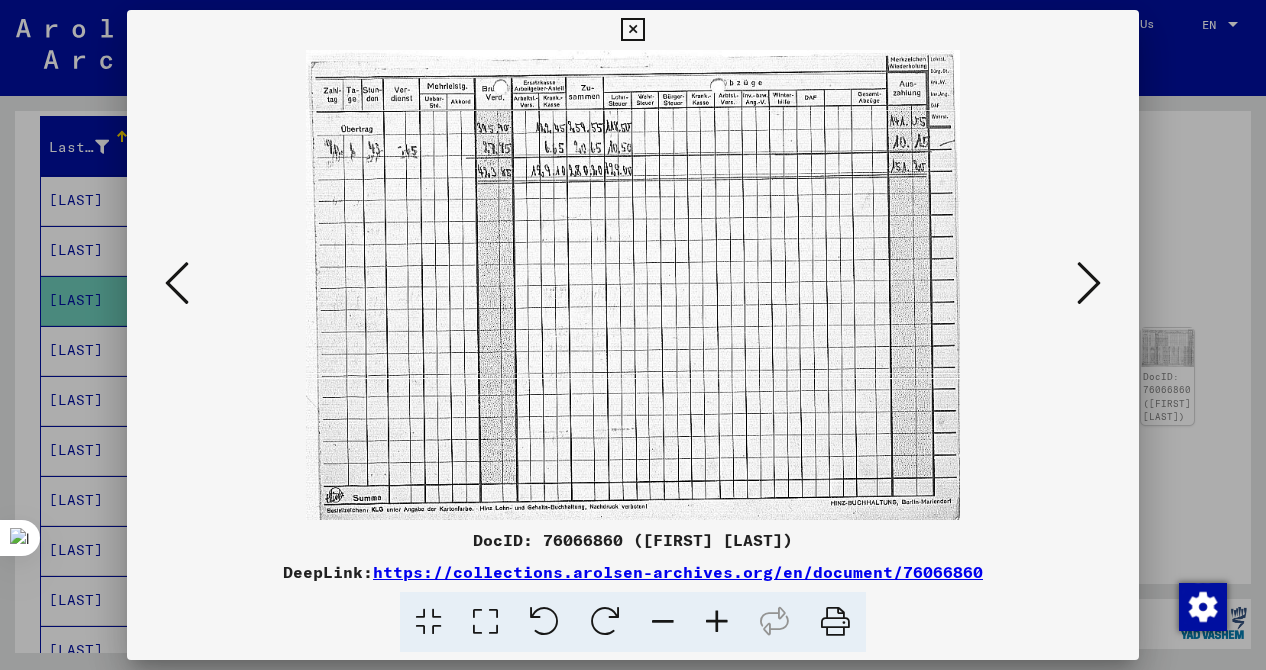 click at bounding box center [1089, 283] 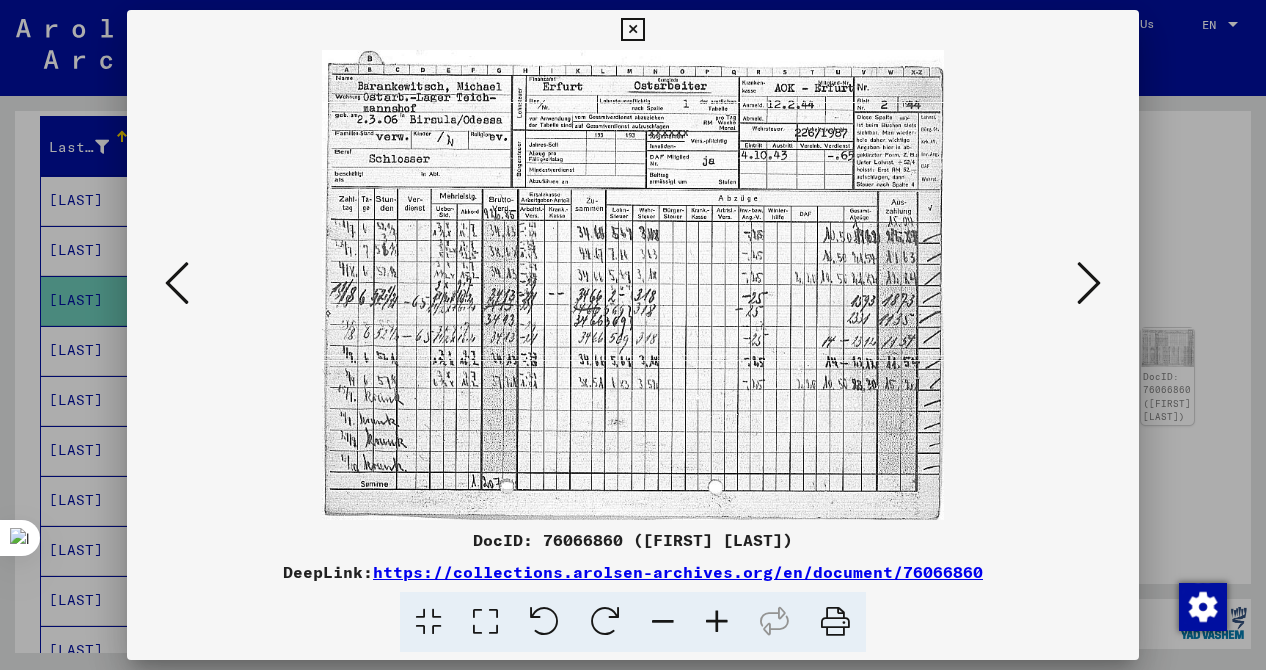 click at bounding box center [1089, 283] 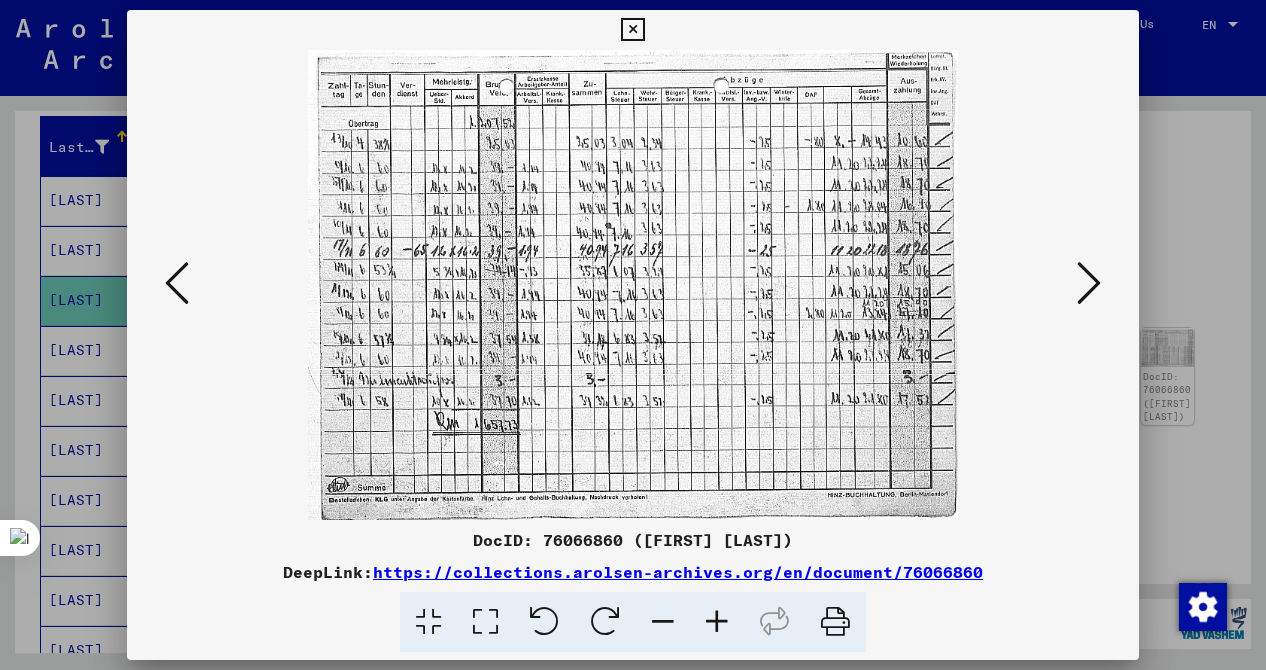 click at bounding box center (1089, 283) 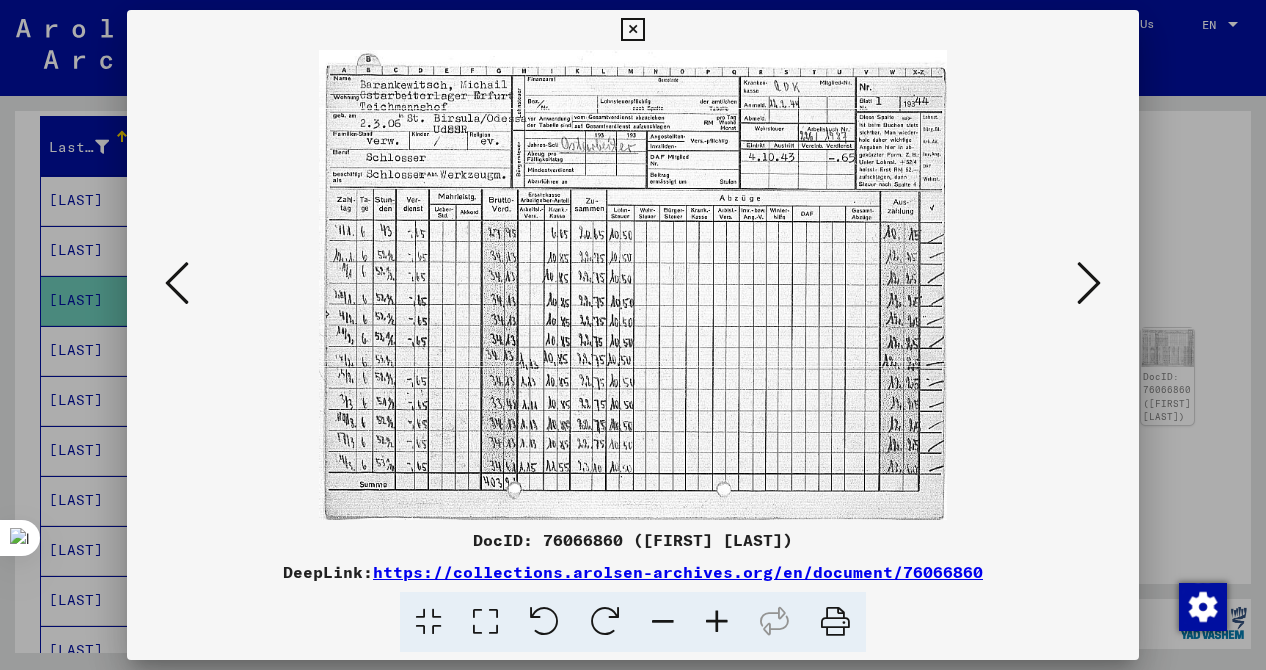 click at bounding box center (1089, 283) 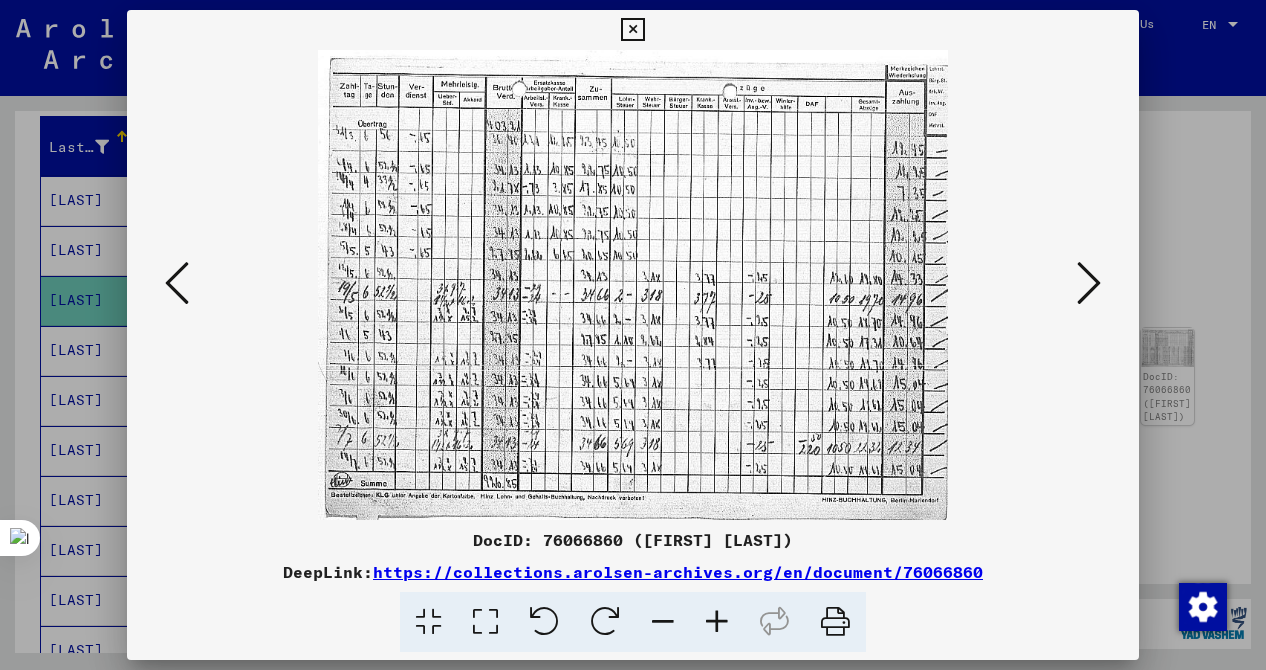 click at bounding box center (1089, 283) 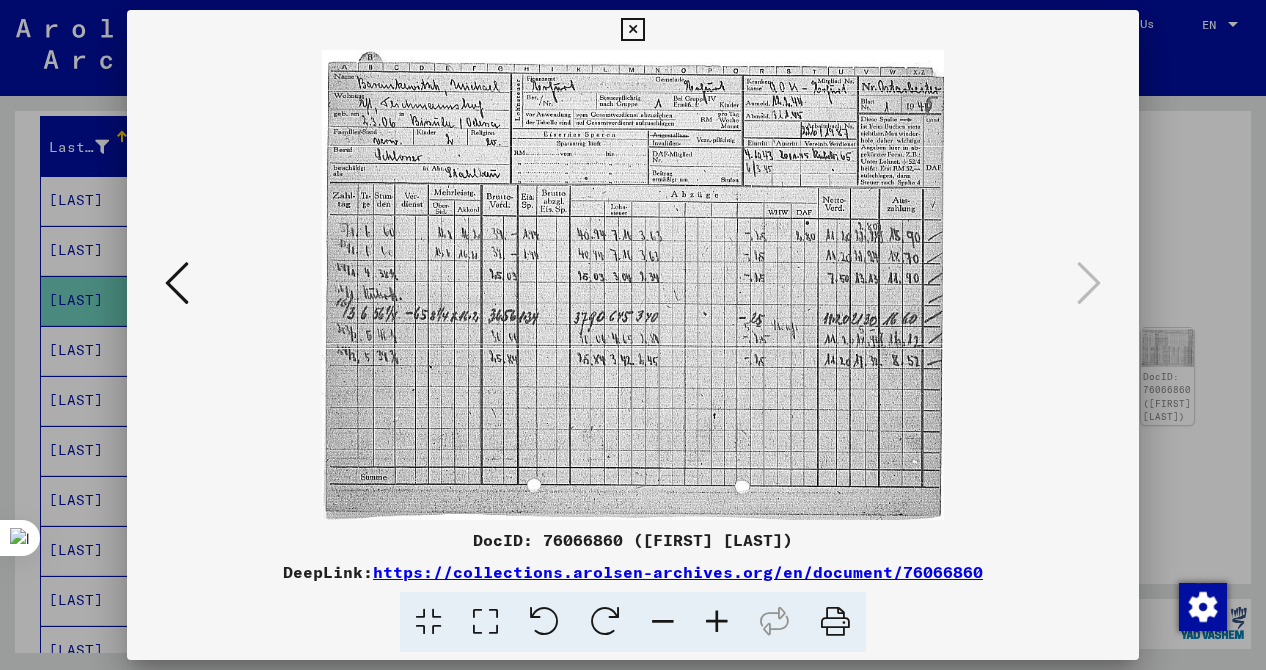 click at bounding box center (633, 335) 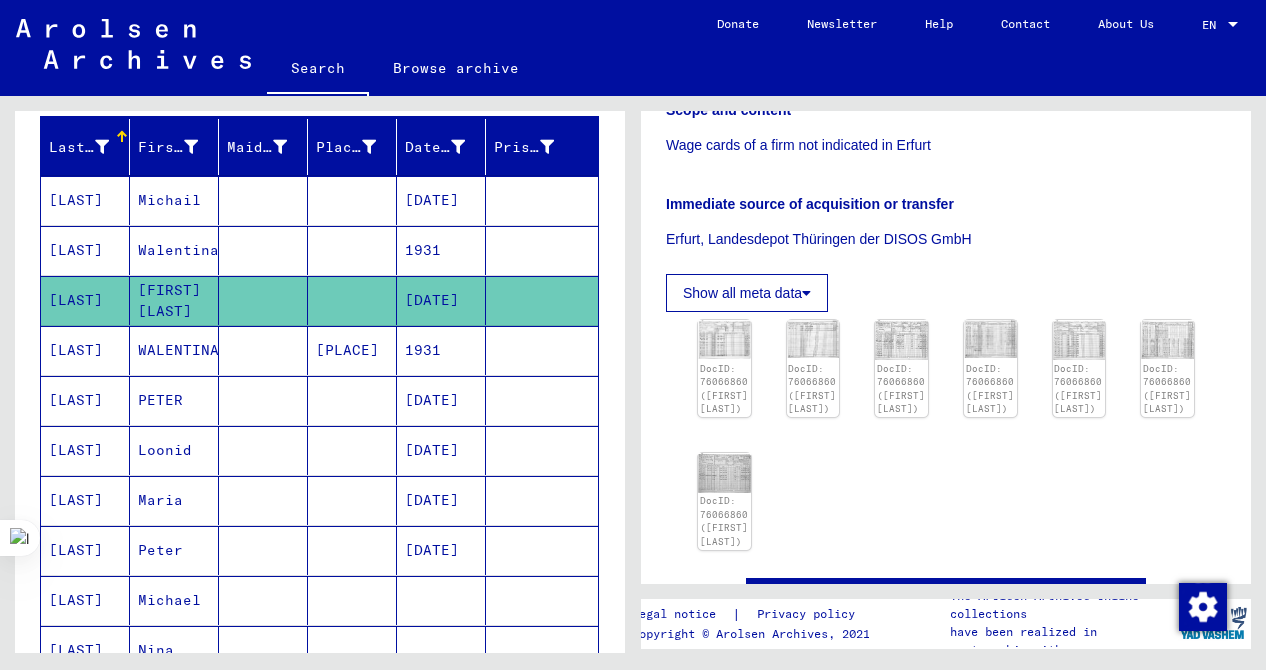 scroll, scrollTop: 422, scrollLeft: 0, axis: vertical 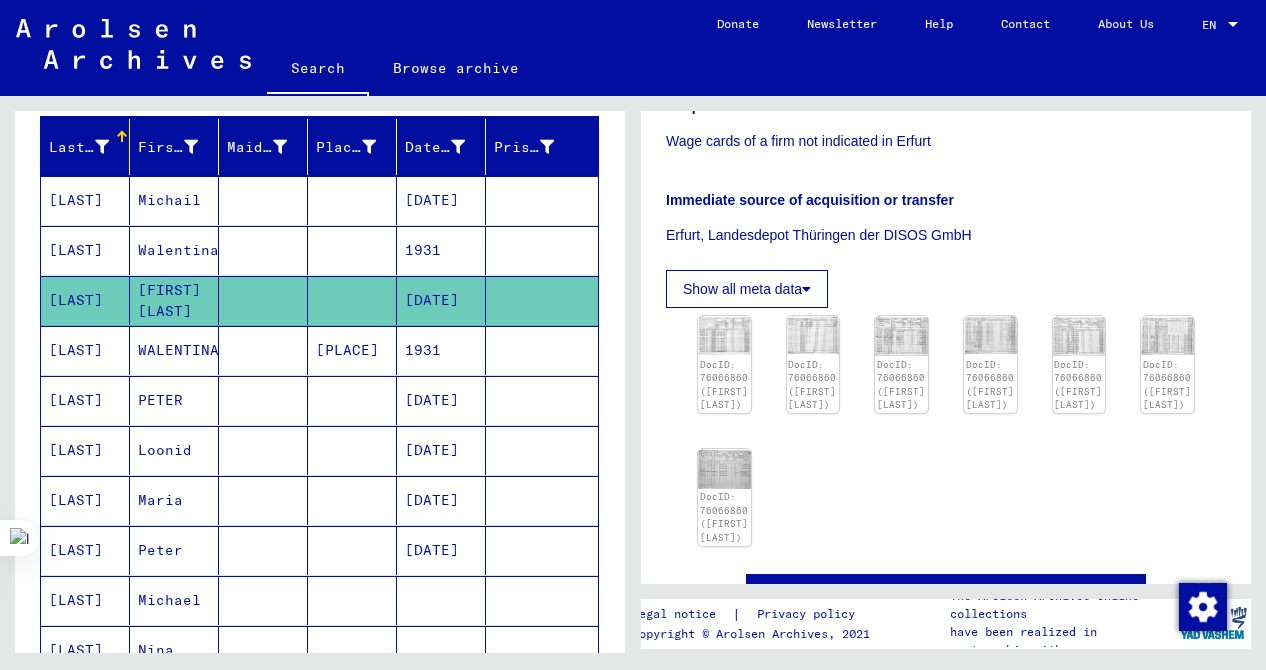 click on "Walentina" at bounding box center (174, 300) 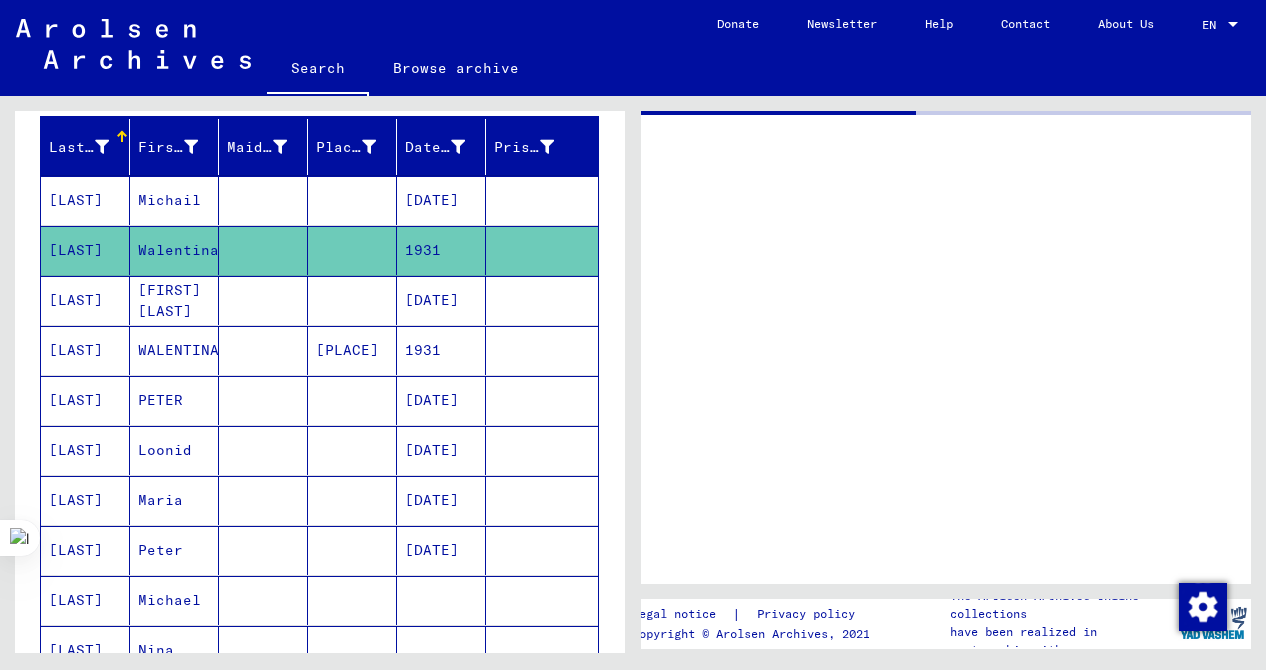 scroll, scrollTop: 0, scrollLeft: 0, axis: both 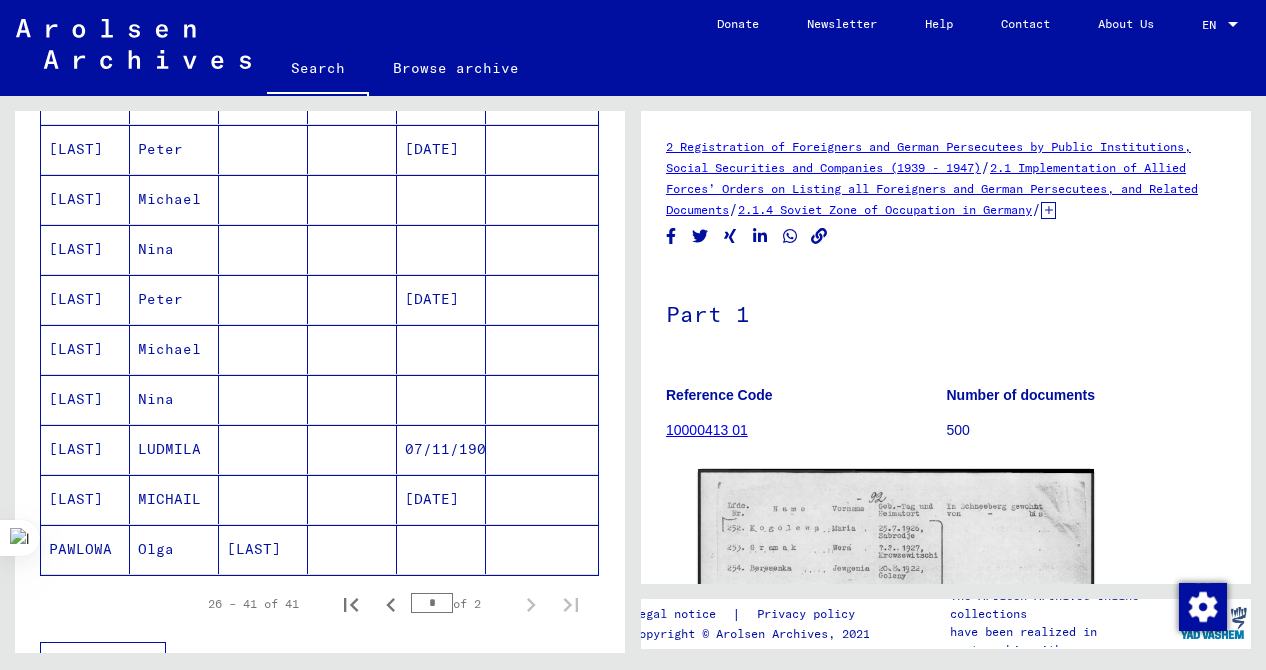 drag, startPoint x: 208, startPoint y: 454, endPoint x: 140, endPoint y: 453, distance: 68.007355 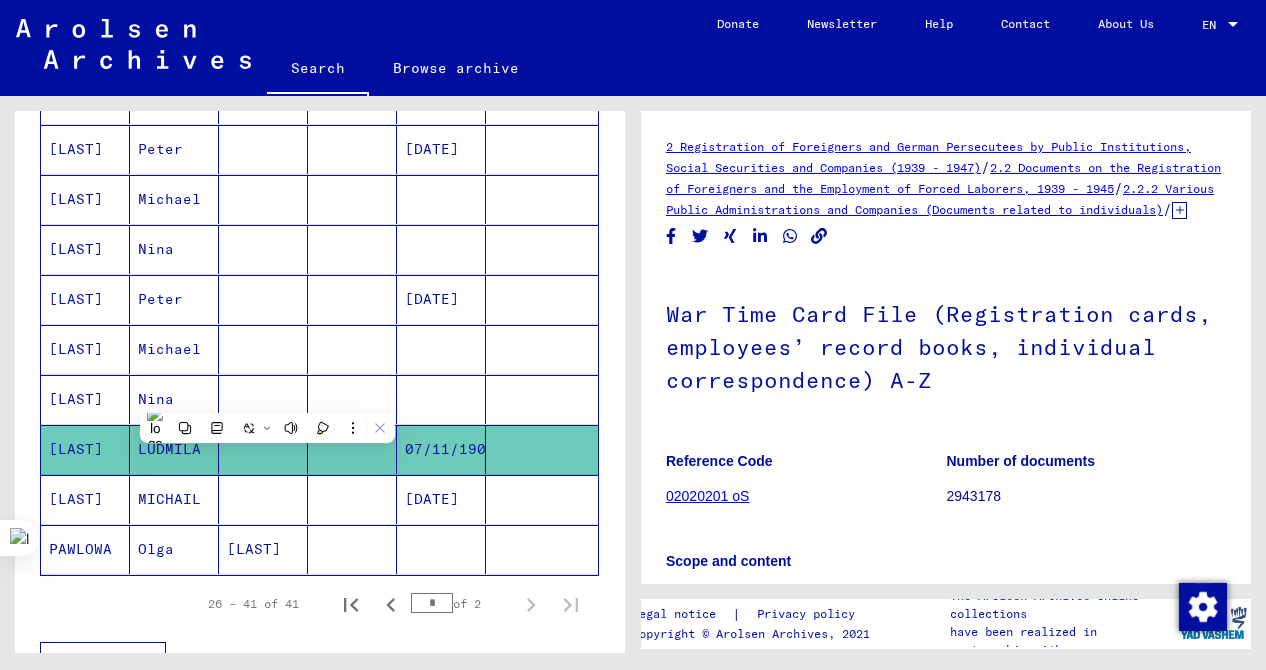 scroll, scrollTop: 0, scrollLeft: 0, axis: both 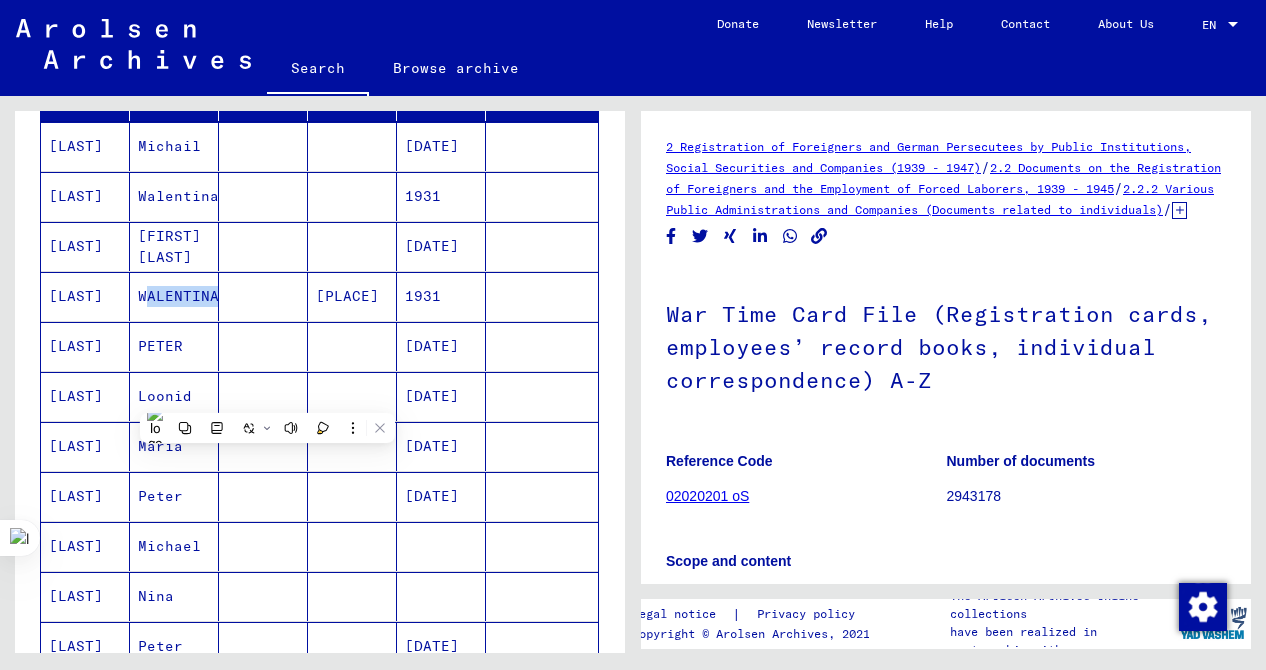 drag, startPoint x: 203, startPoint y: 290, endPoint x: 136, endPoint y: 294, distance: 67.11929 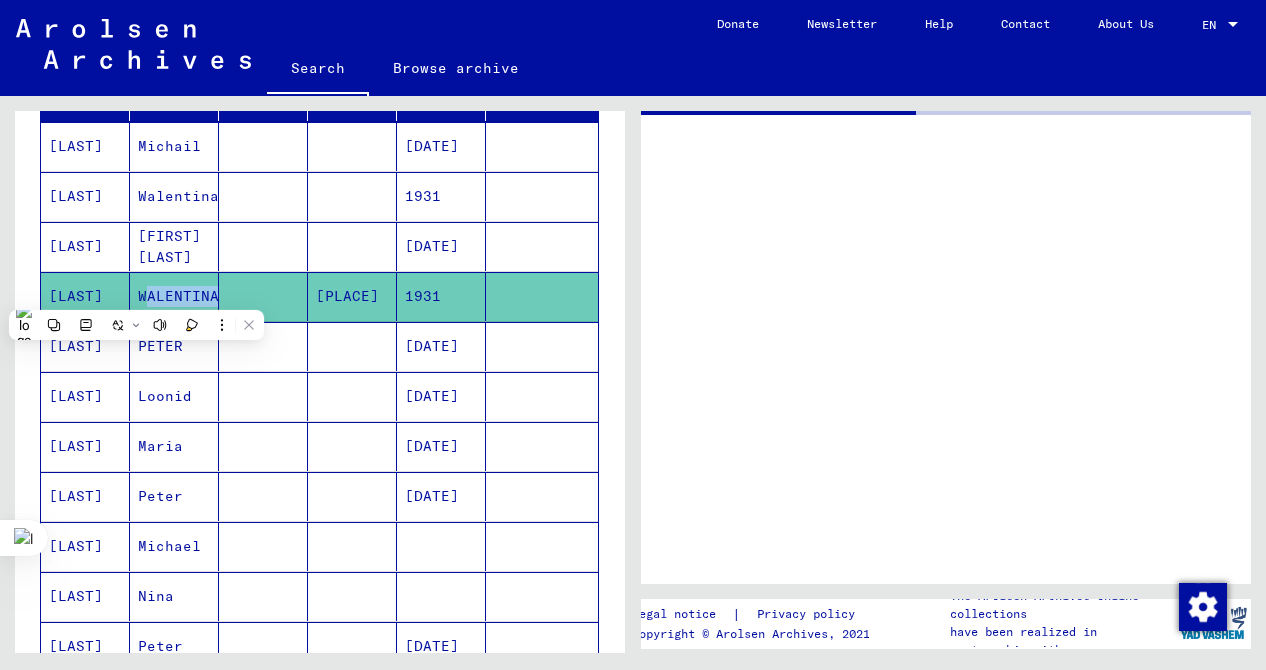 click on "WALENTINA" 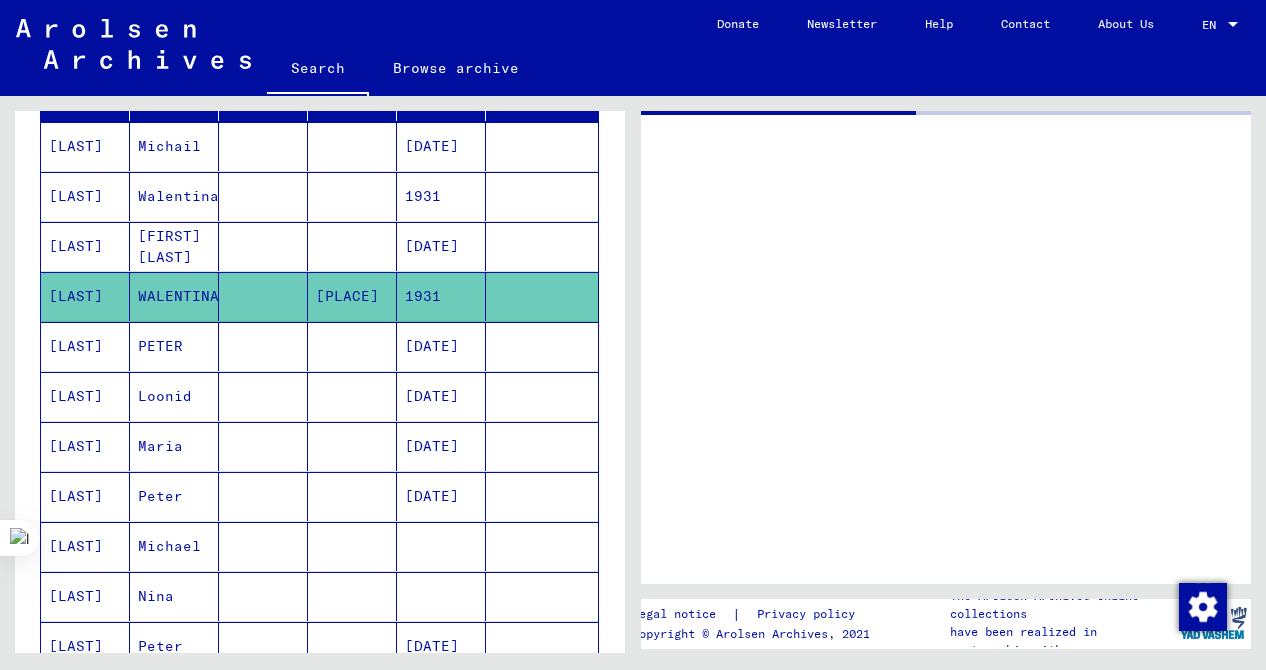 click on "WALENTINA" 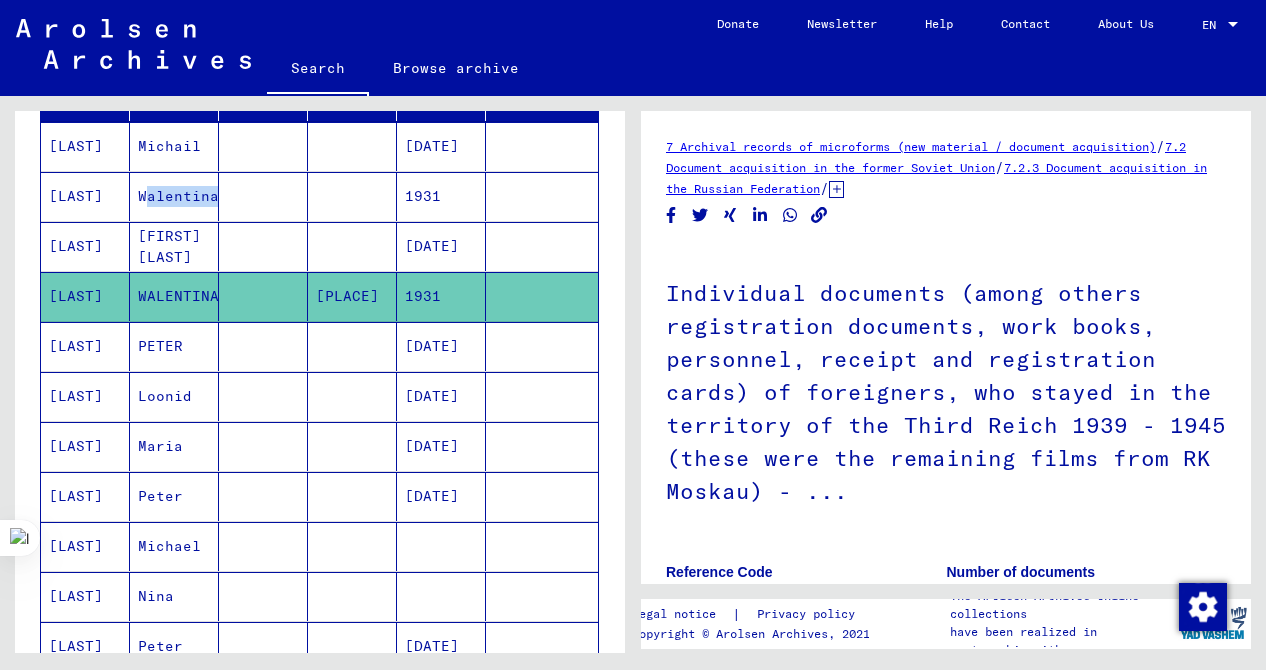drag, startPoint x: 136, startPoint y: 194, endPoint x: 225, endPoint y: 196, distance: 89.02247 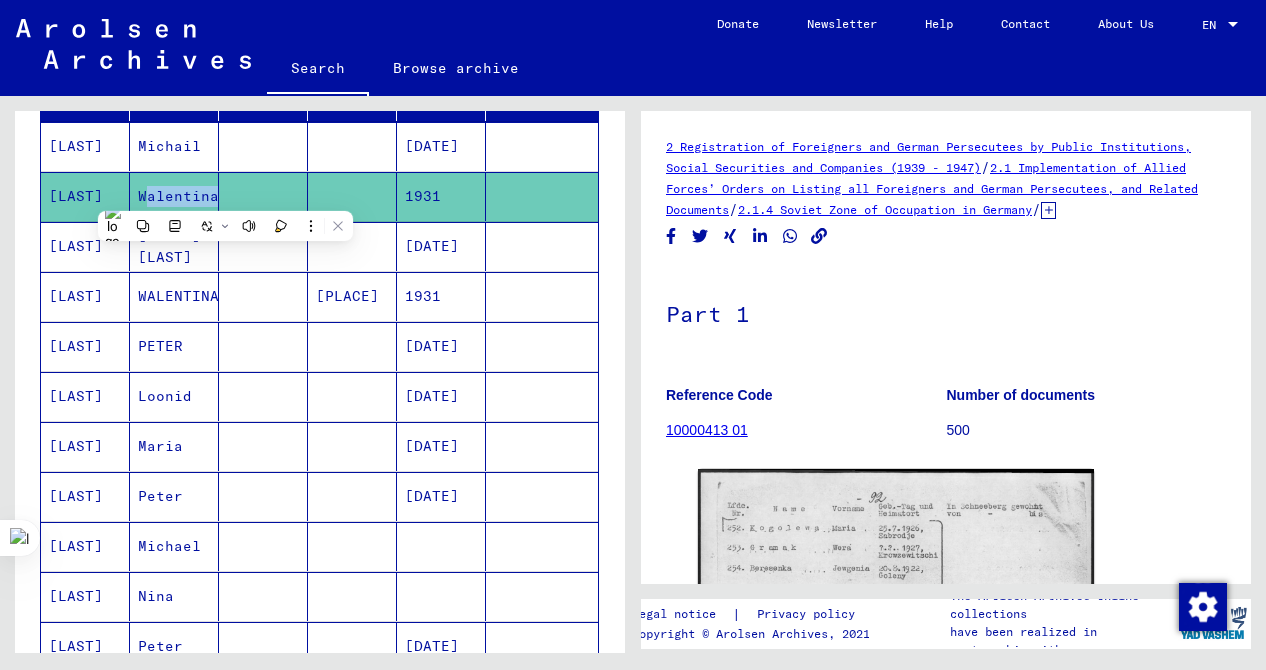 scroll, scrollTop: 0, scrollLeft: 0, axis: both 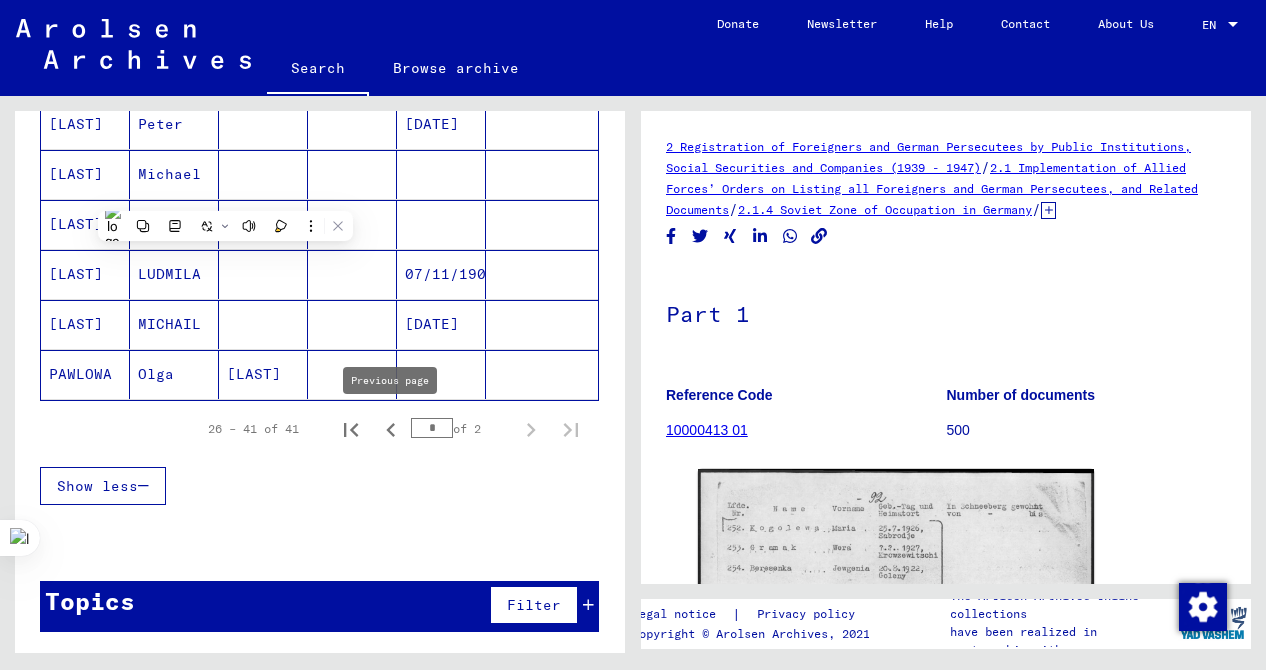 click 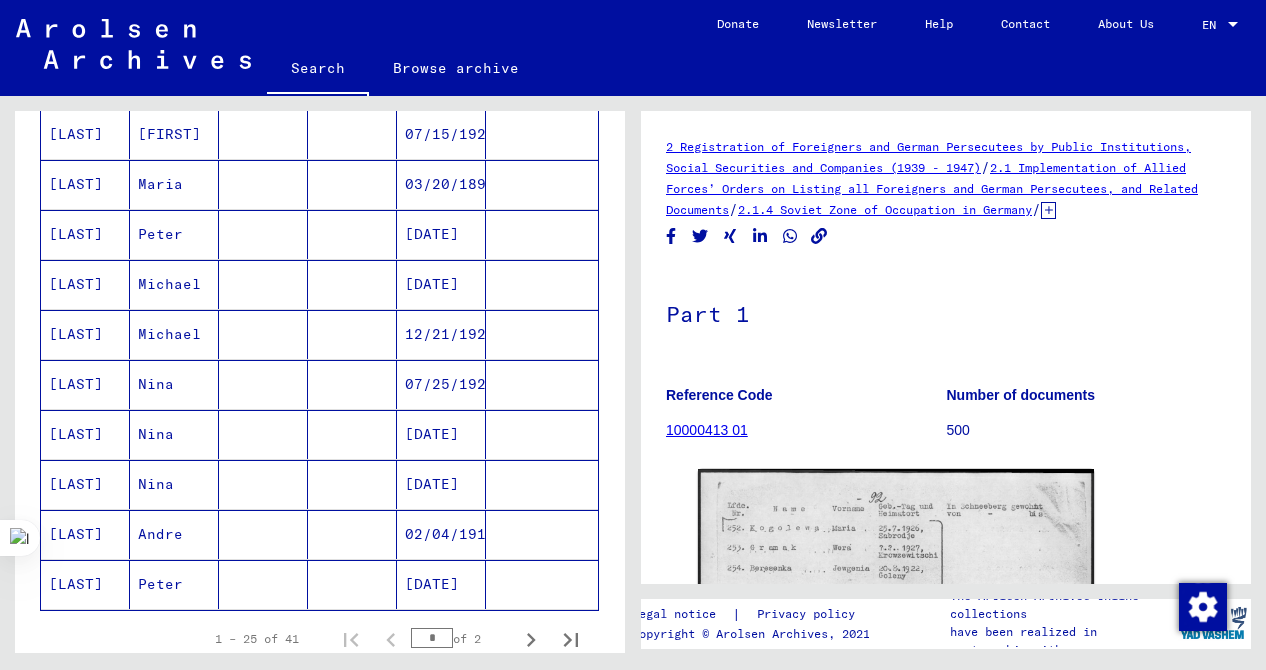 scroll, scrollTop: 1086, scrollLeft: 0, axis: vertical 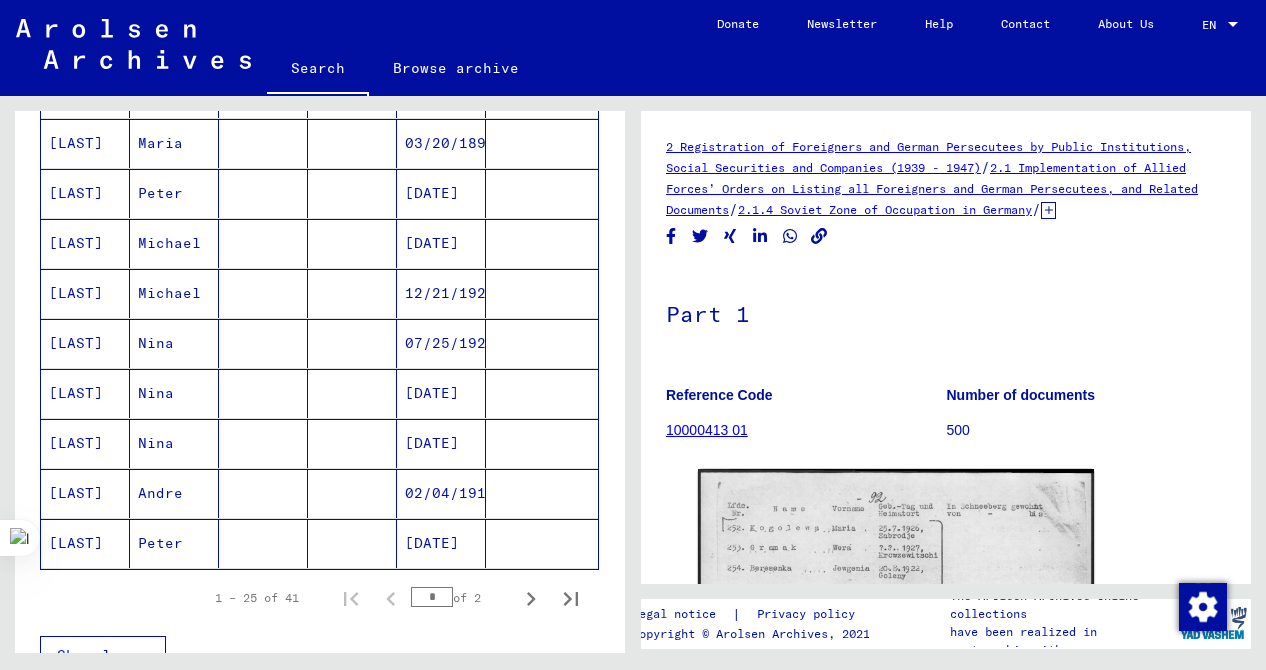 click on "Andre" at bounding box center (174, 543) 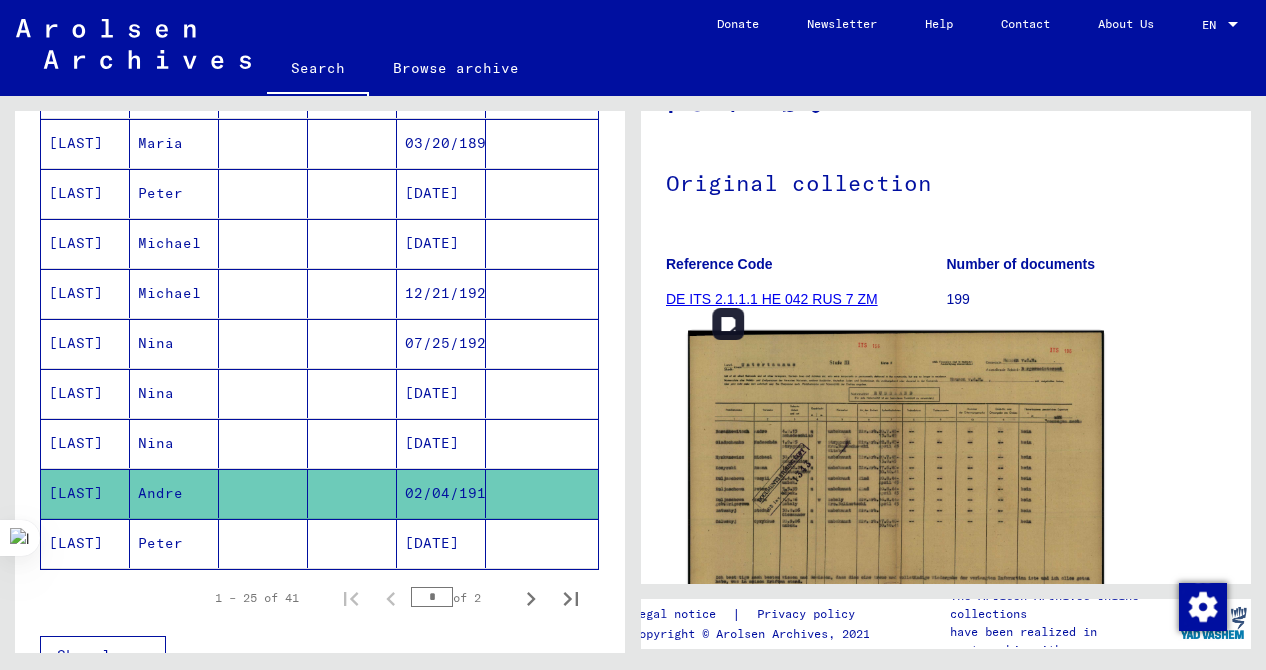 scroll, scrollTop: 176, scrollLeft: 0, axis: vertical 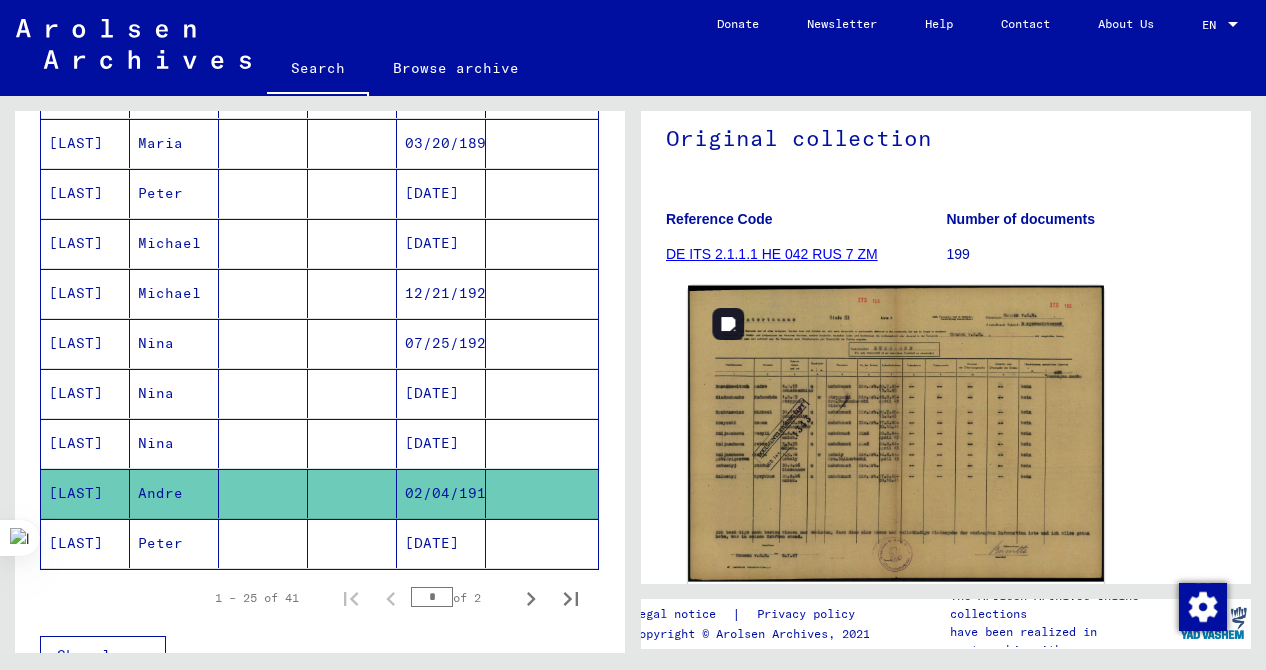 click 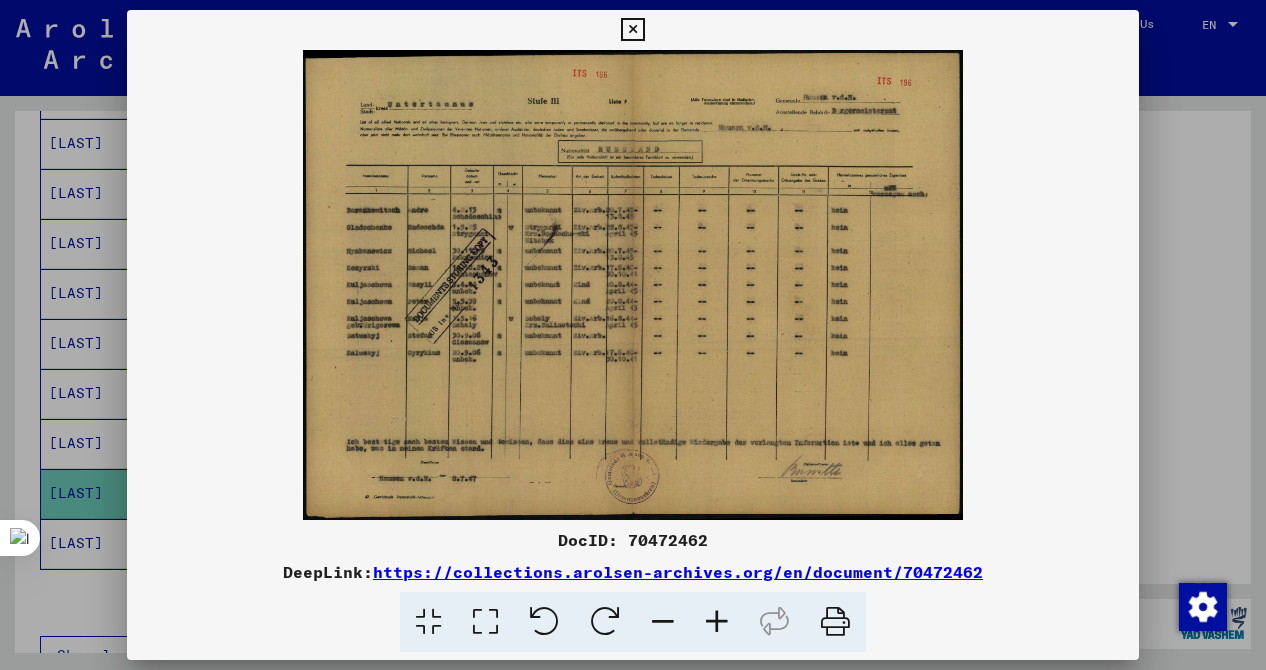 scroll, scrollTop: 0, scrollLeft: 0, axis: both 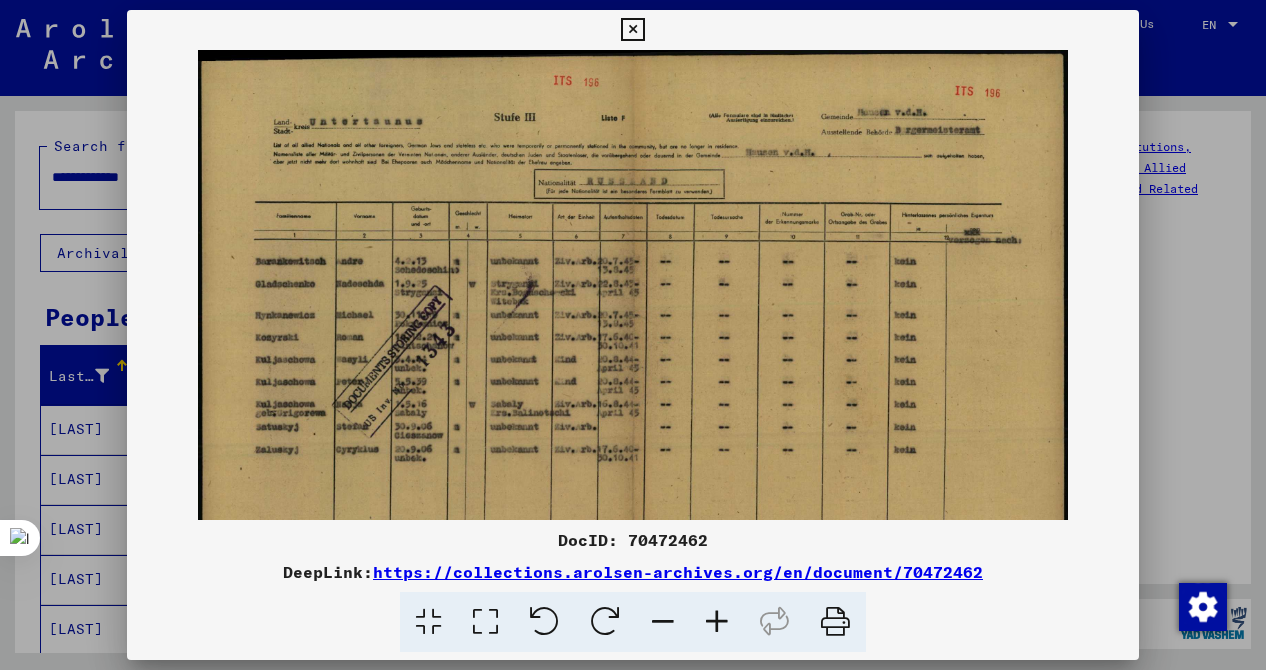 click at bounding box center (717, 622) 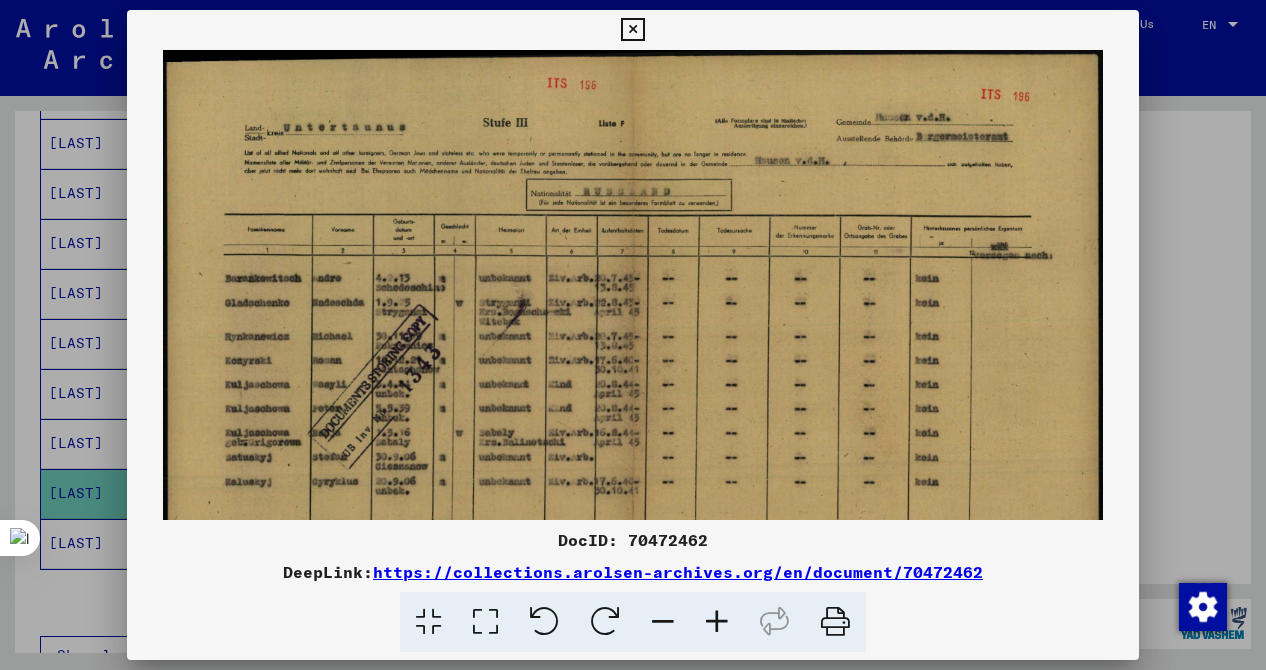 click at bounding box center [717, 622] 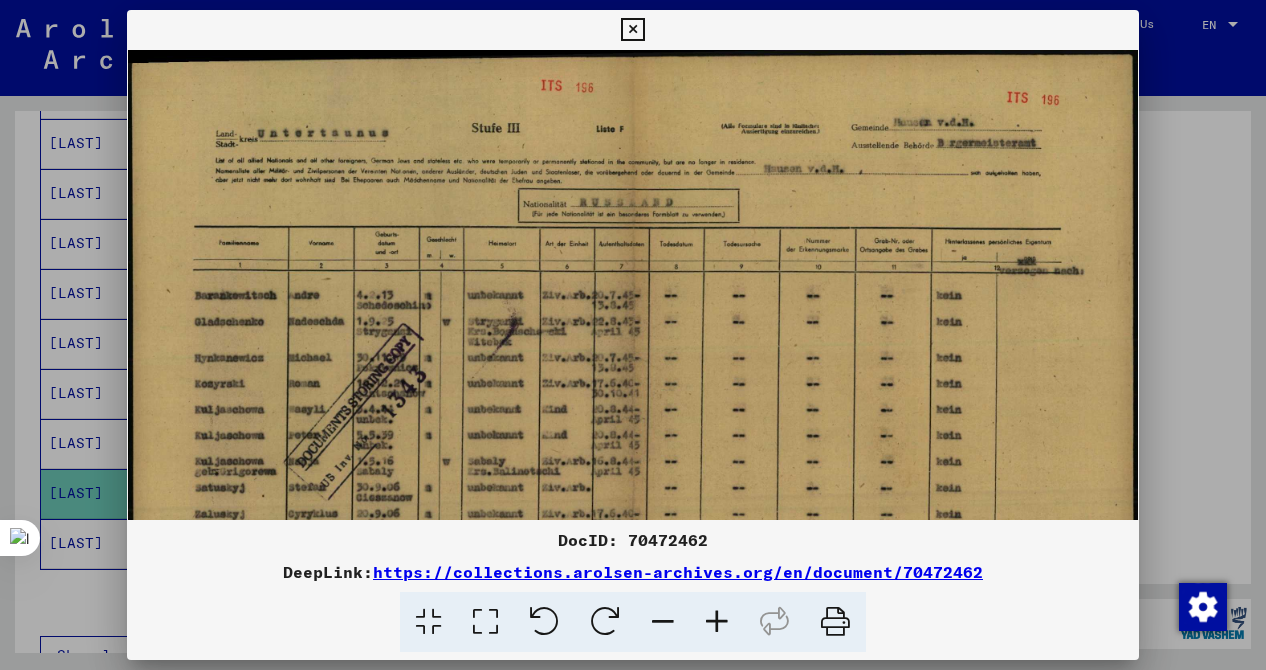 click at bounding box center [633, 335] 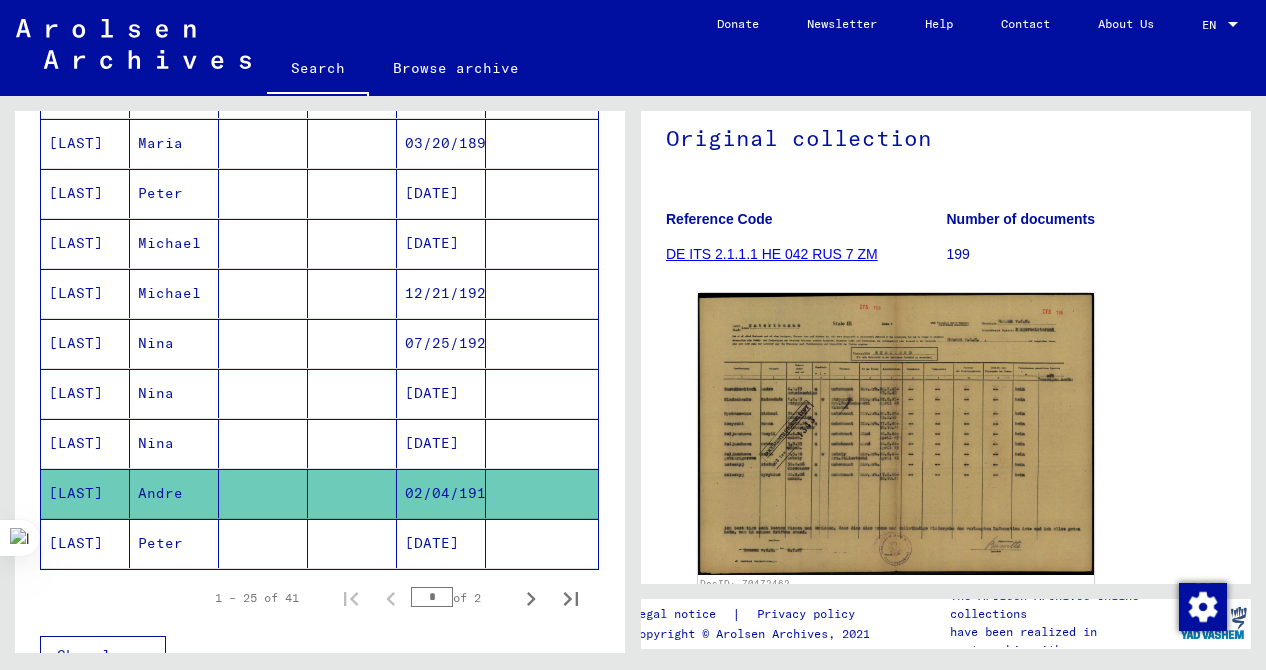 drag, startPoint x: 191, startPoint y: 484, endPoint x: 136, endPoint y: 484, distance: 55 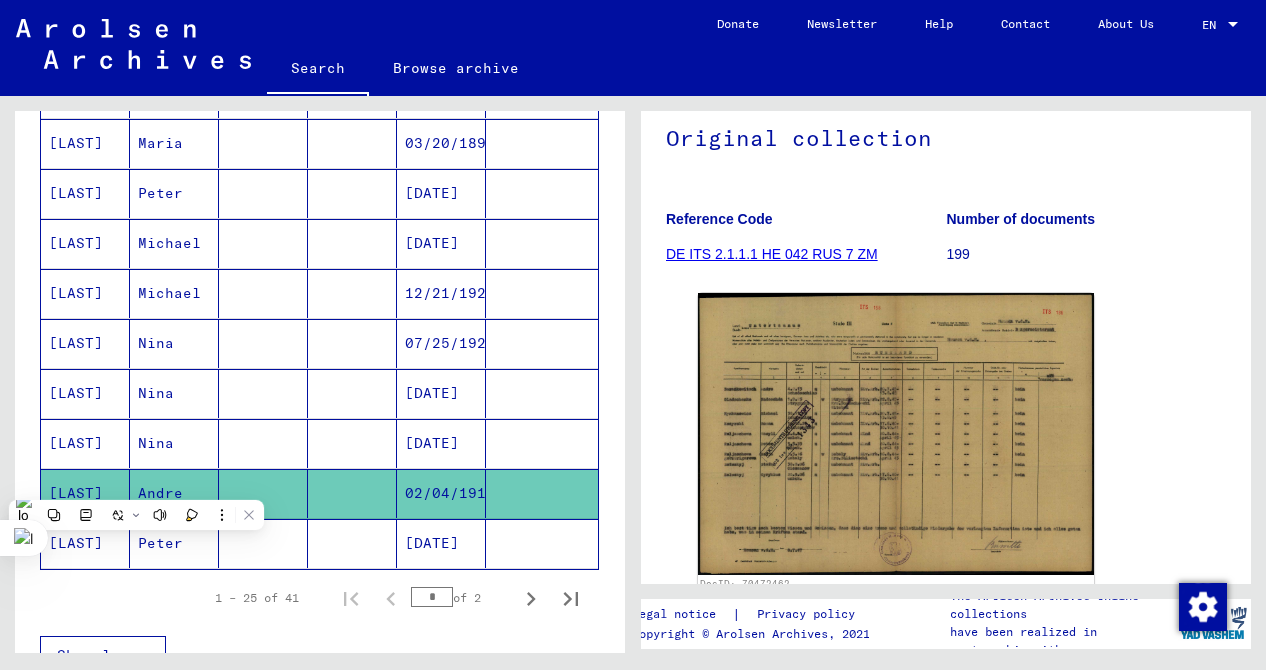 copy on "Andre" 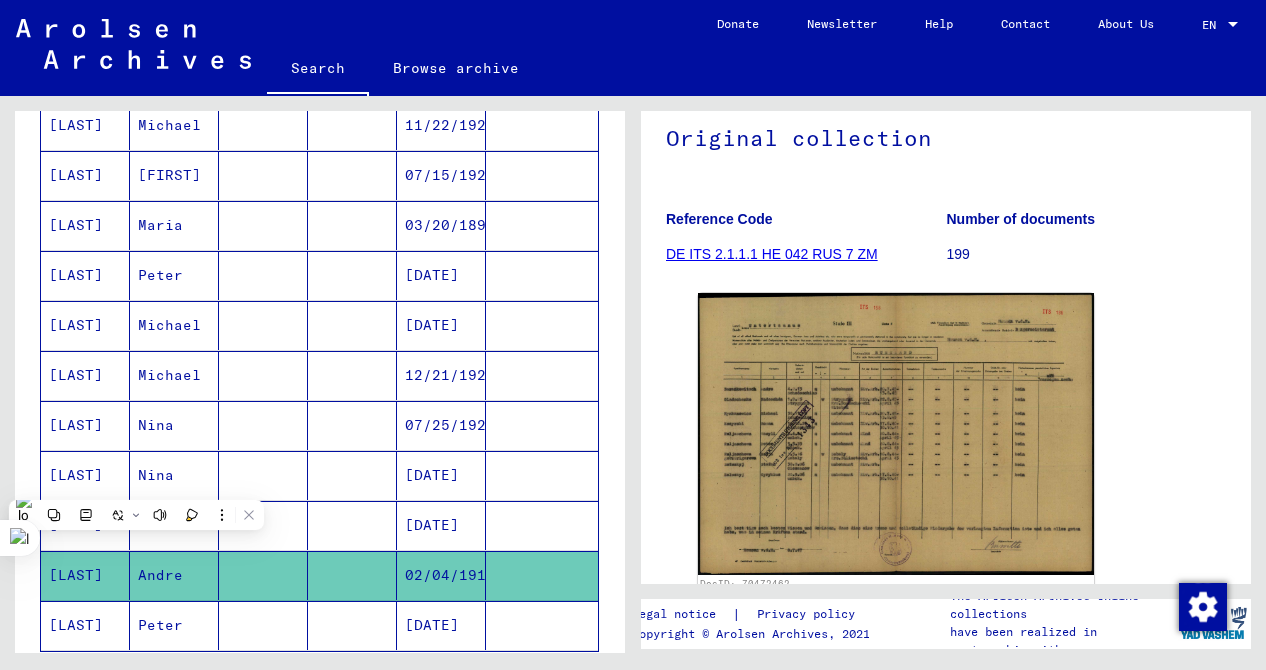 scroll, scrollTop: 1255, scrollLeft: 0, axis: vertical 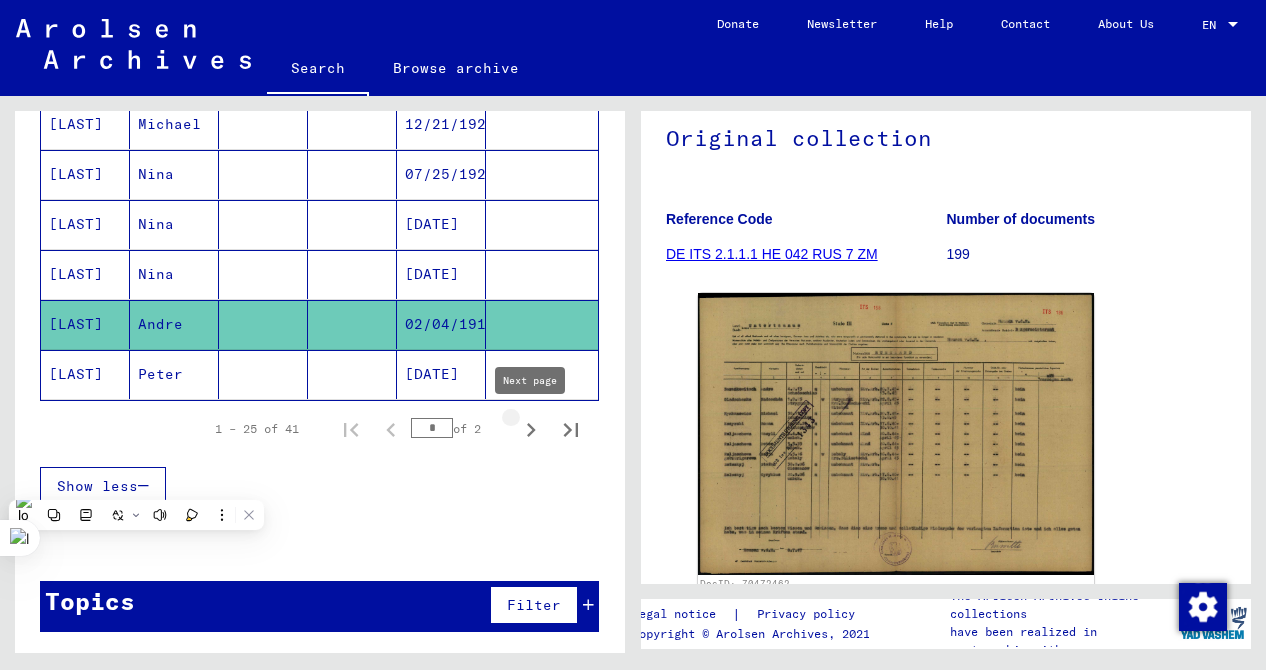 click 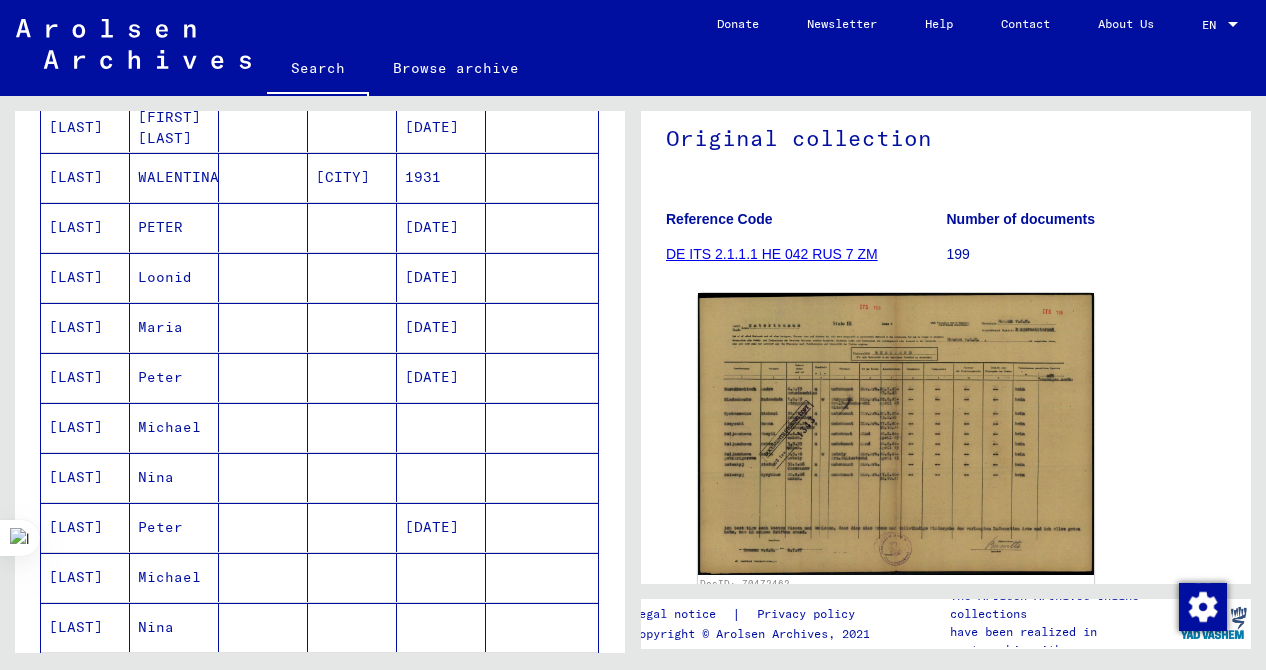 scroll, scrollTop: 308, scrollLeft: 0, axis: vertical 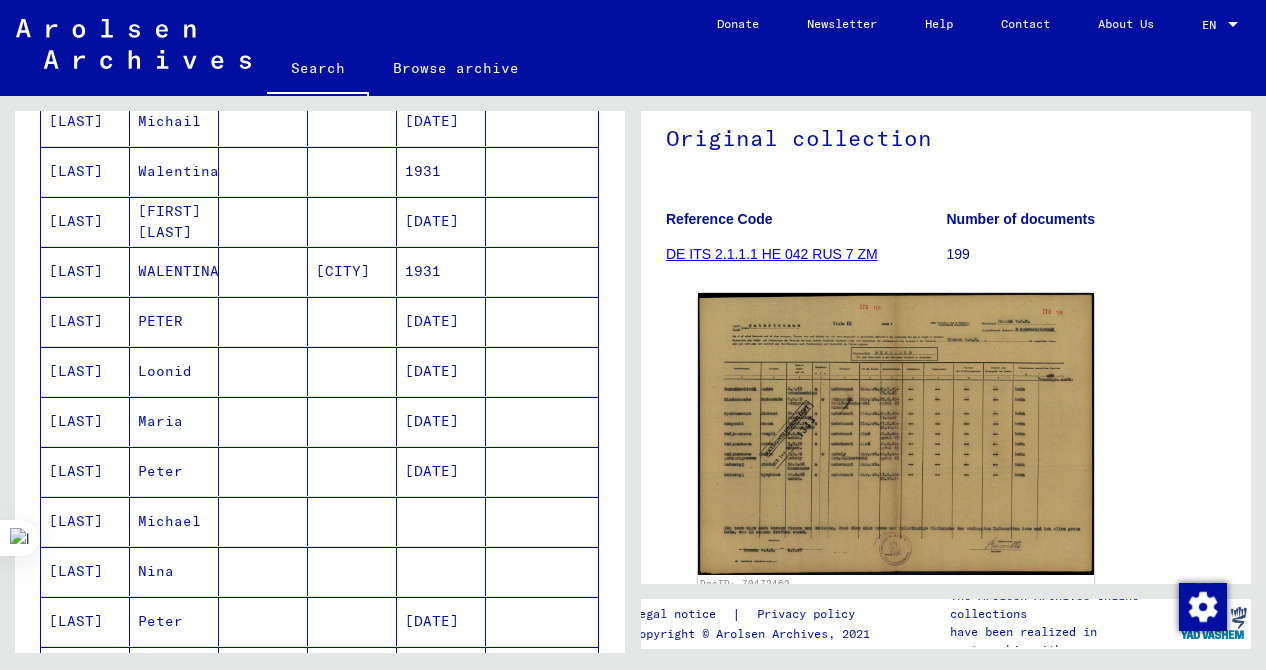 click on "WALENTINA" at bounding box center [174, 321] 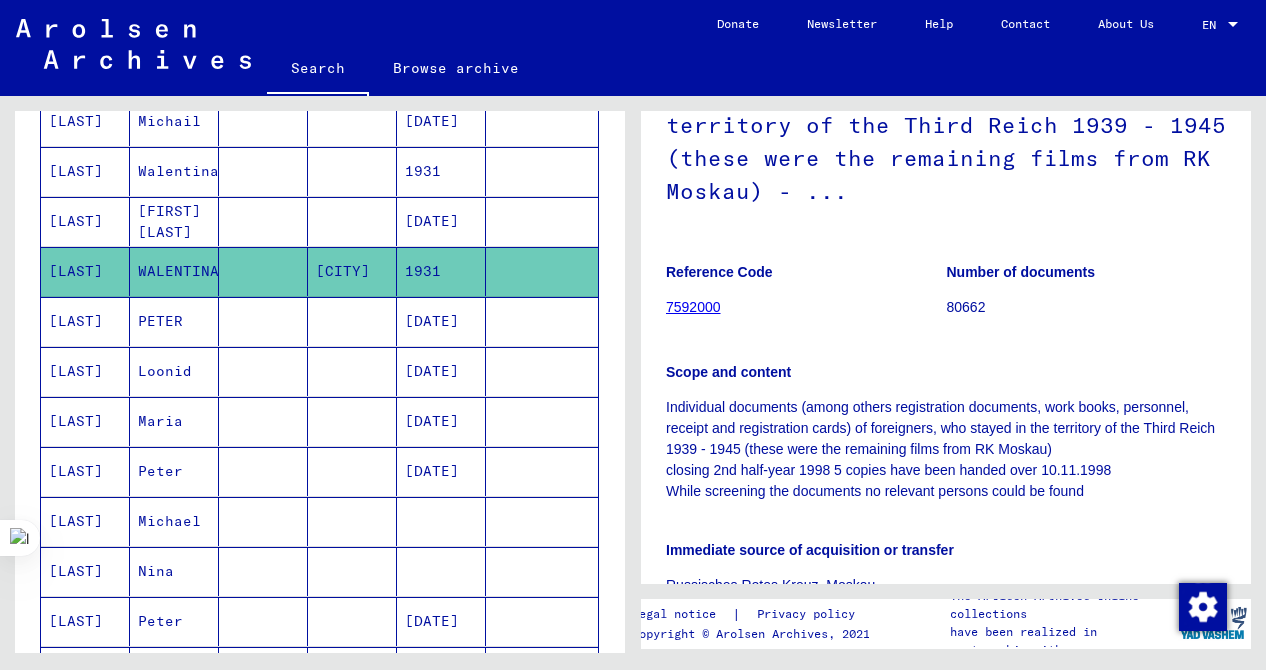 scroll, scrollTop: 760, scrollLeft: 0, axis: vertical 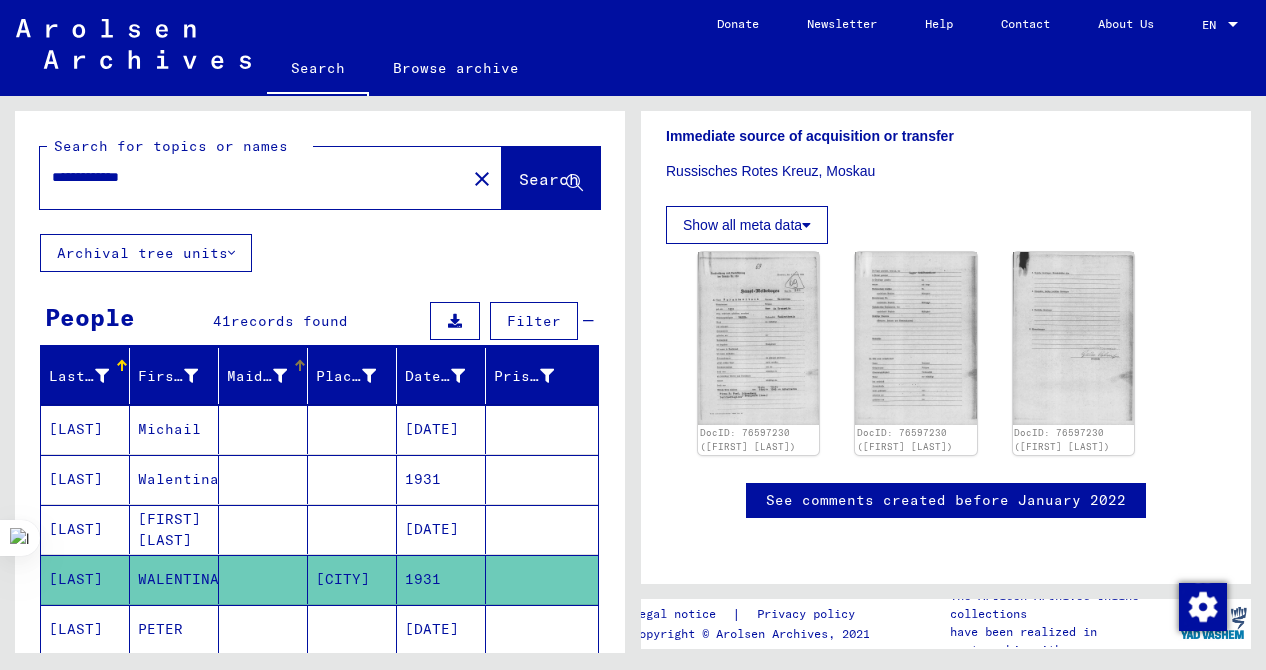click on "Maiden Name" at bounding box center [259, 376] 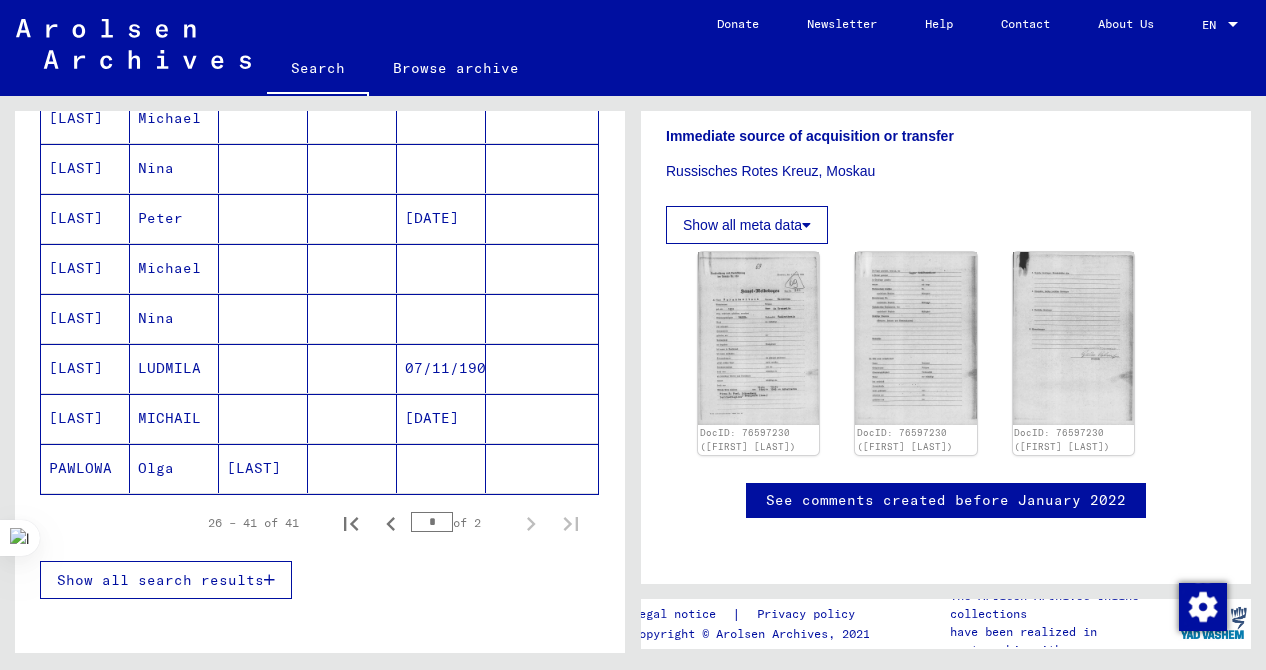 scroll, scrollTop: 809, scrollLeft: 0, axis: vertical 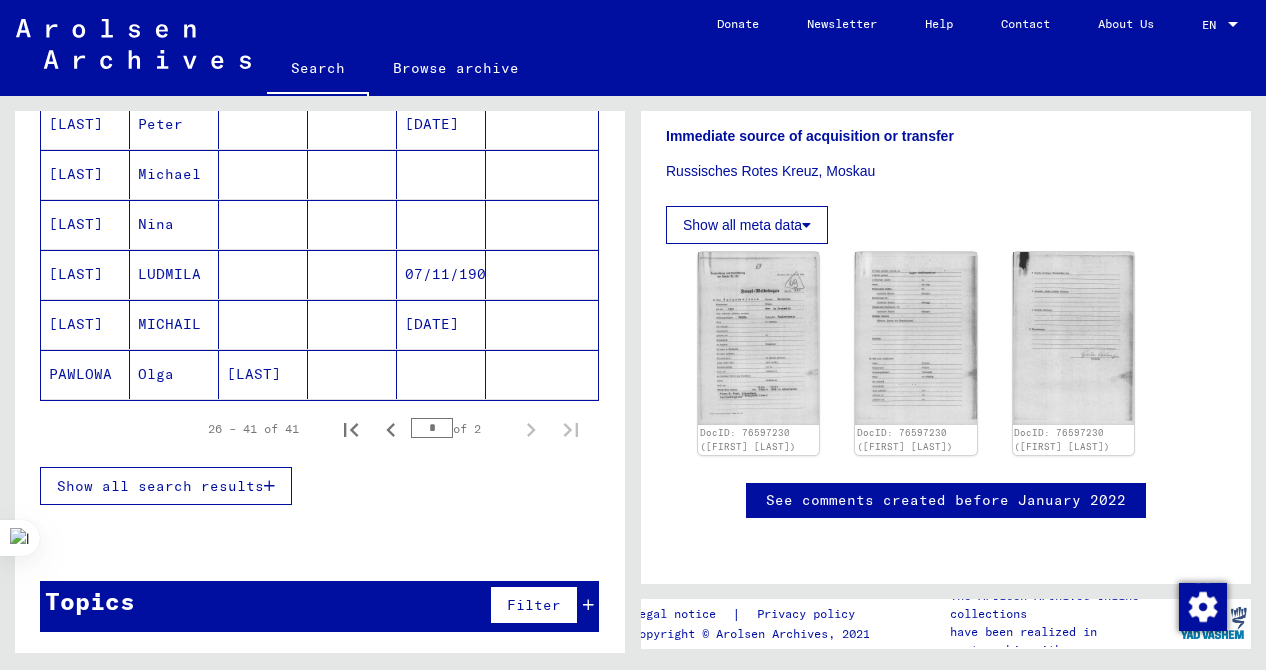 drag, startPoint x: 189, startPoint y: 377, endPoint x: 28, endPoint y: 370, distance: 161.1521 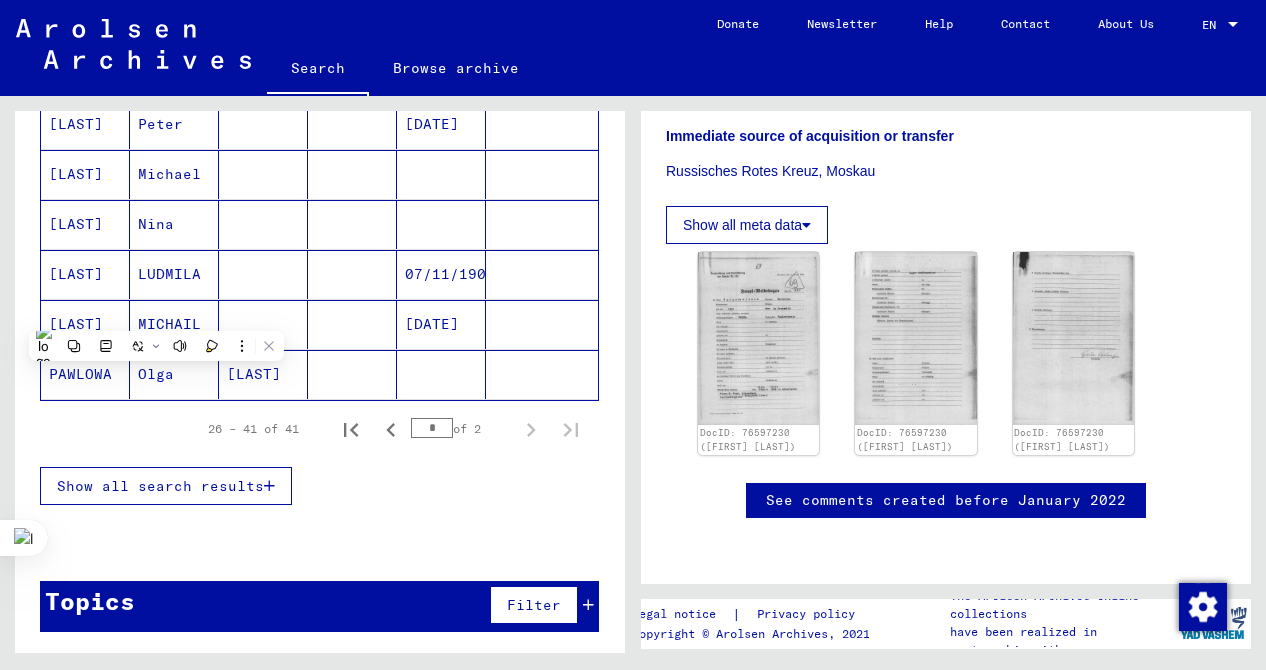 copy on "[LAST]   [FIRST]" 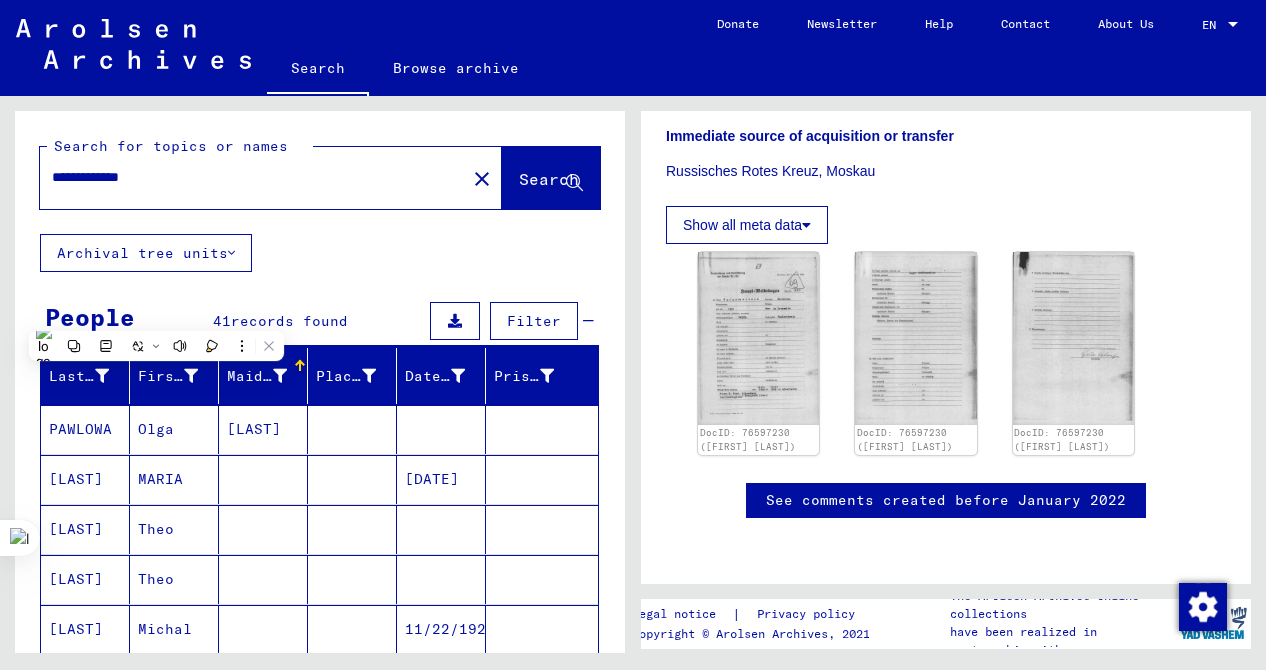 scroll, scrollTop: 0, scrollLeft: 0, axis: both 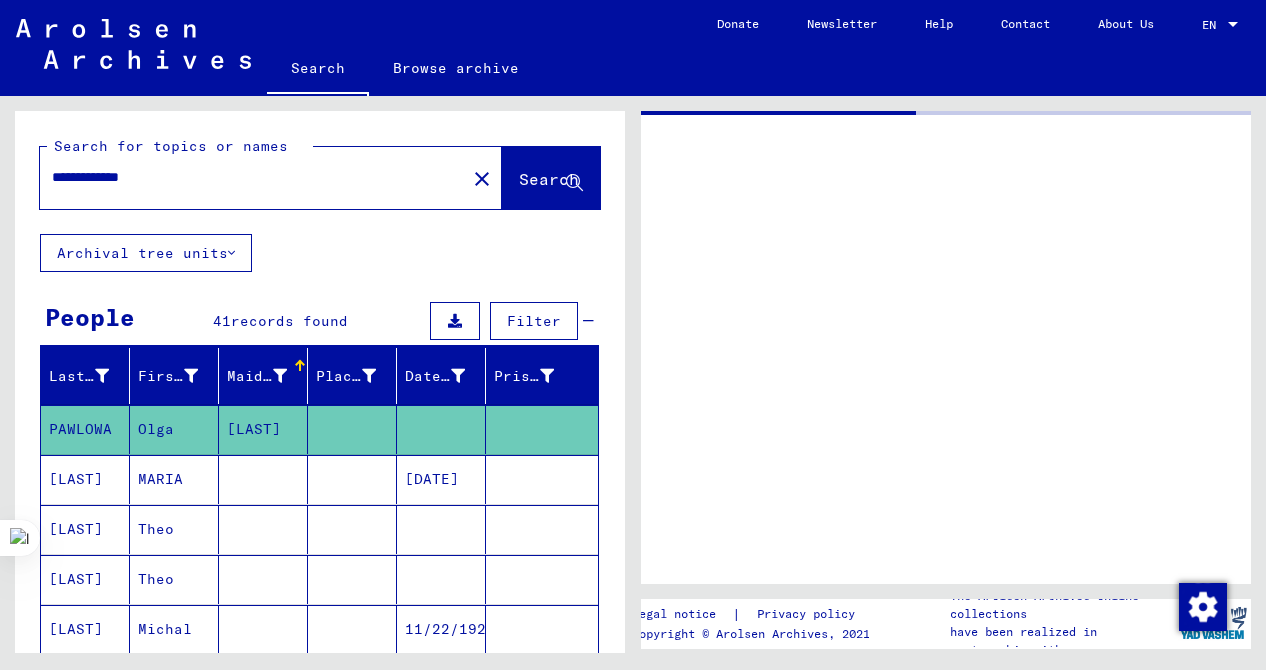 click at bounding box center (280, 376) 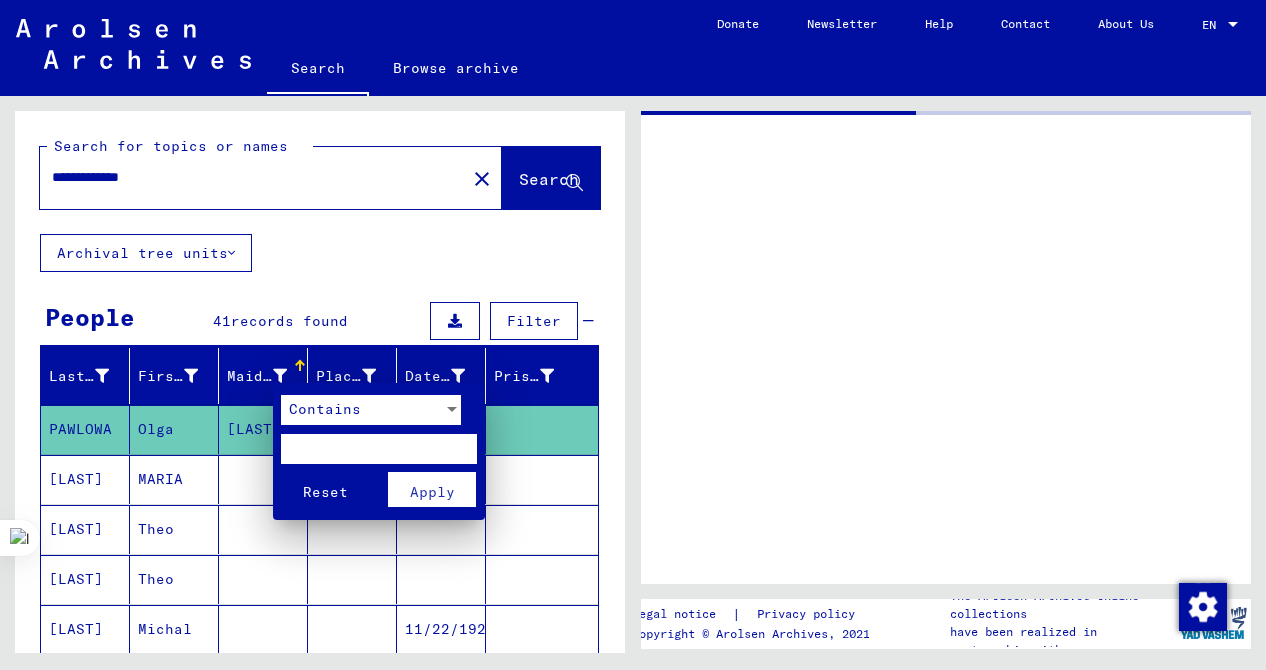 click at bounding box center [633, 335] 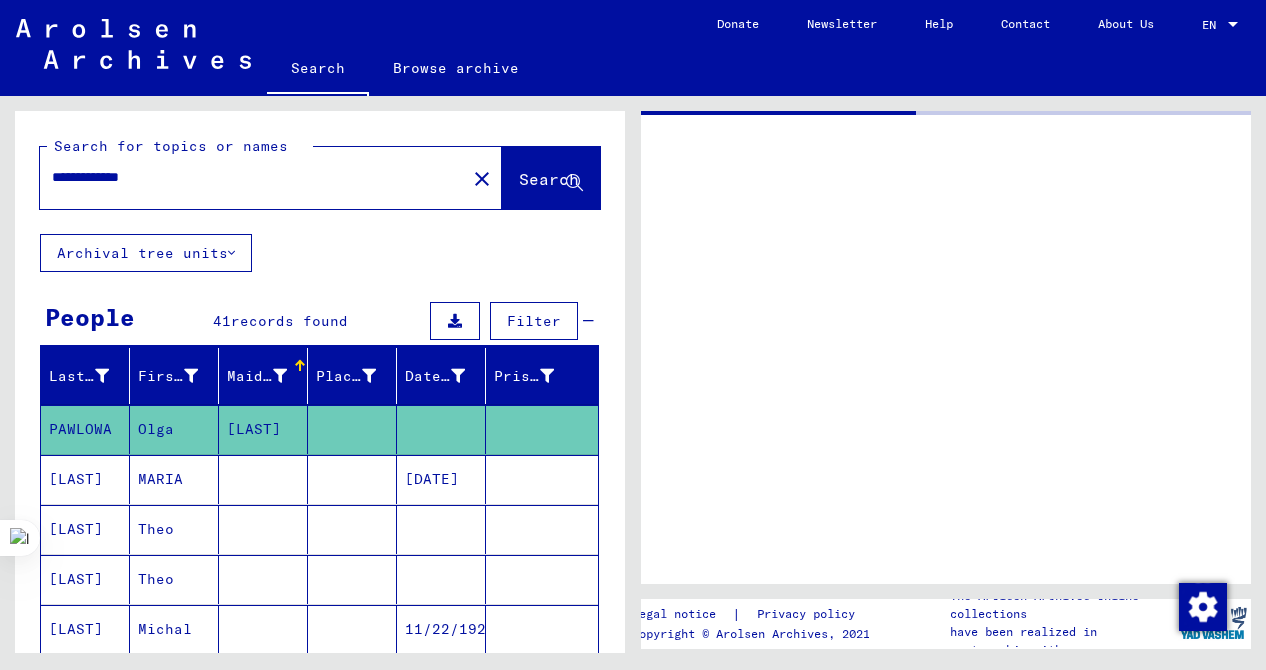 click at bounding box center (298, 363) 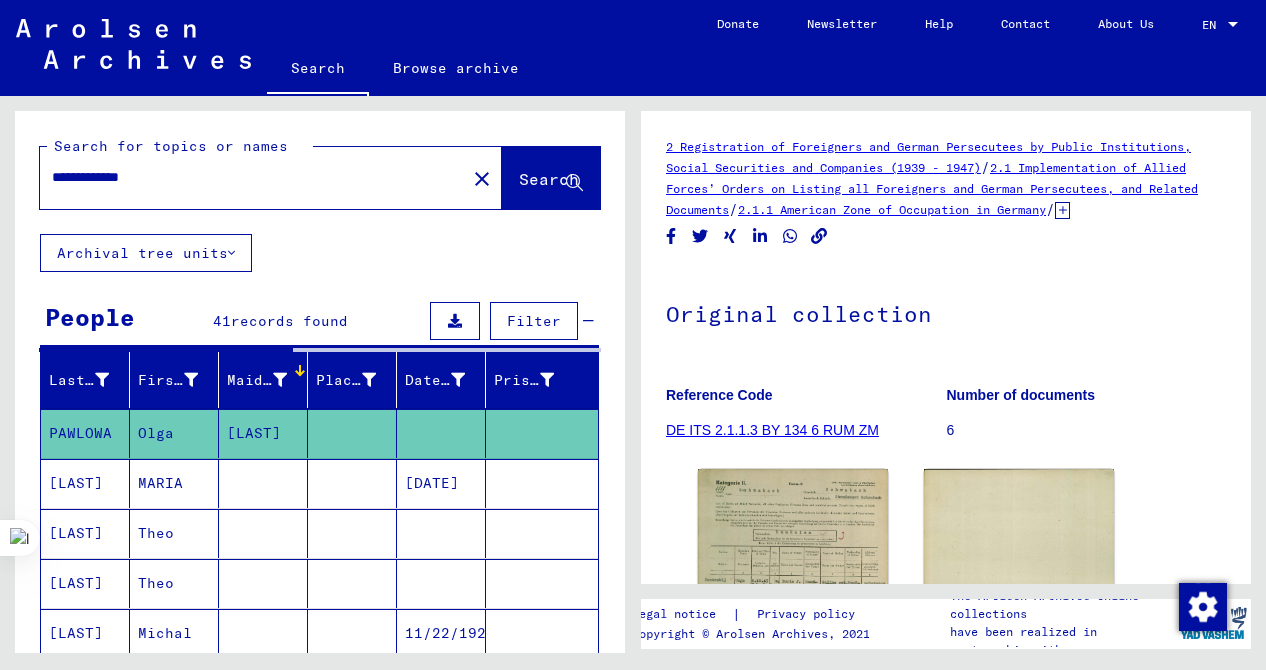 click on "Maiden Name" at bounding box center (269, 380) 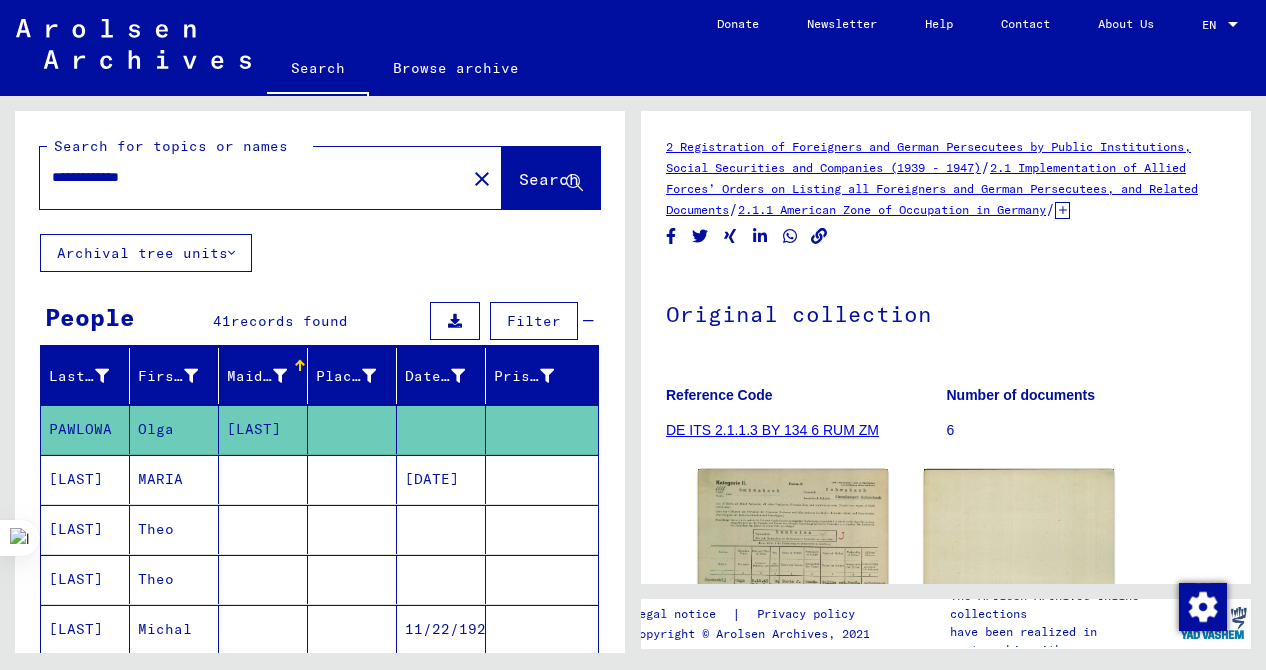 click at bounding box center (300, 366) 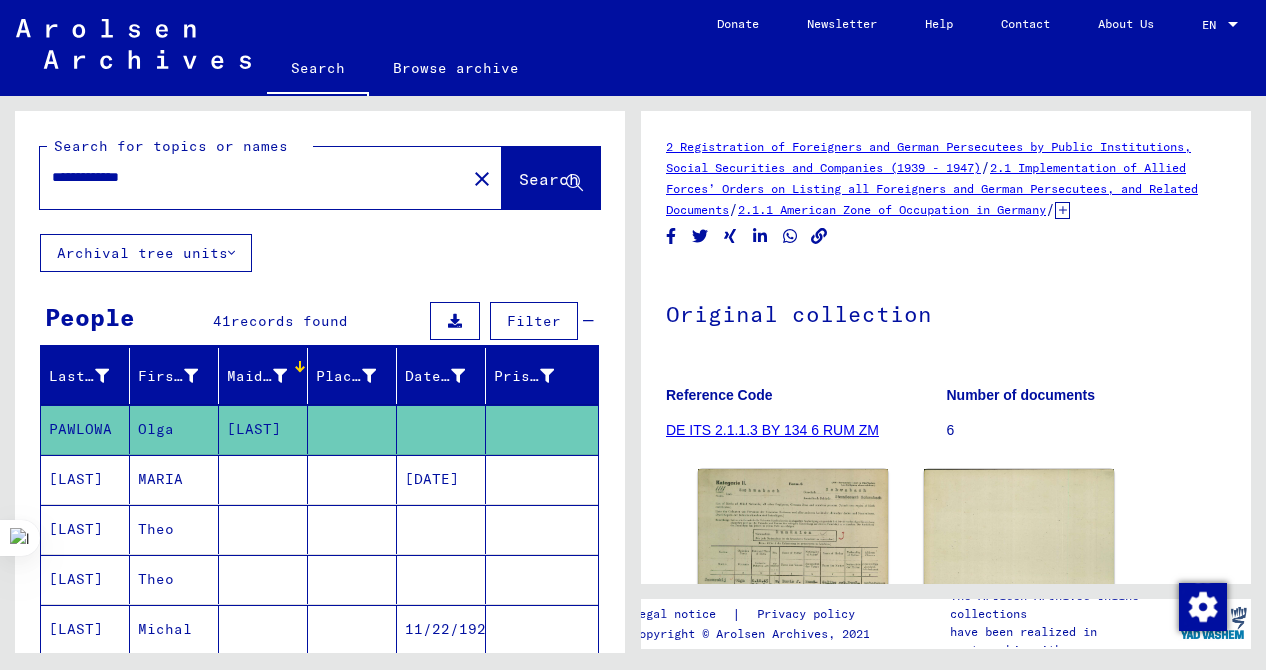 click at bounding box center (280, 376) 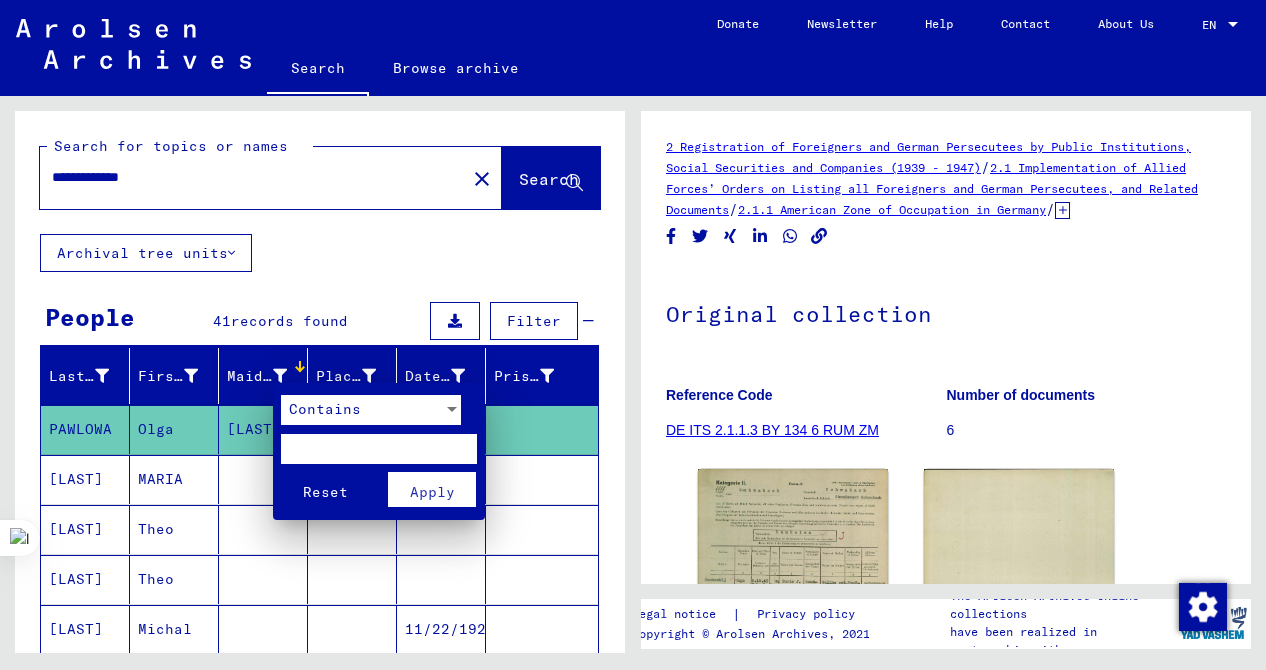click at bounding box center [633, 335] 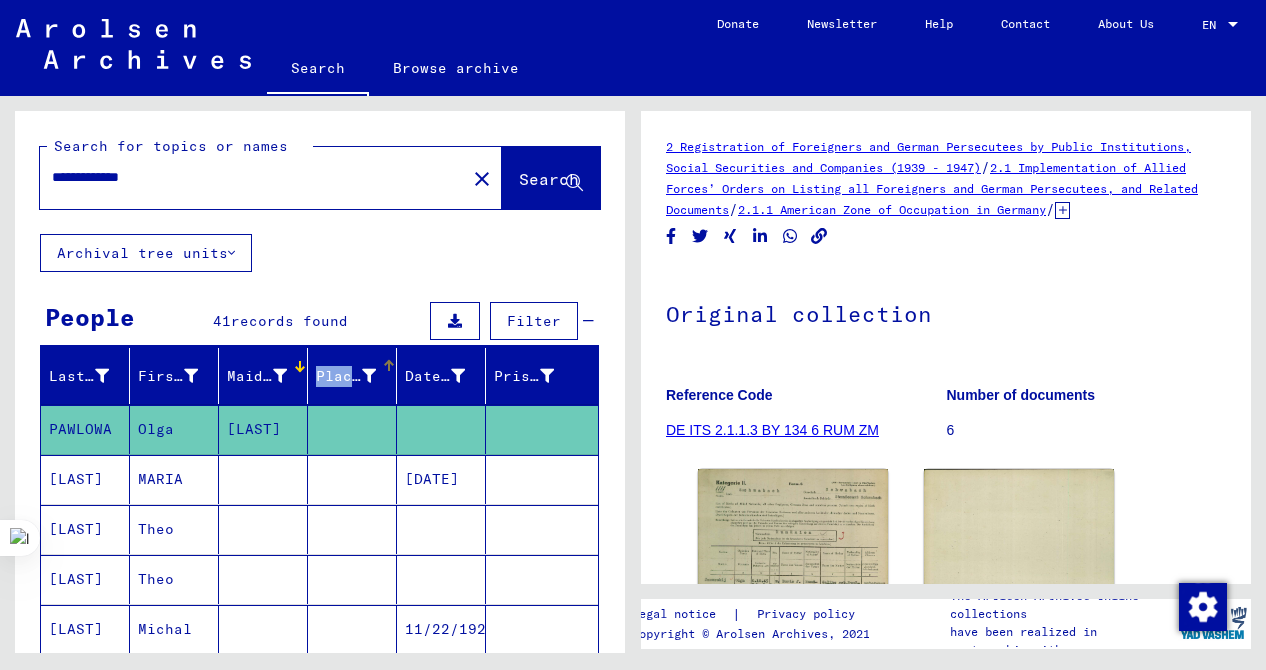 drag, startPoint x: 306, startPoint y: 359, endPoint x: 455, endPoint y: 356, distance: 149.0302 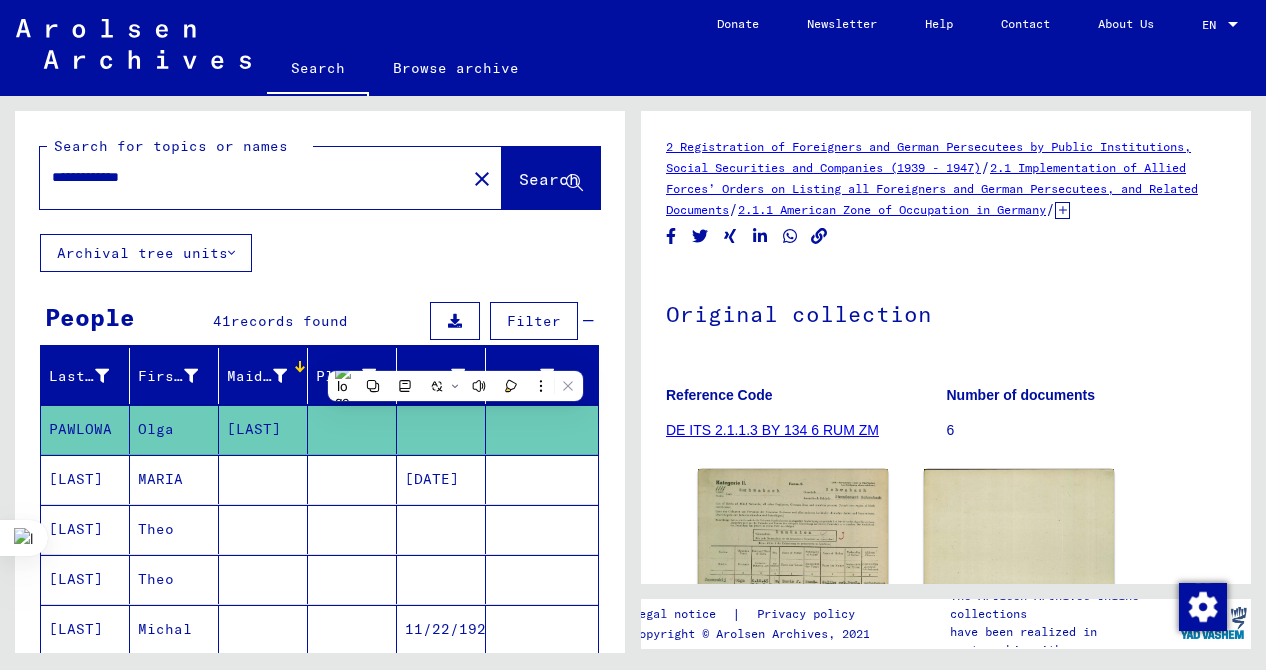 click on "Maiden Name" at bounding box center [257, 376] 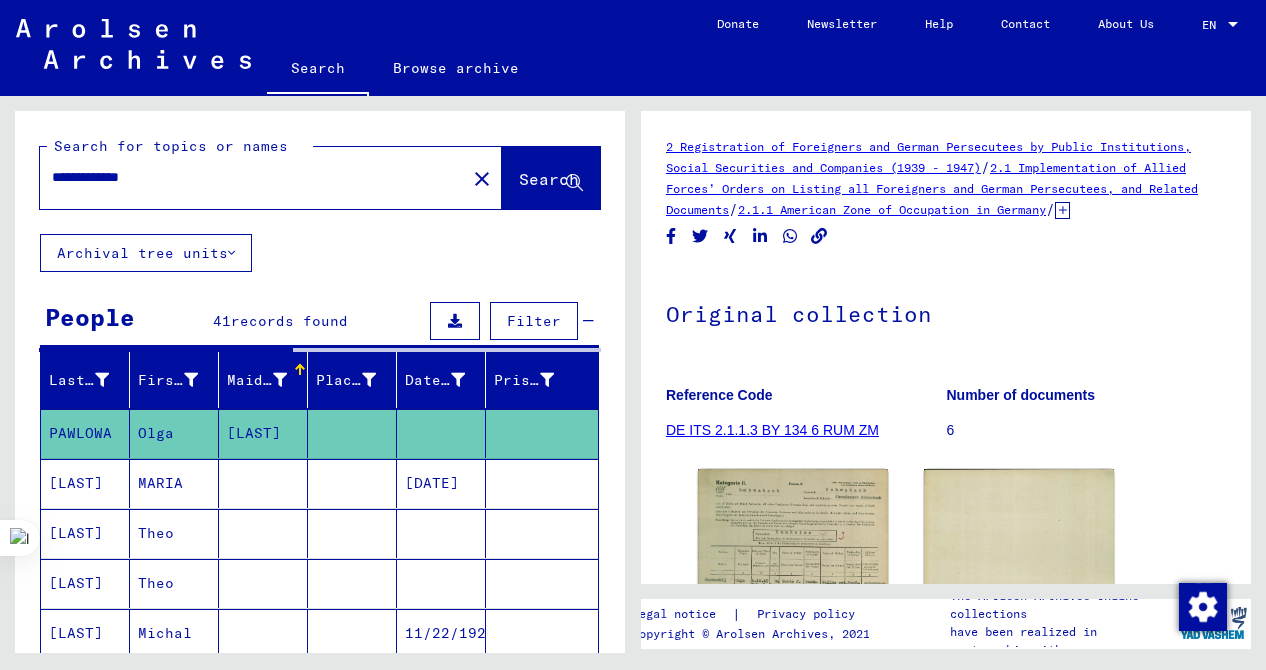 click on "Maiden Name" at bounding box center [257, 380] 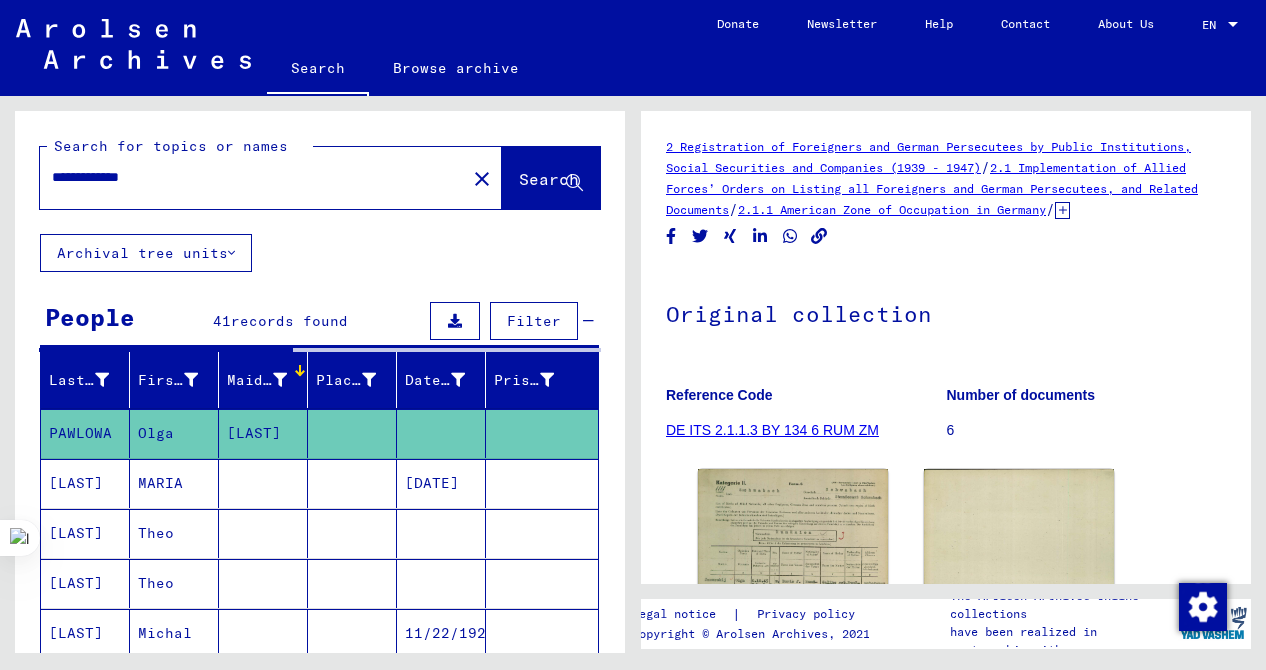 click on "[LAST]" 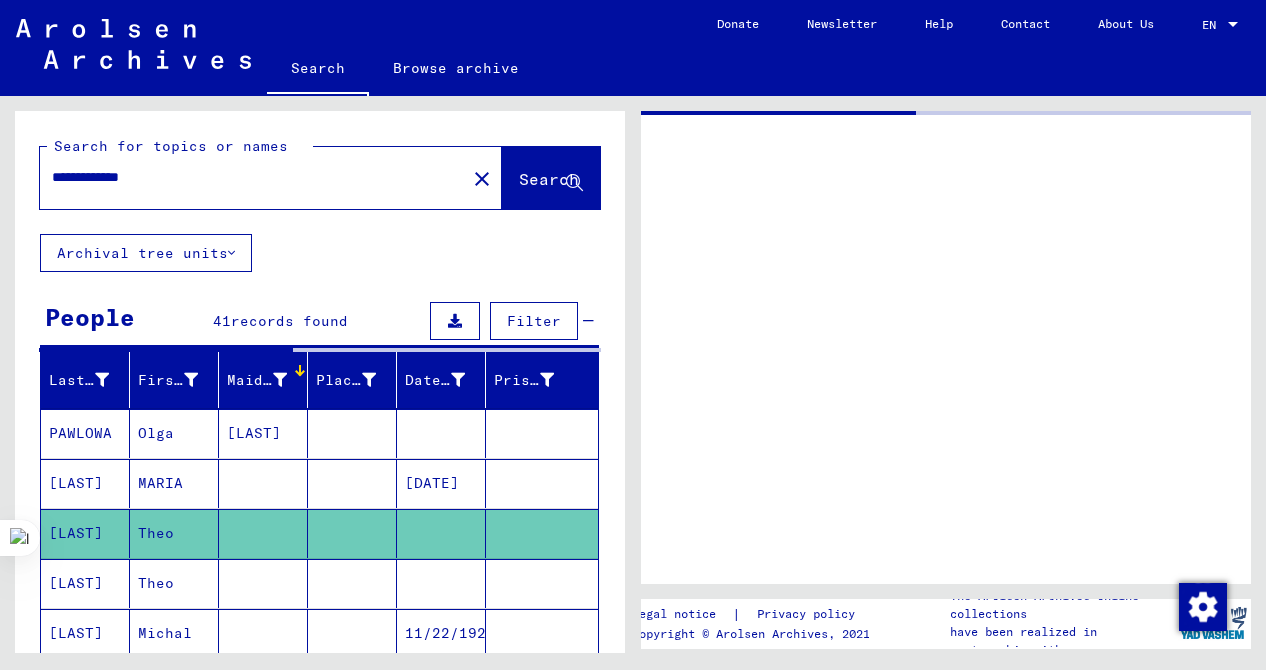 click on "Maiden Name" at bounding box center [257, 380] 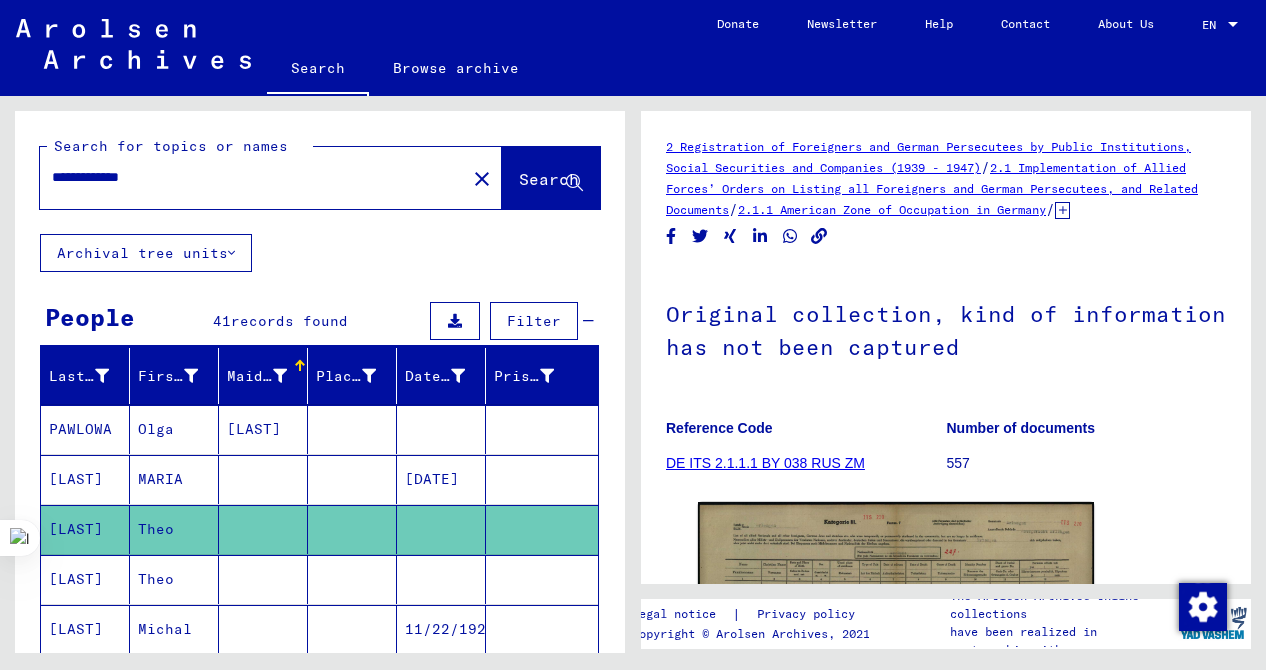 click on "[LAST]" at bounding box center (263, 479) 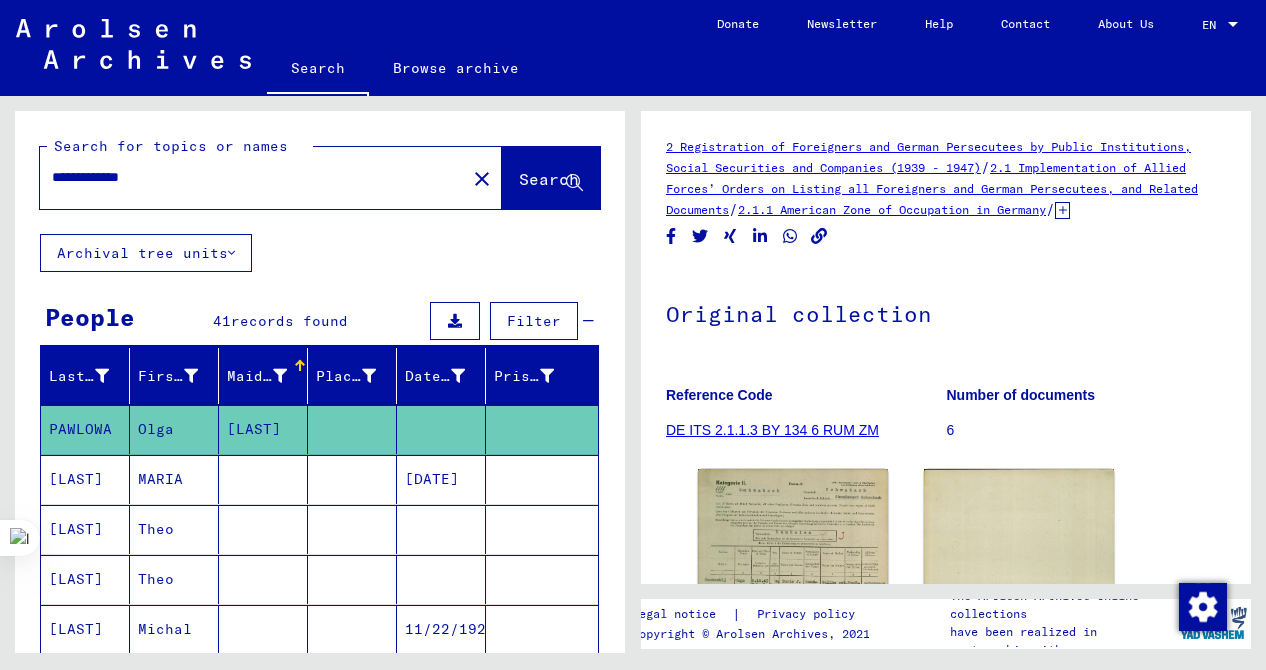 click on "Filter" at bounding box center (534, 321) 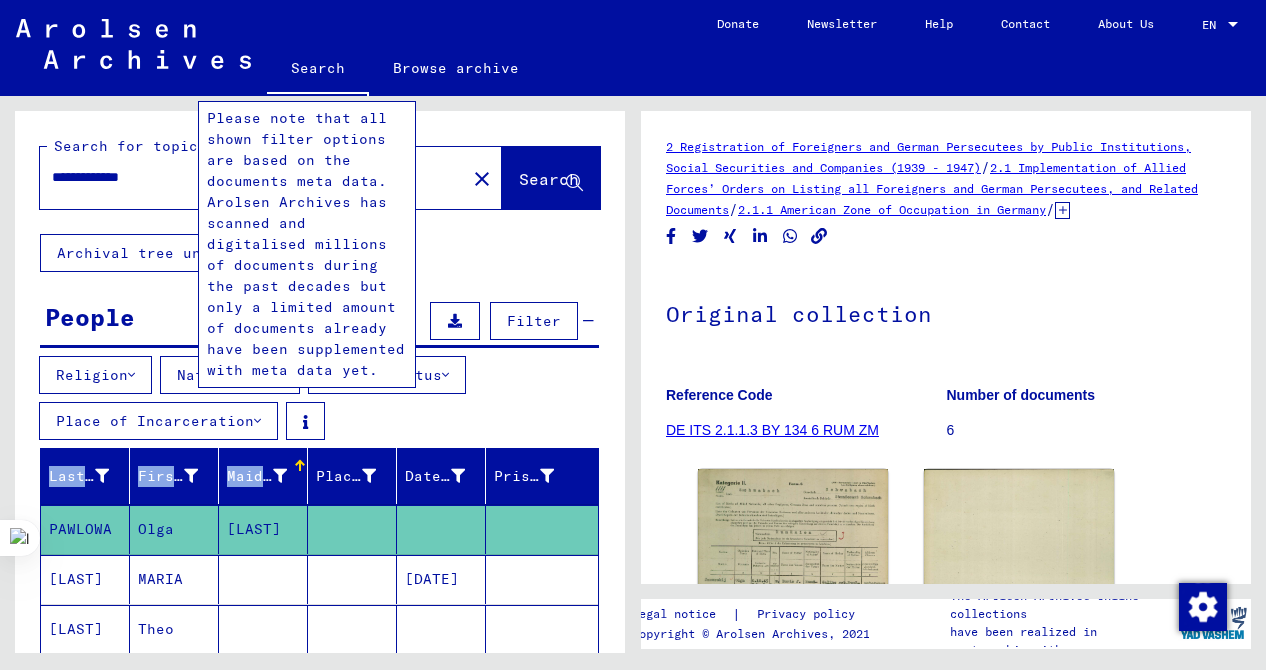 drag, startPoint x: 301, startPoint y: 464, endPoint x: 377, endPoint y: 421, distance: 87.32124 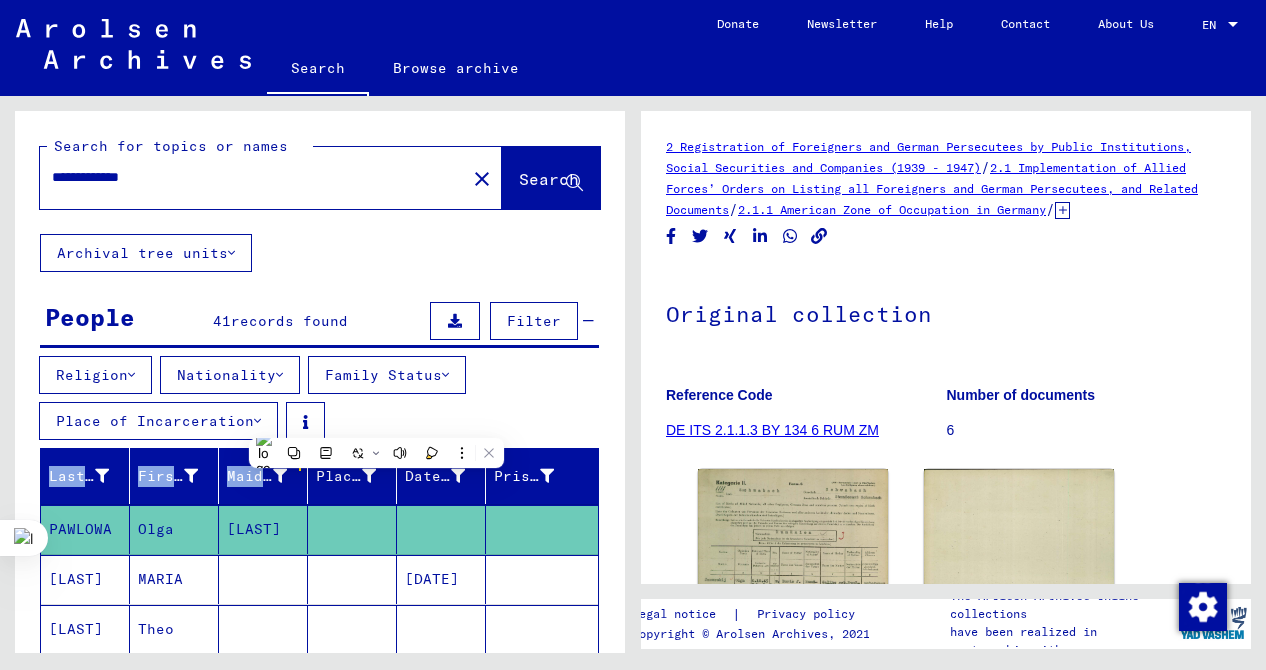 click on "Filter" at bounding box center [534, 321] 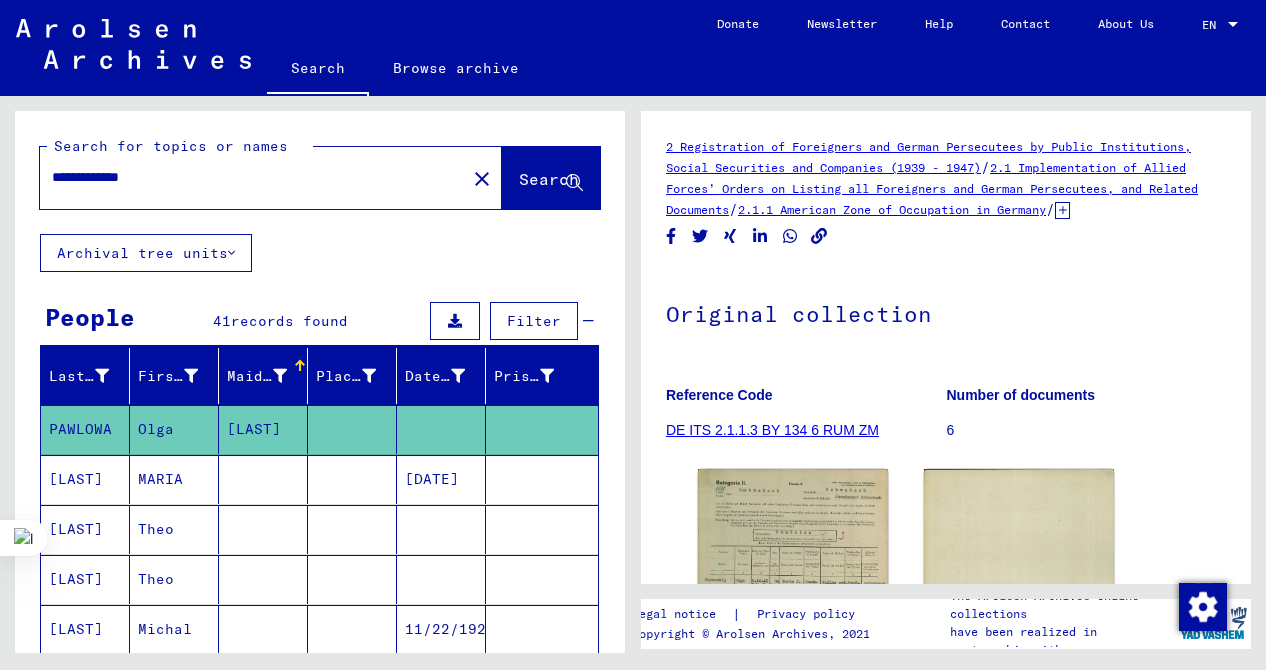 drag, startPoint x: 308, startPoint y: 415, endPoint x: 413, endPoint y: 419, distance: 105.076164 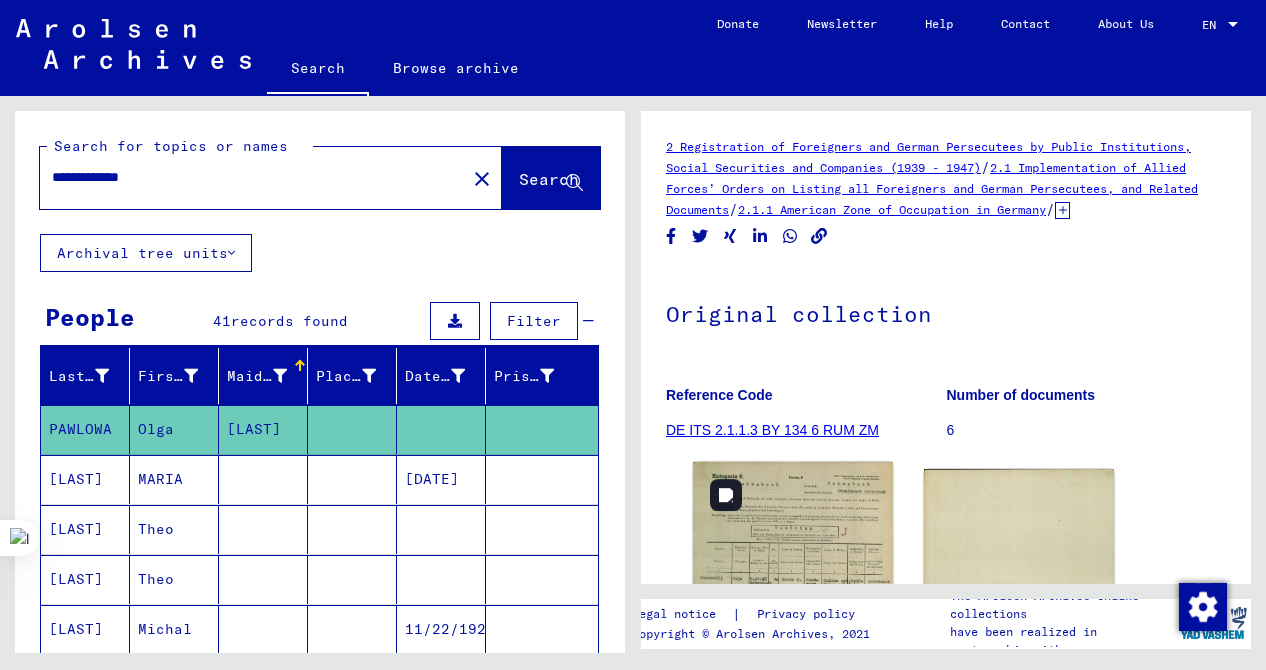 click 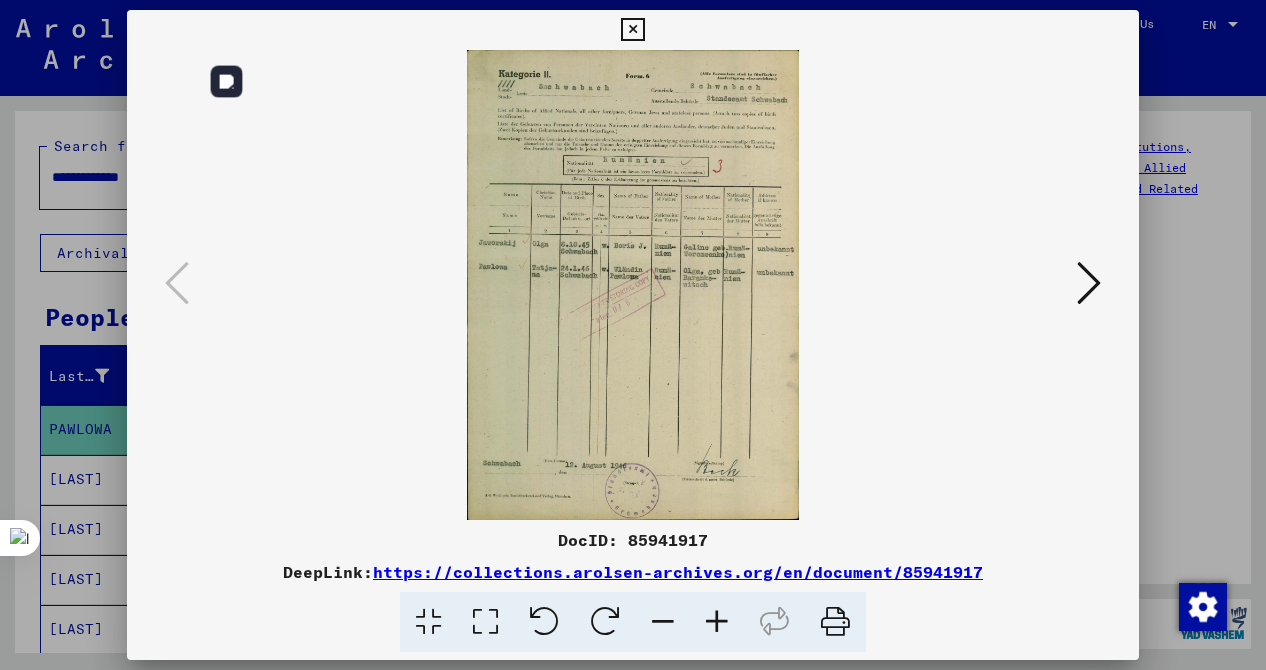 click at bounding box center (633, 285) 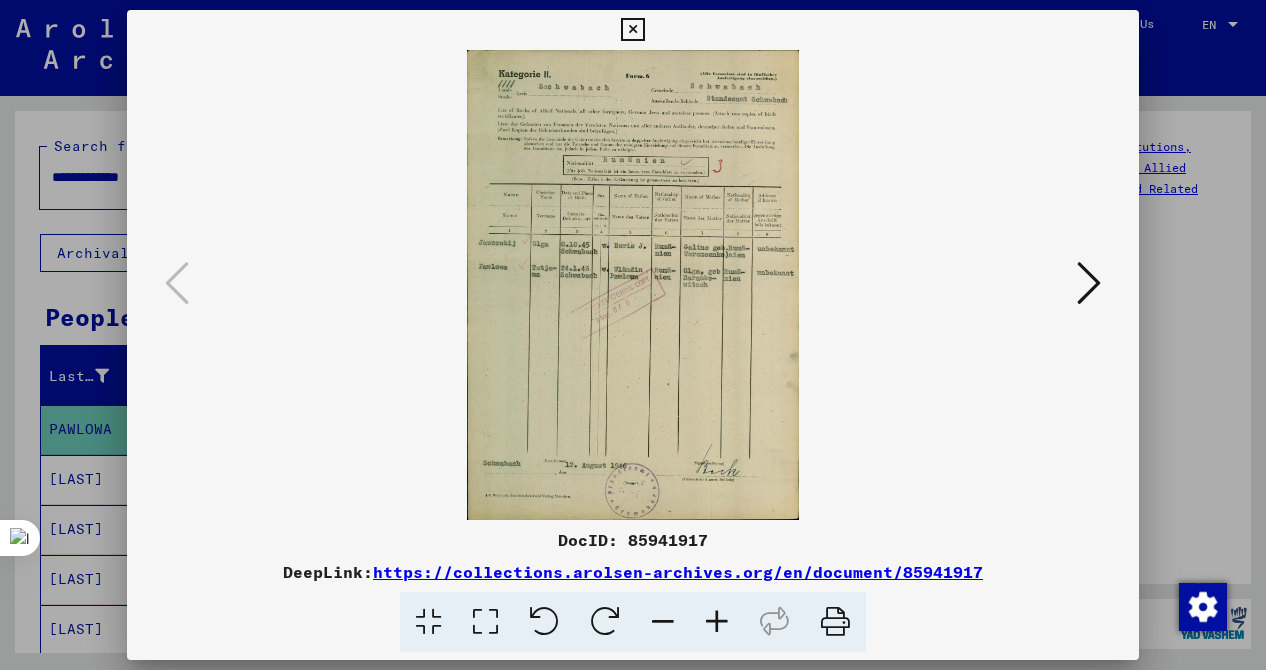 click at bounding box center [633, 335] 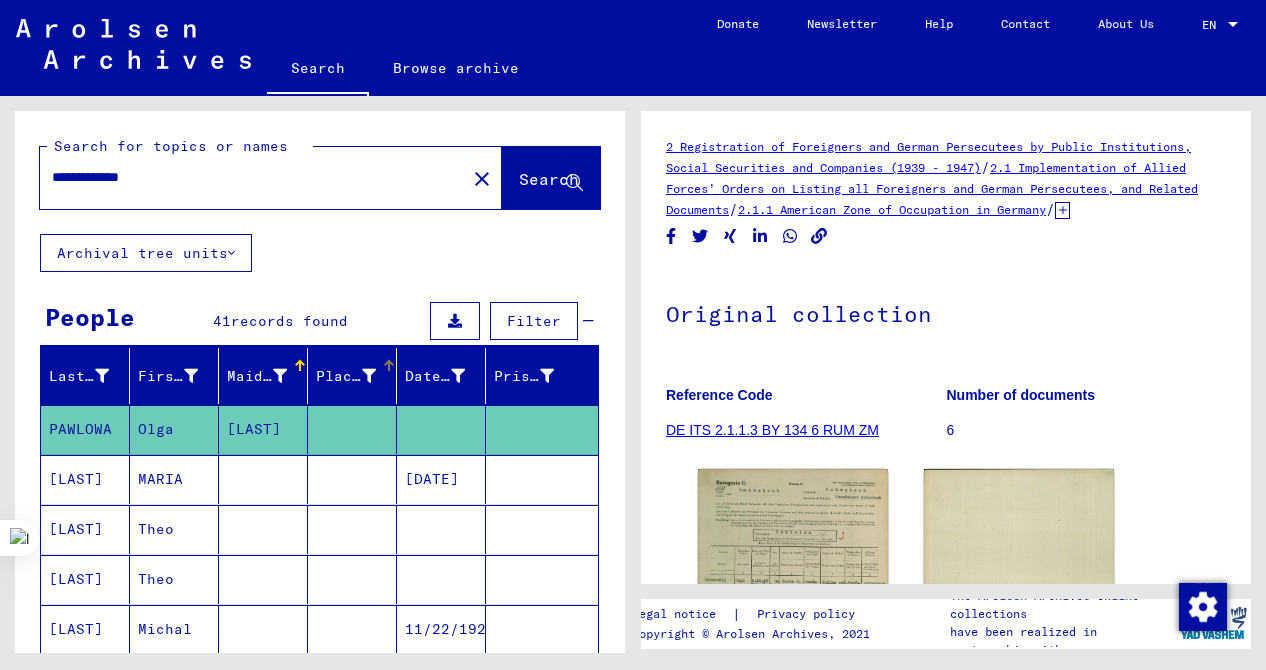 click on "Place of Birth" at bounding box center (346, 376) 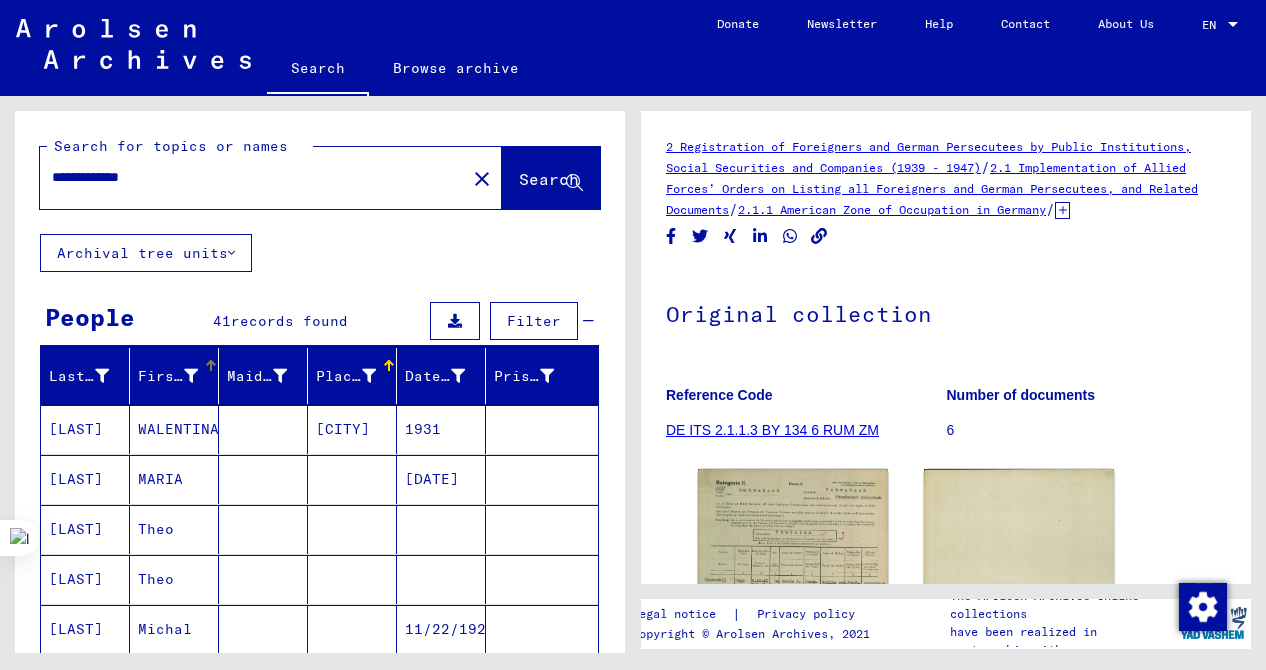 click at bounding box center [191, 376] 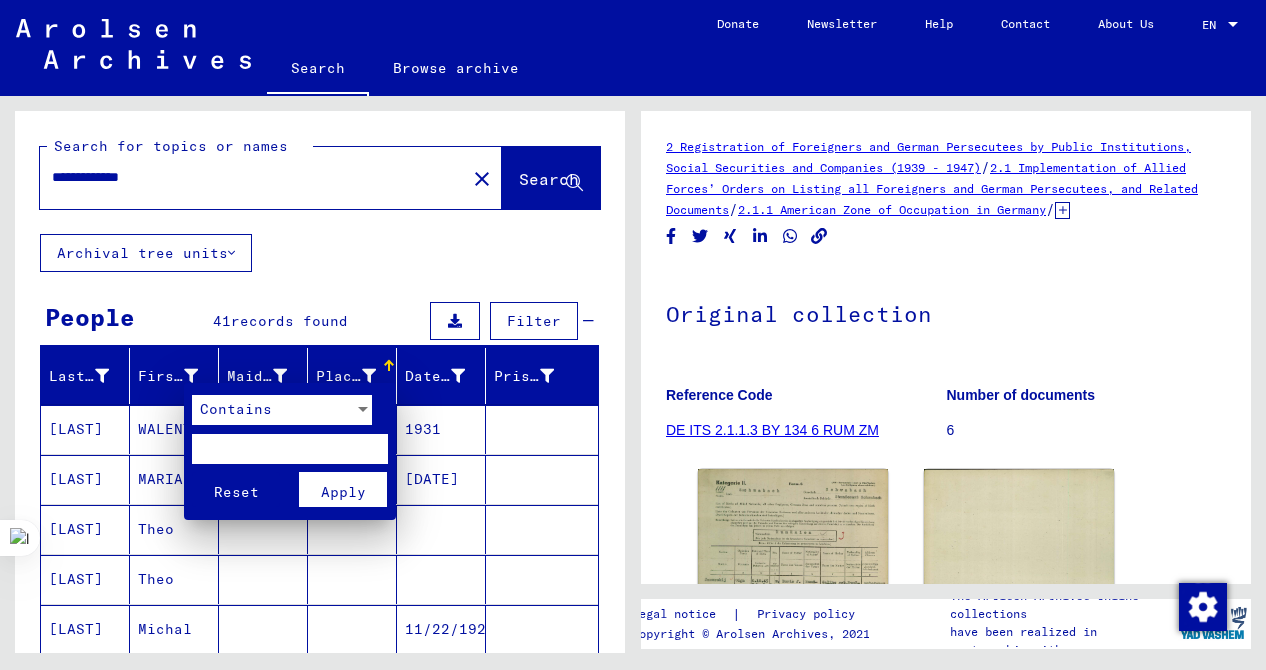 click at bounding box center [633, 335] 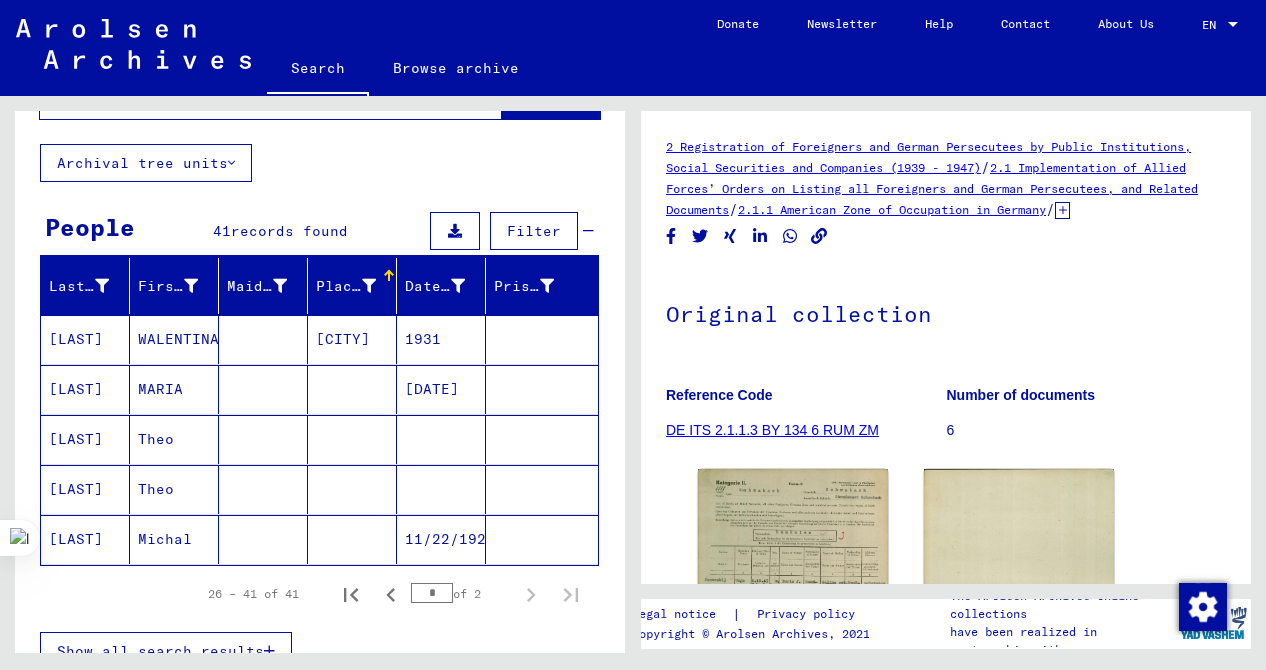 scroll, scrollTop: 0, scrollLeft: 0, axis: both 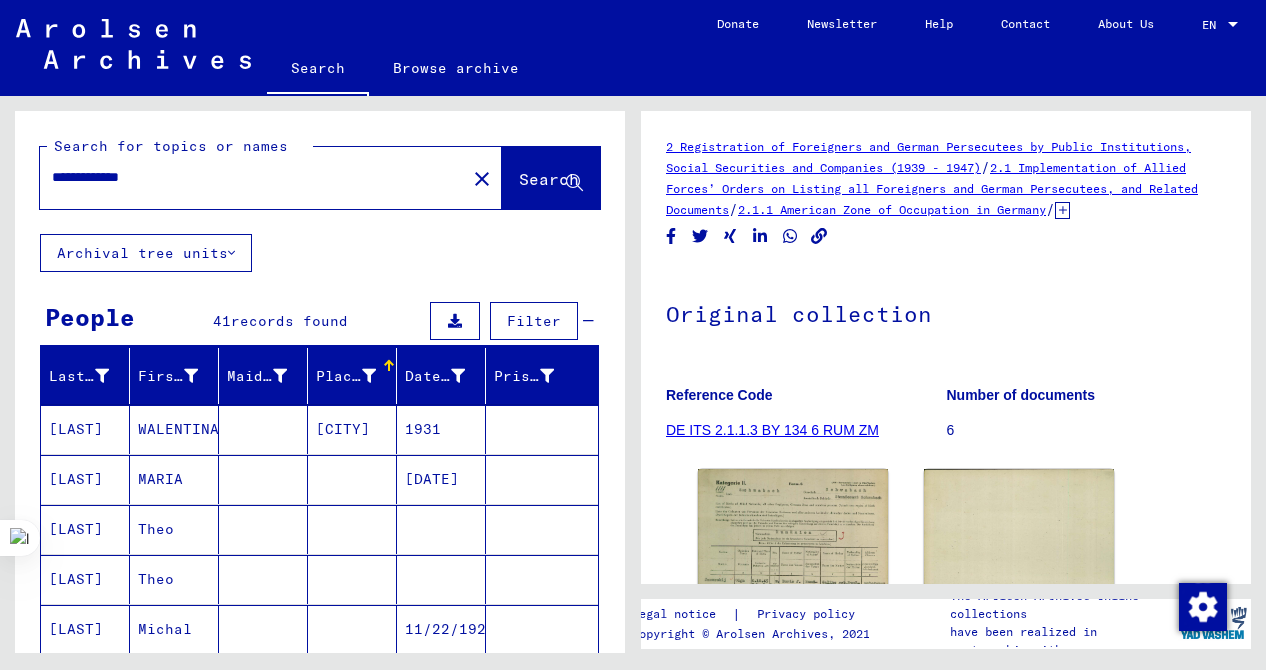 drag, startPoint x: 215, startPoint y: 431, endPoint x: 75, endPoint y: 426, distance: 140.08926 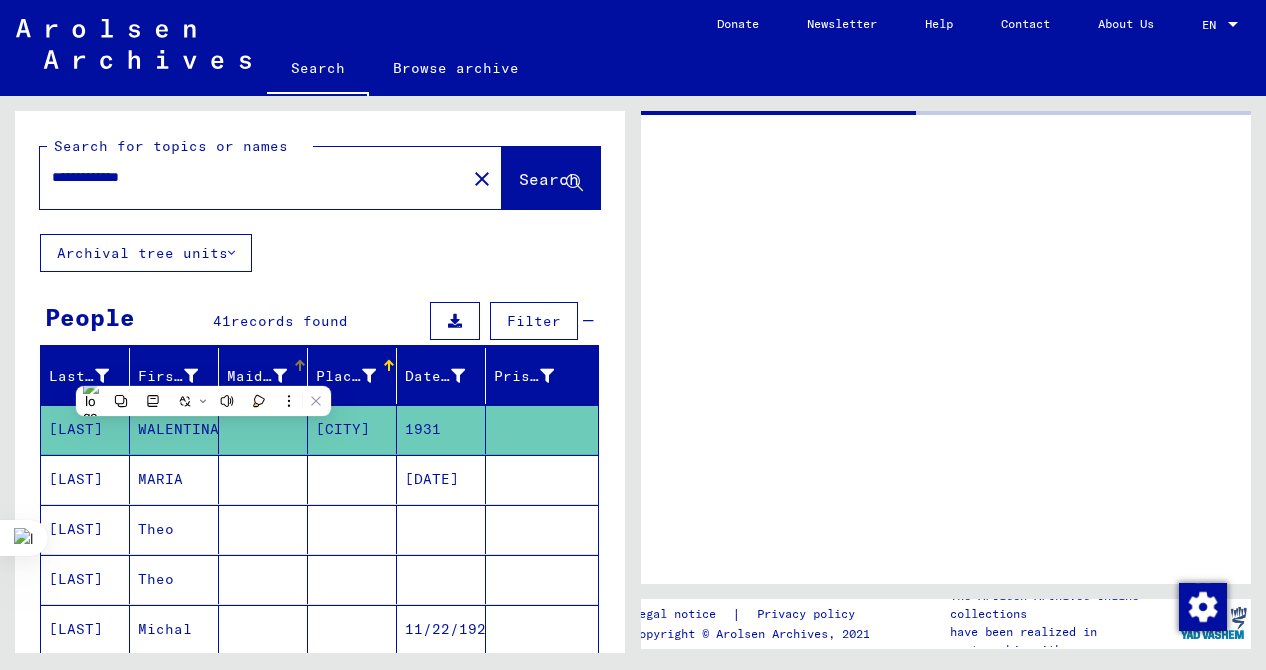 click at bounding box center [280, 376] 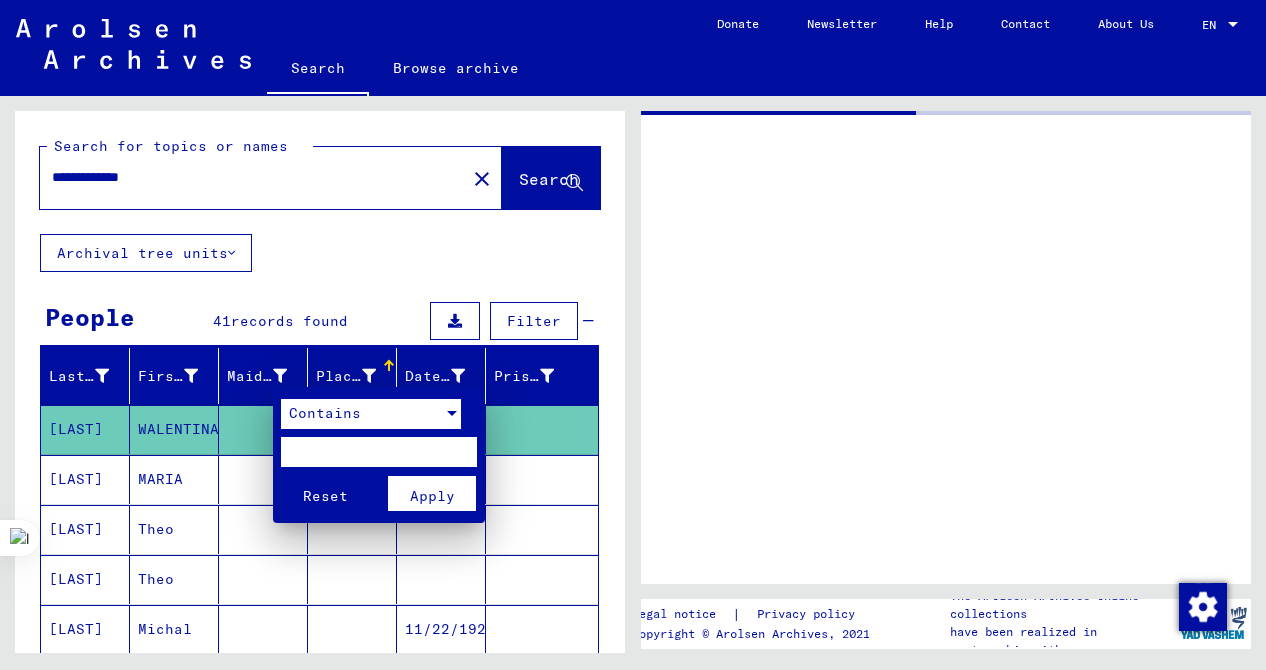 click on "Contains" at bounding box center (325, 413) 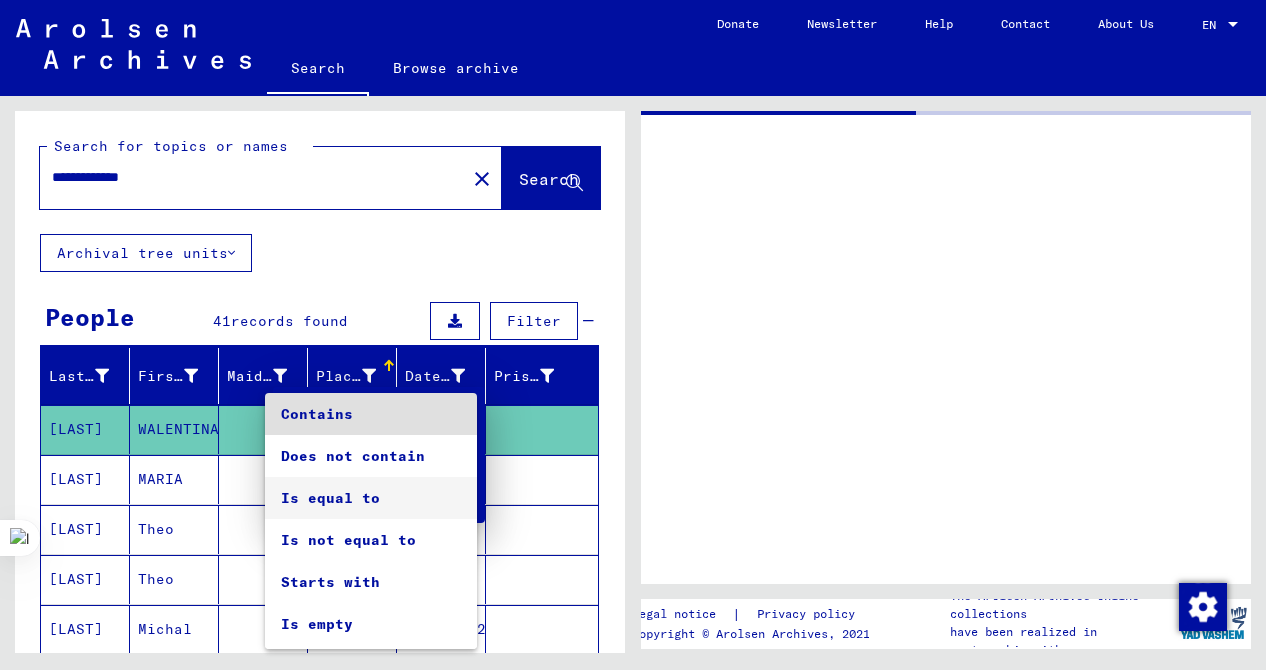 scroll, scrollTop: 38, scrollLeft: 0, axis: vertical 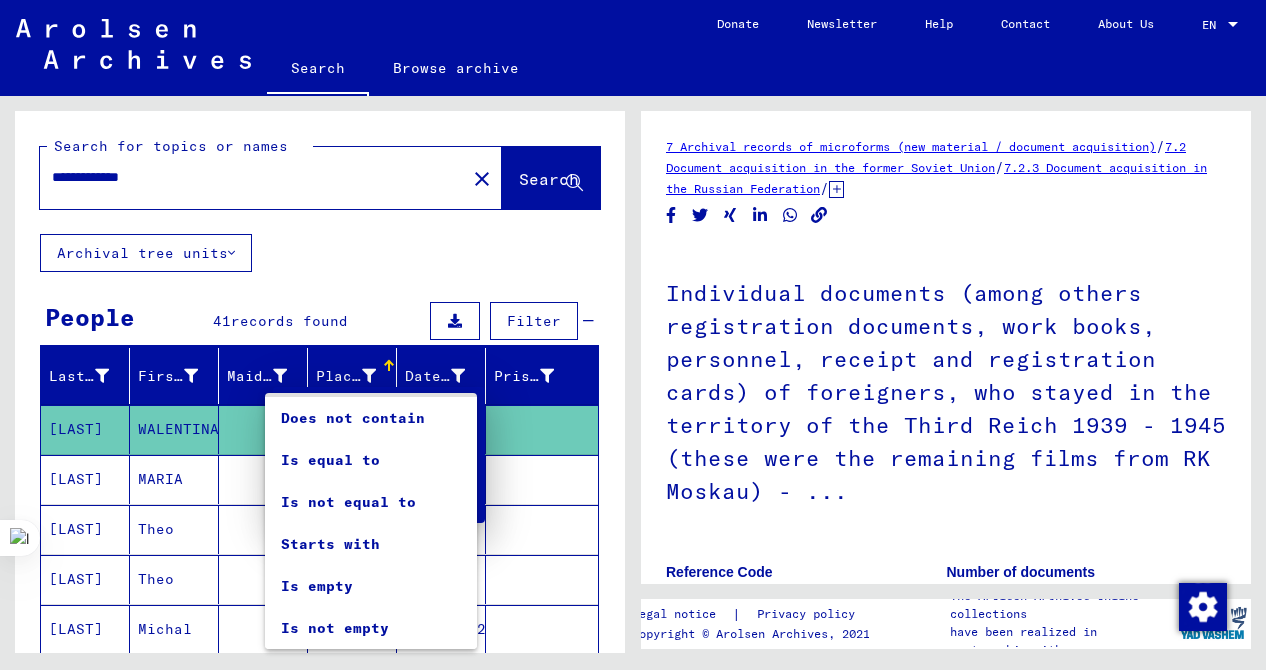 click at bounding box center (633, 335) 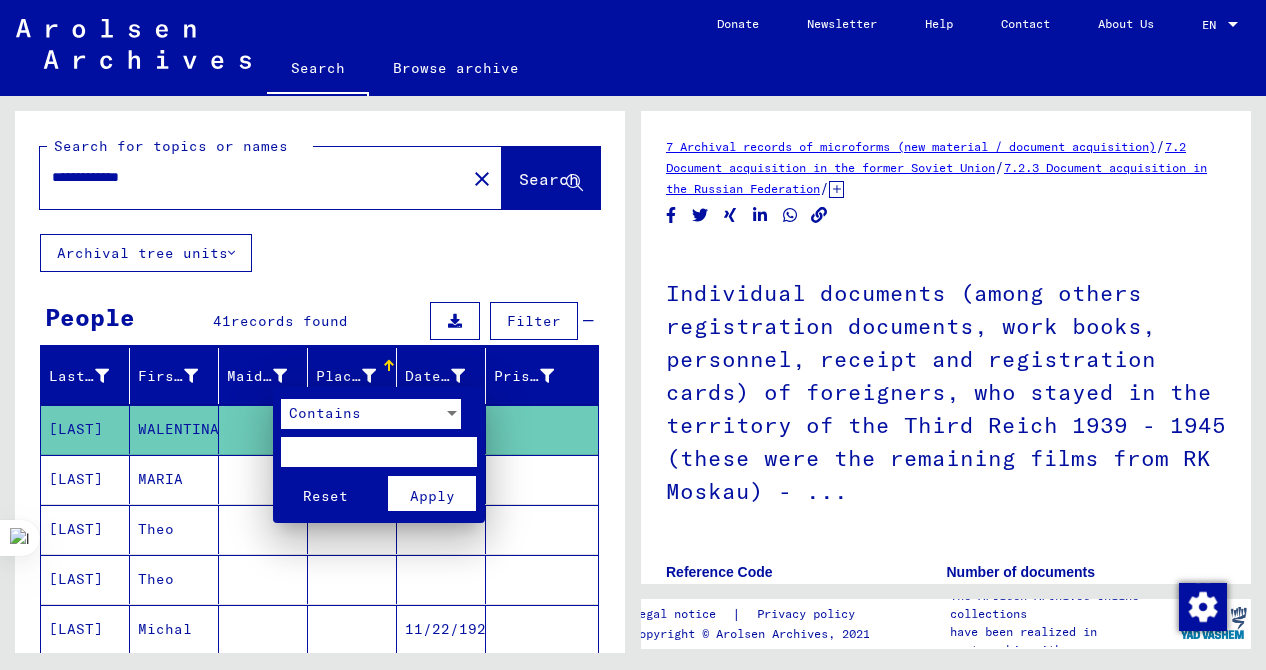 click at bounding box center [633, 335] 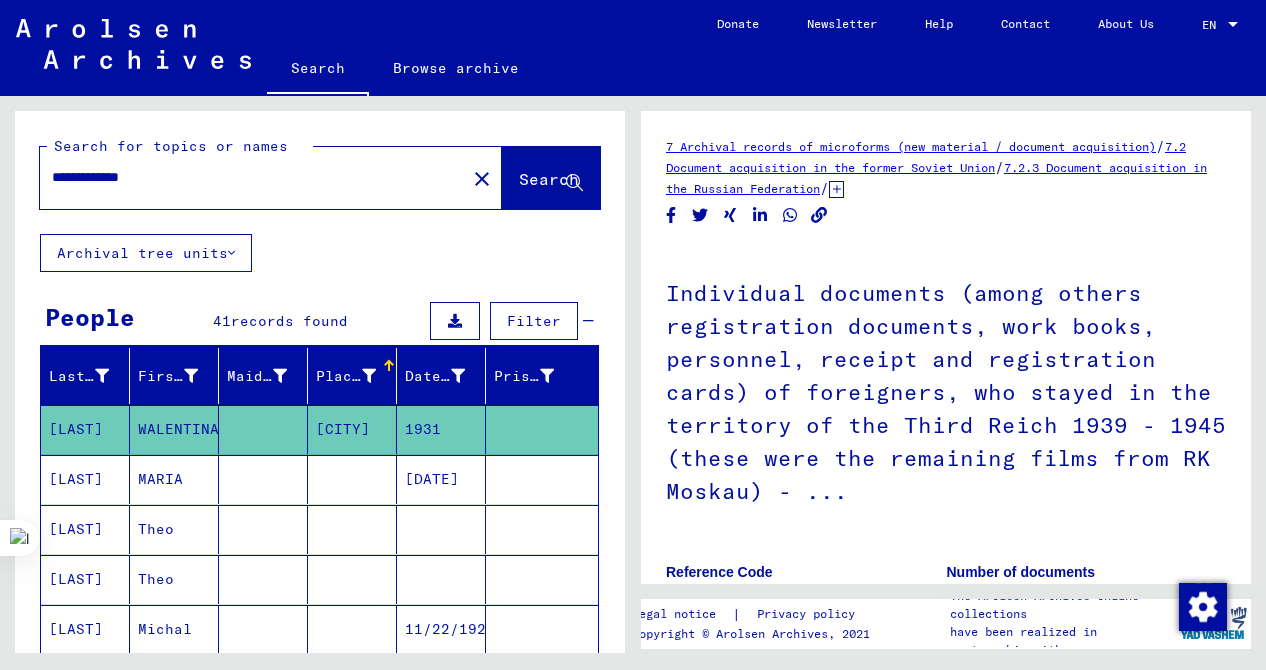 drag, startPoint x: 306, startPoint y: 360, endPoint x: 373, endPoint y: 307, distance: 85.42833 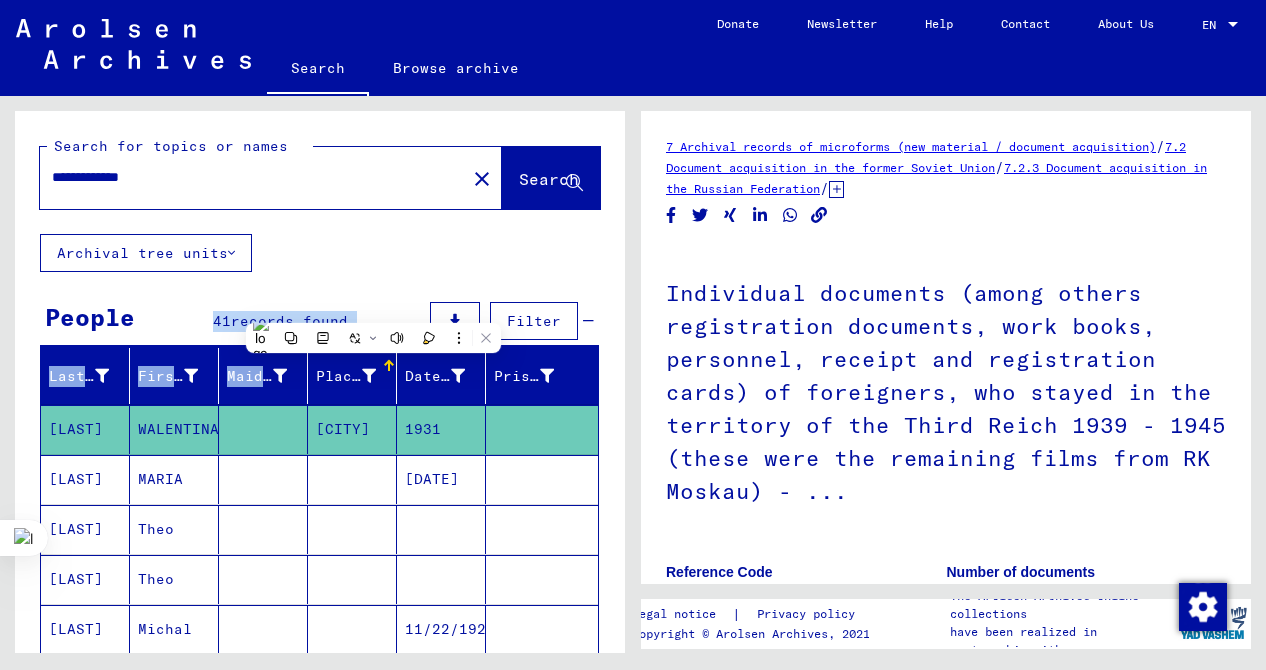 scroll, scrollTop: 144, scrollLeft: 0, axis: vertical 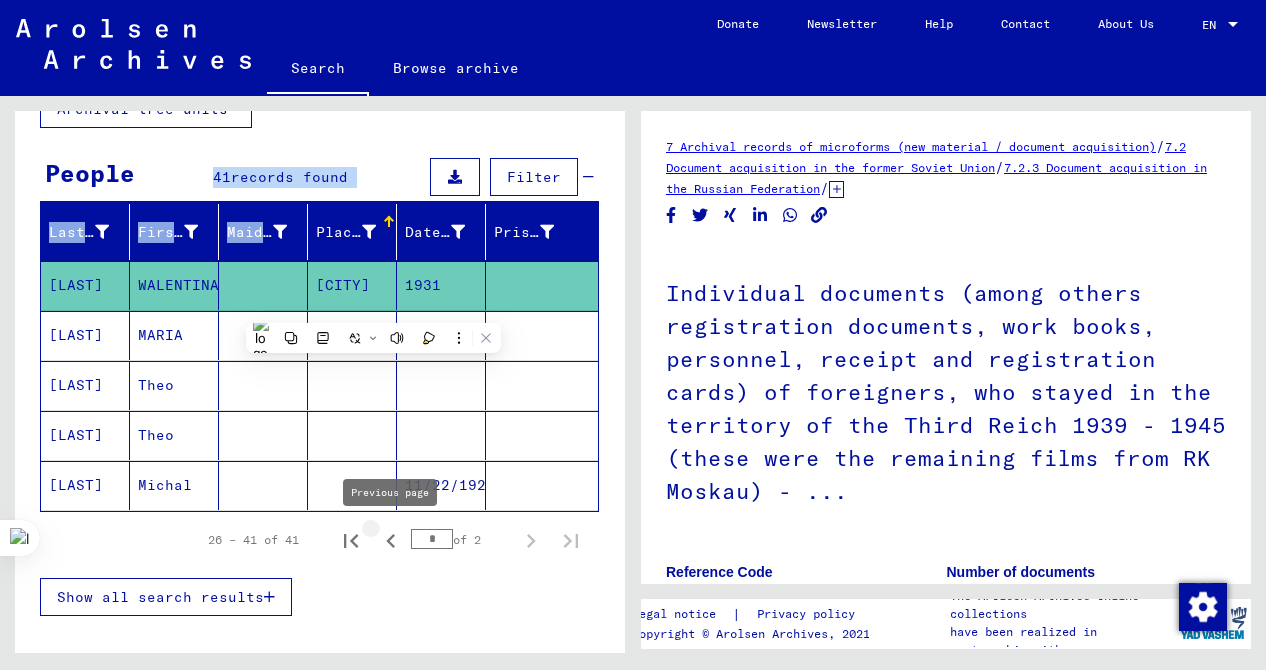 click 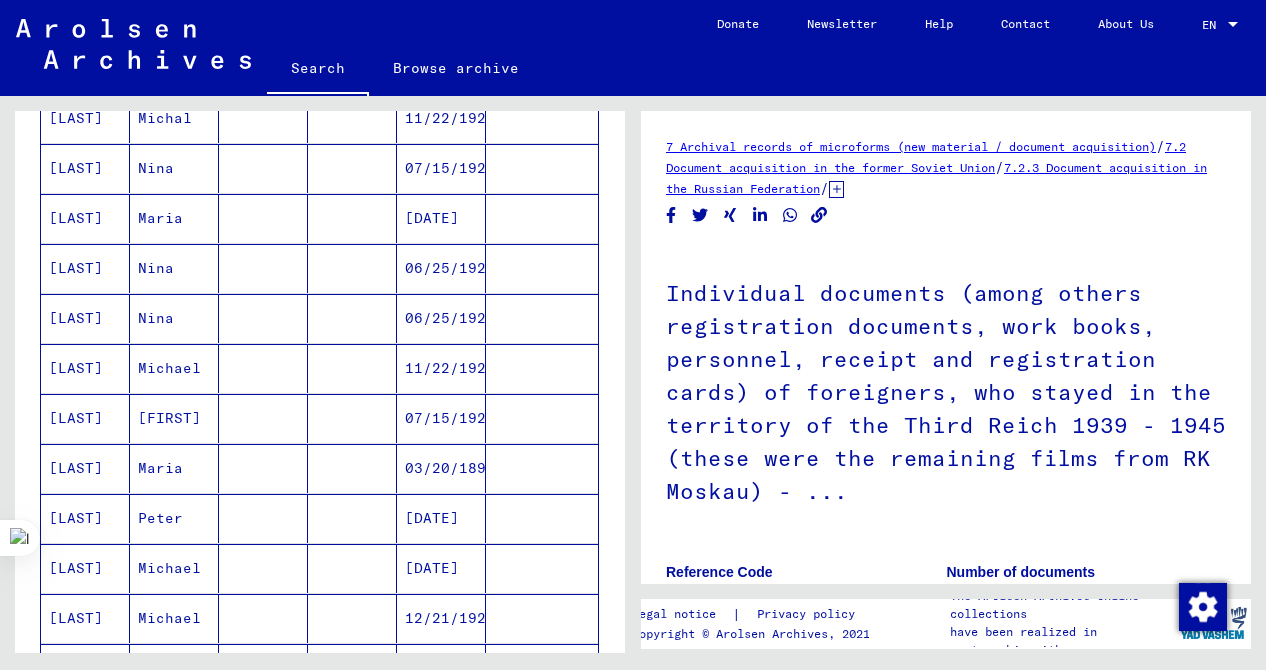scroll, scrollTop: 1255, scrollLeft: 0, axis: vertical 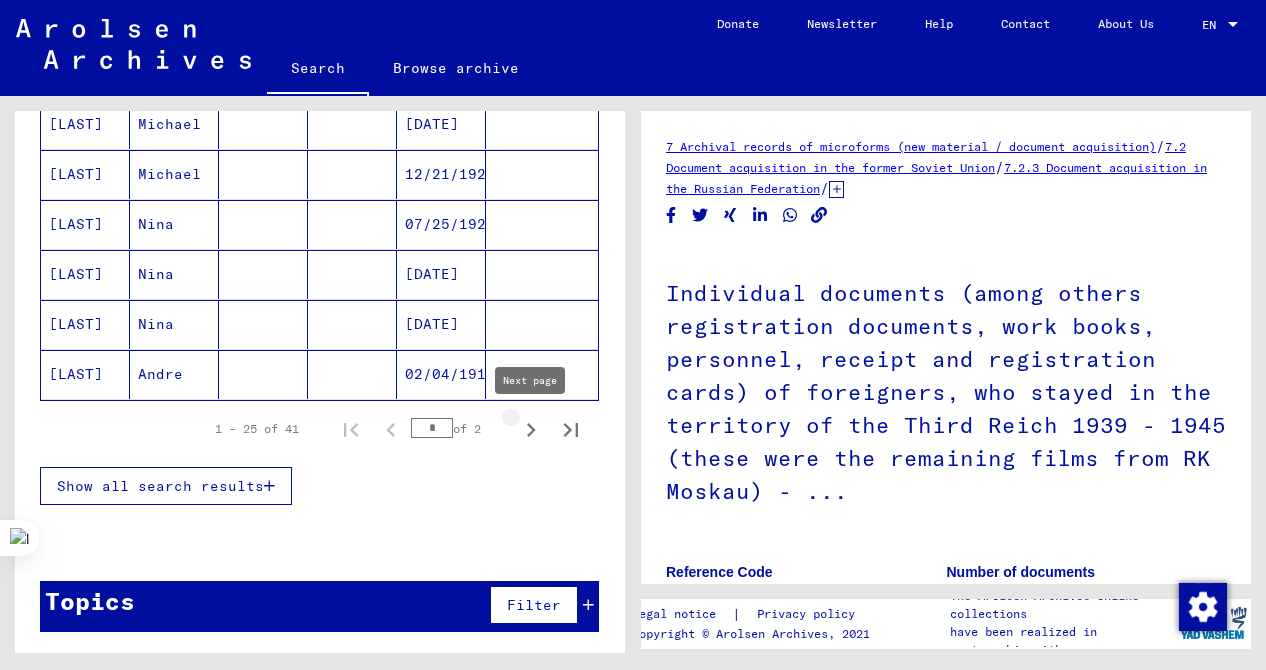 click 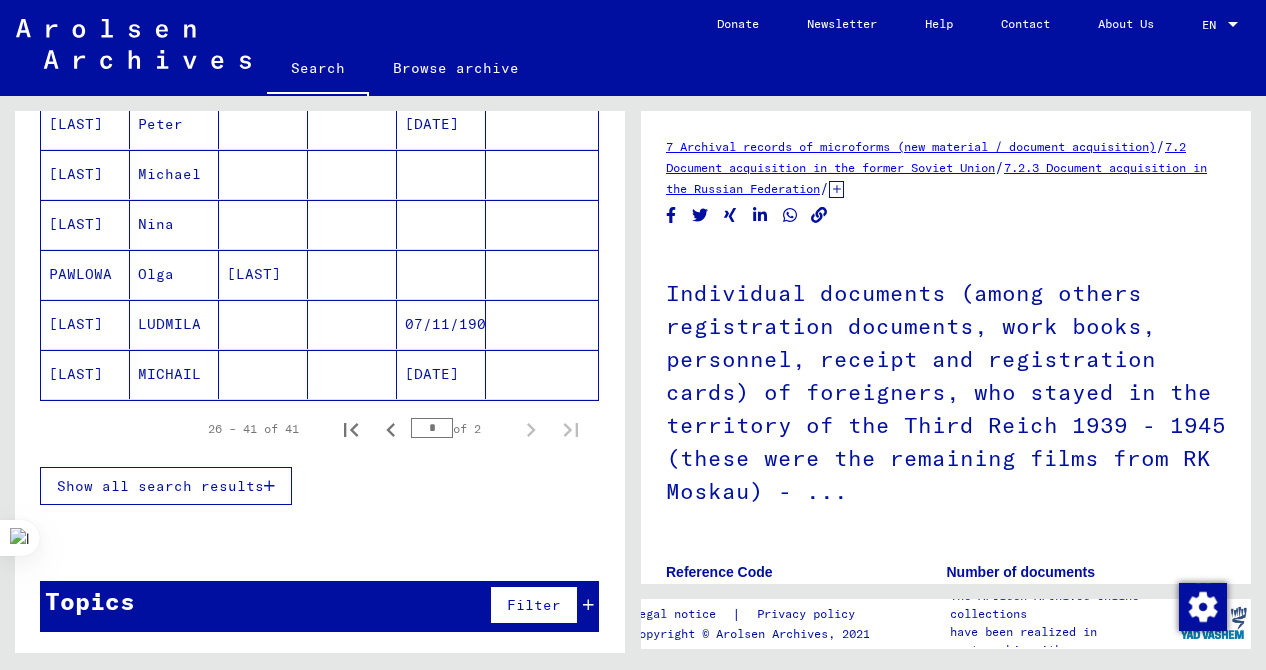 scroll, scrollTop: 779, scrollLeft: 0, axis: vertical 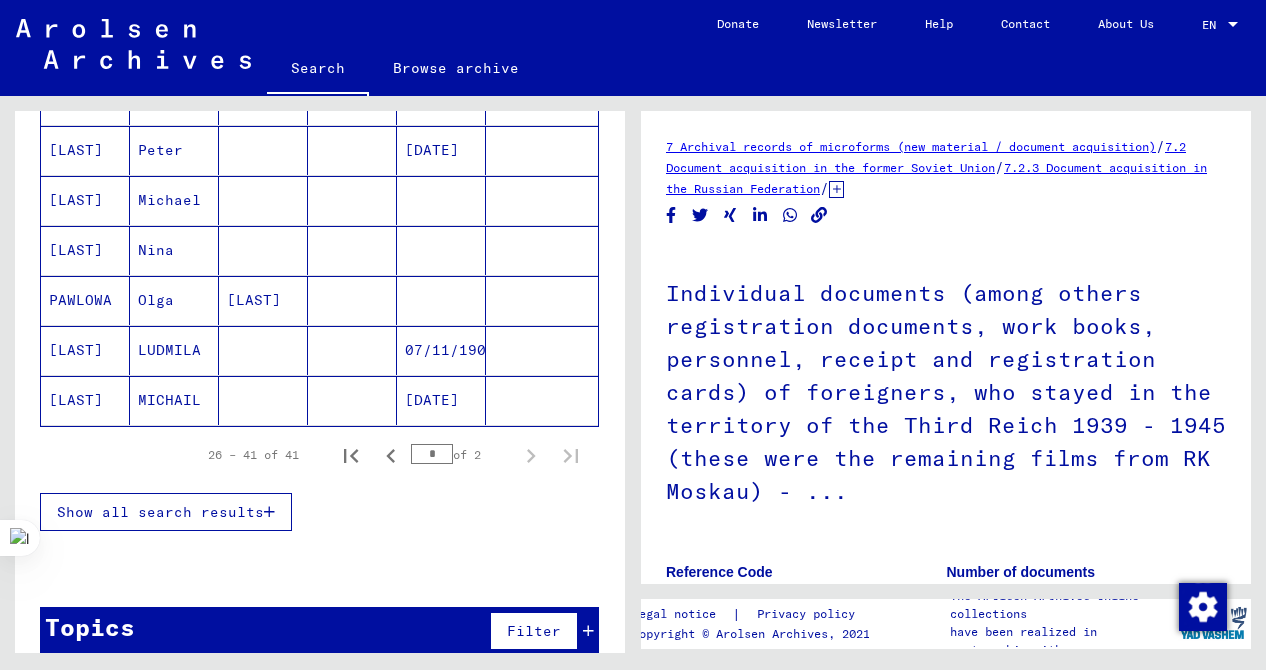 click on "Olga" at bounding box center [174, 350] 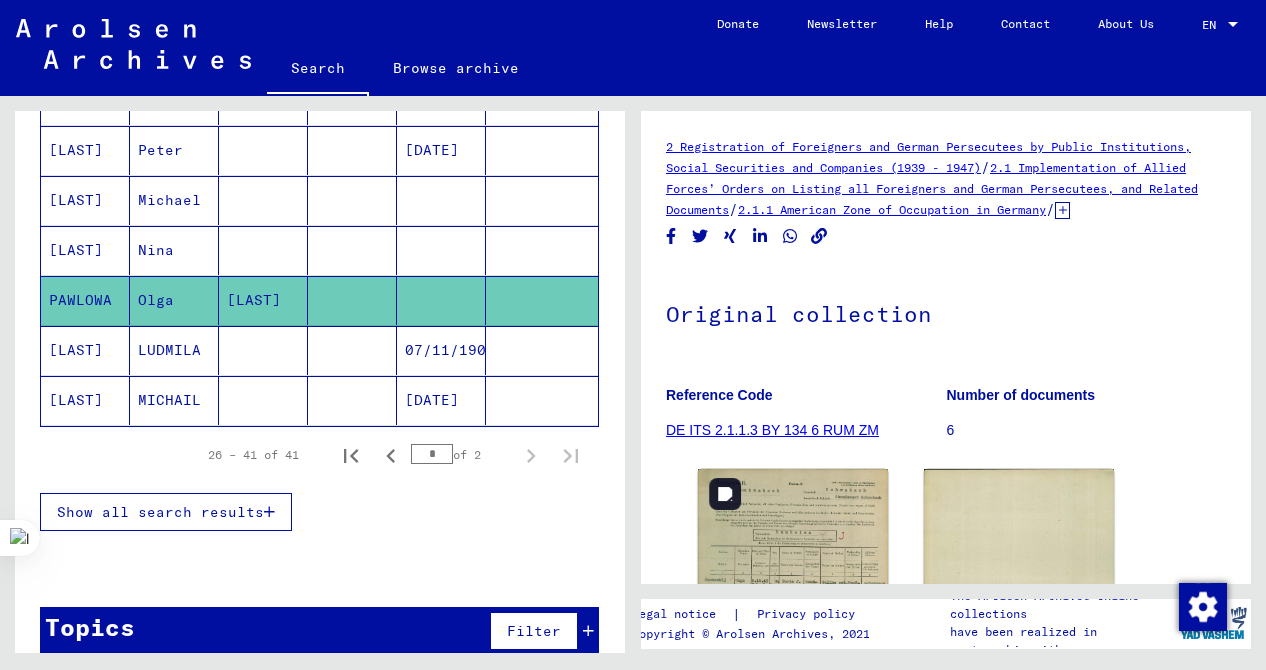 scroll, scrollTop: 333, scrollLeft: 0, axis: vertical 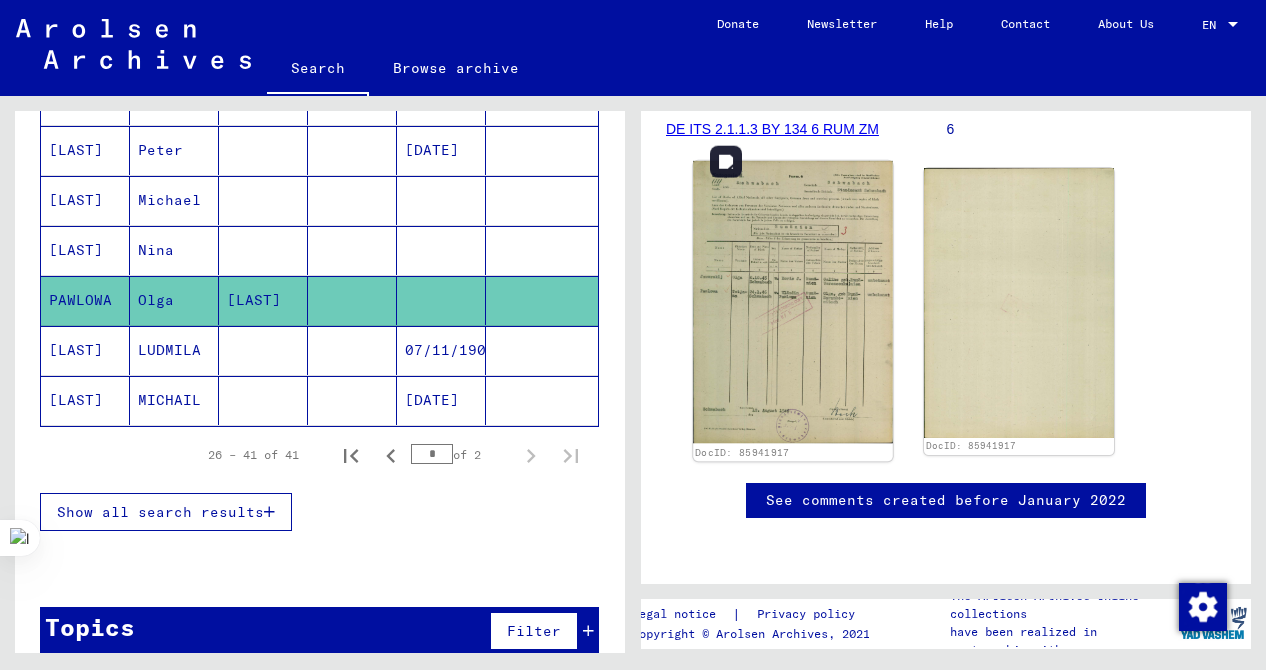 click 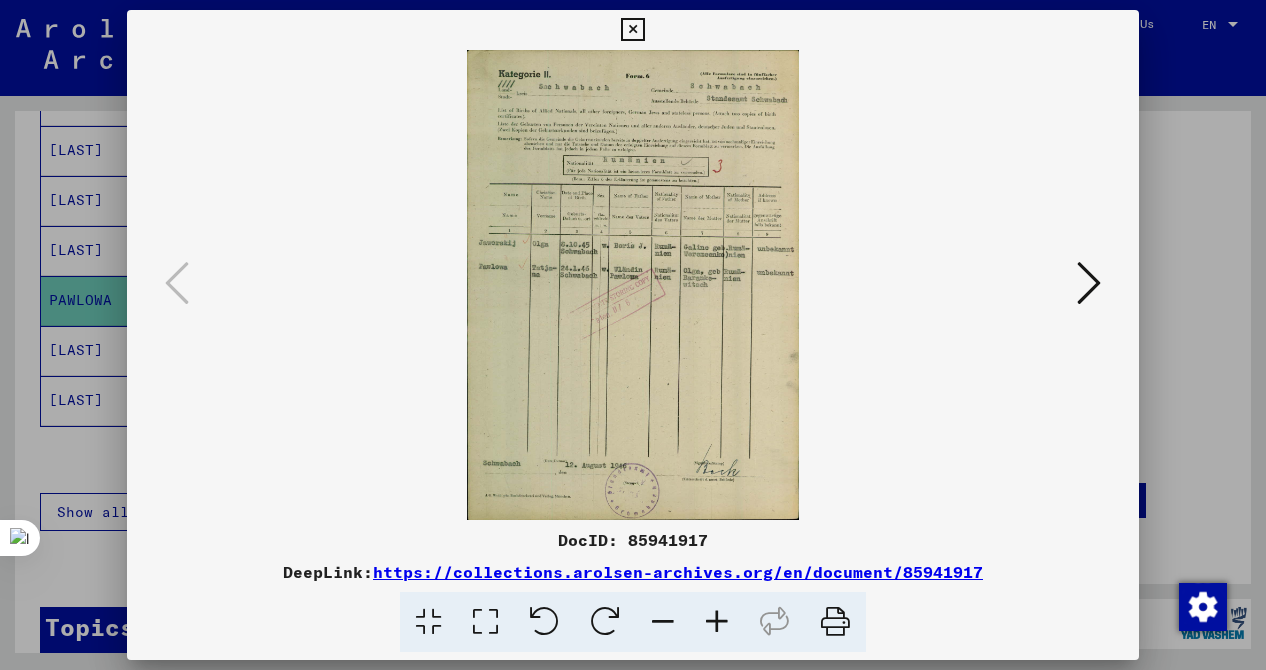 click at bounding box center (717, 622) 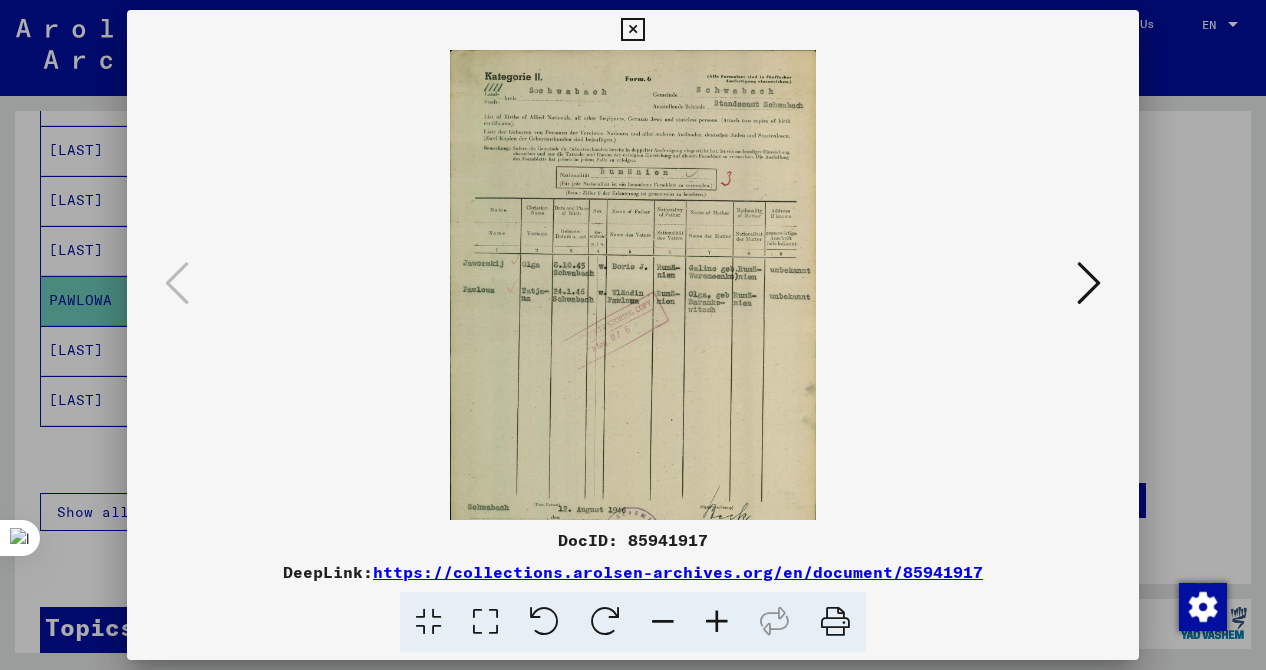 click at bounding box center [717, 622] 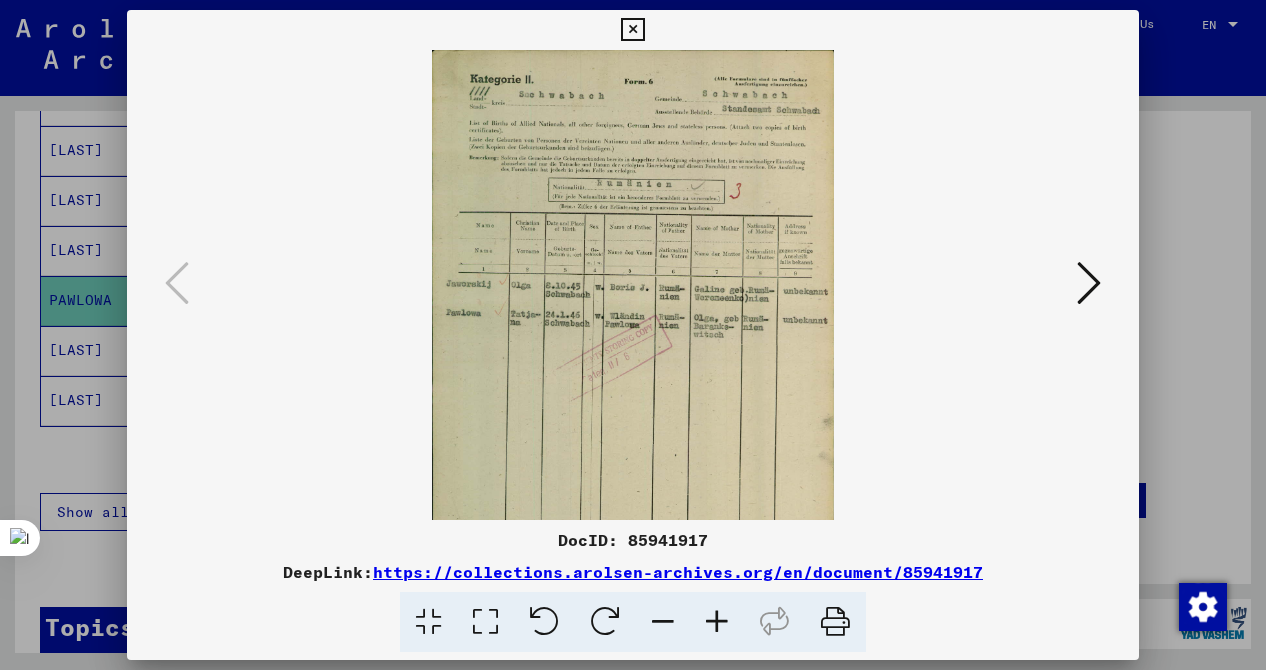 click at bounding box center (717, 622) 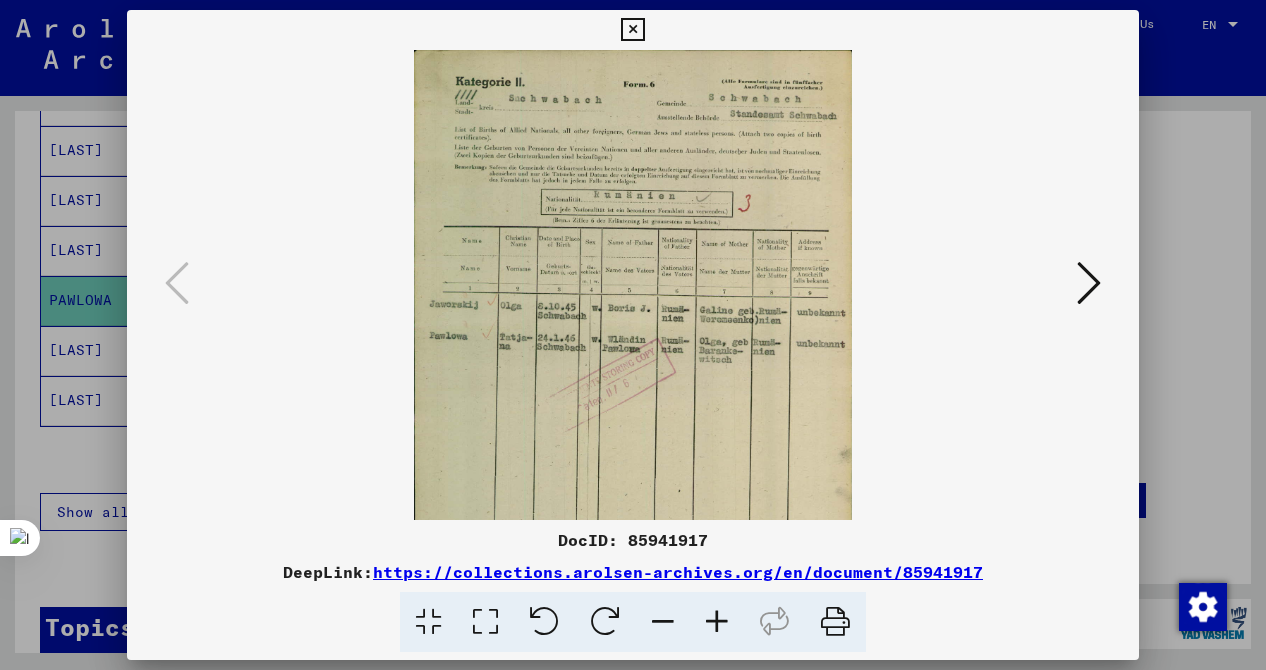 click at bounding box center (717, 622) 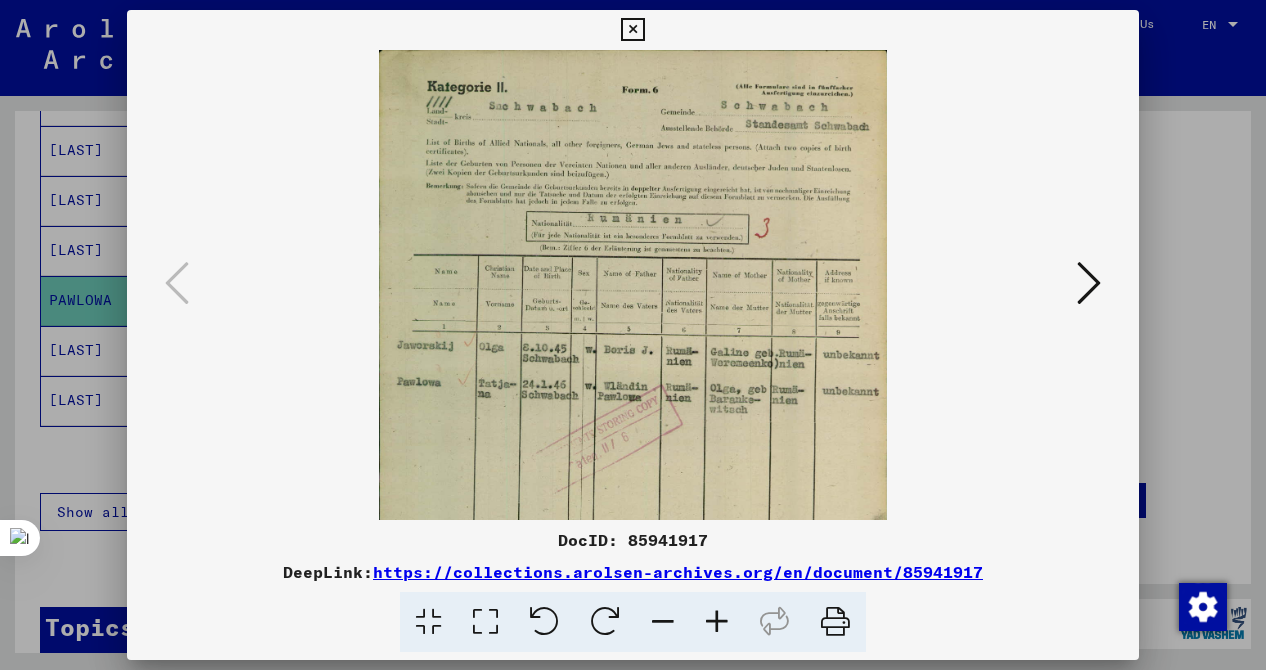 click at bounding box center (717, 622) 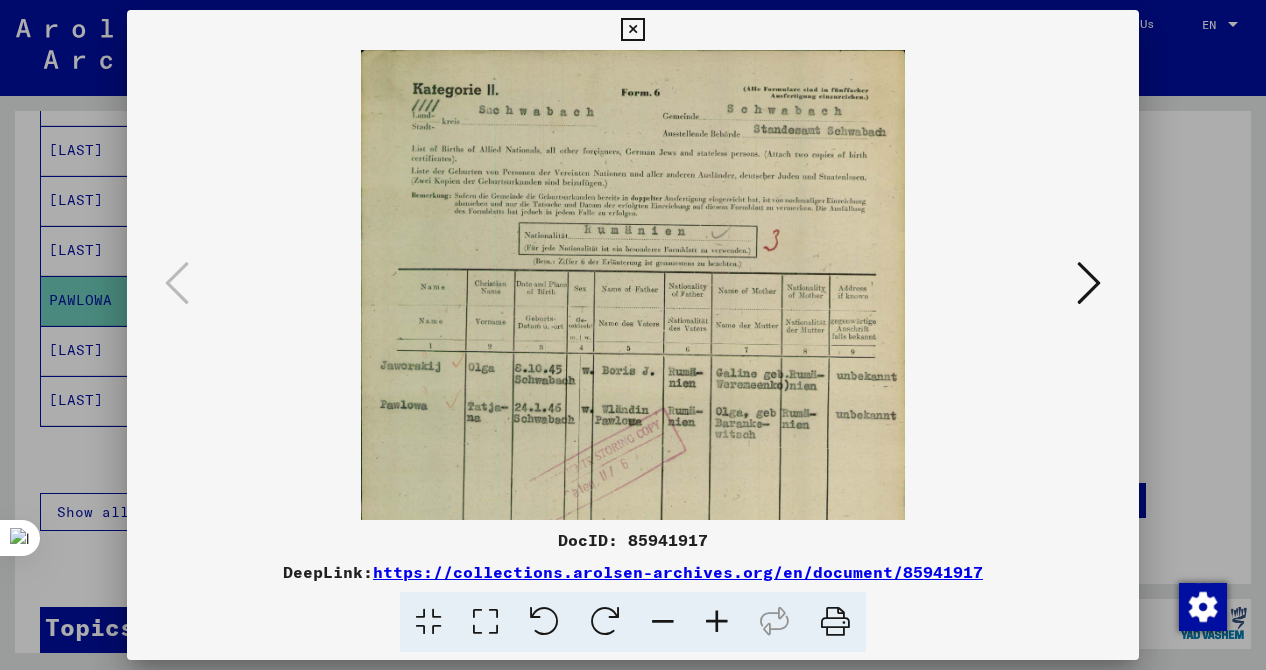 click at bounding box center (717, 622) 